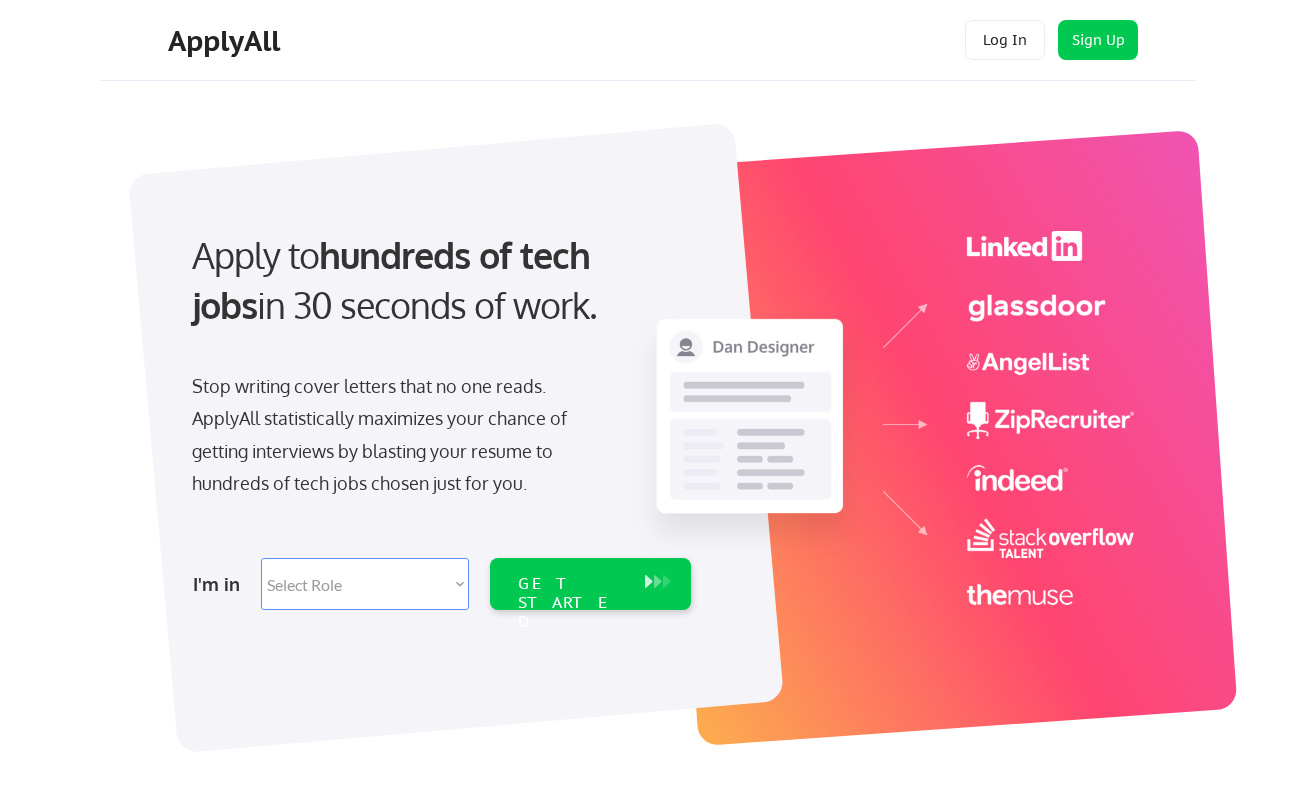scroll, scrollTop: 0, scrollLeft: 0, axis: both 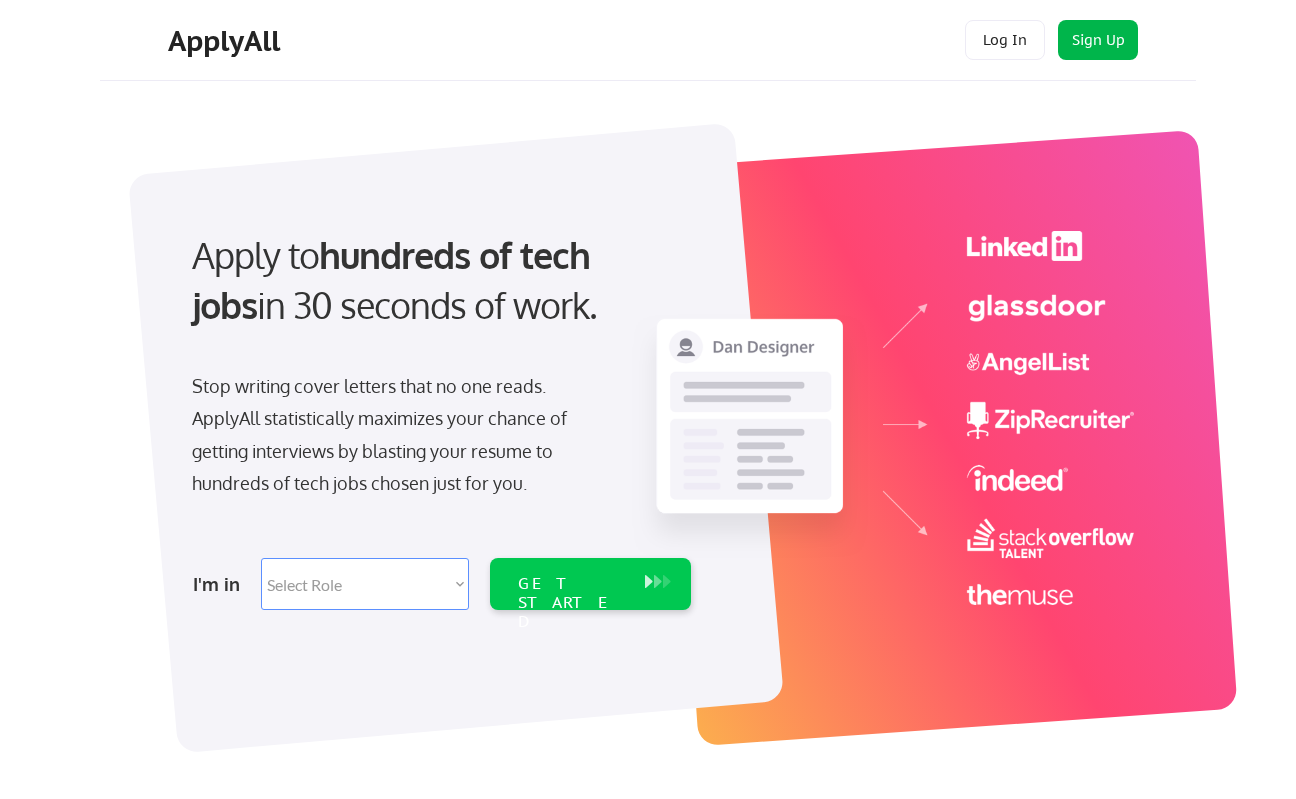click on "Sign Up" at bounding box center (1098, 40) 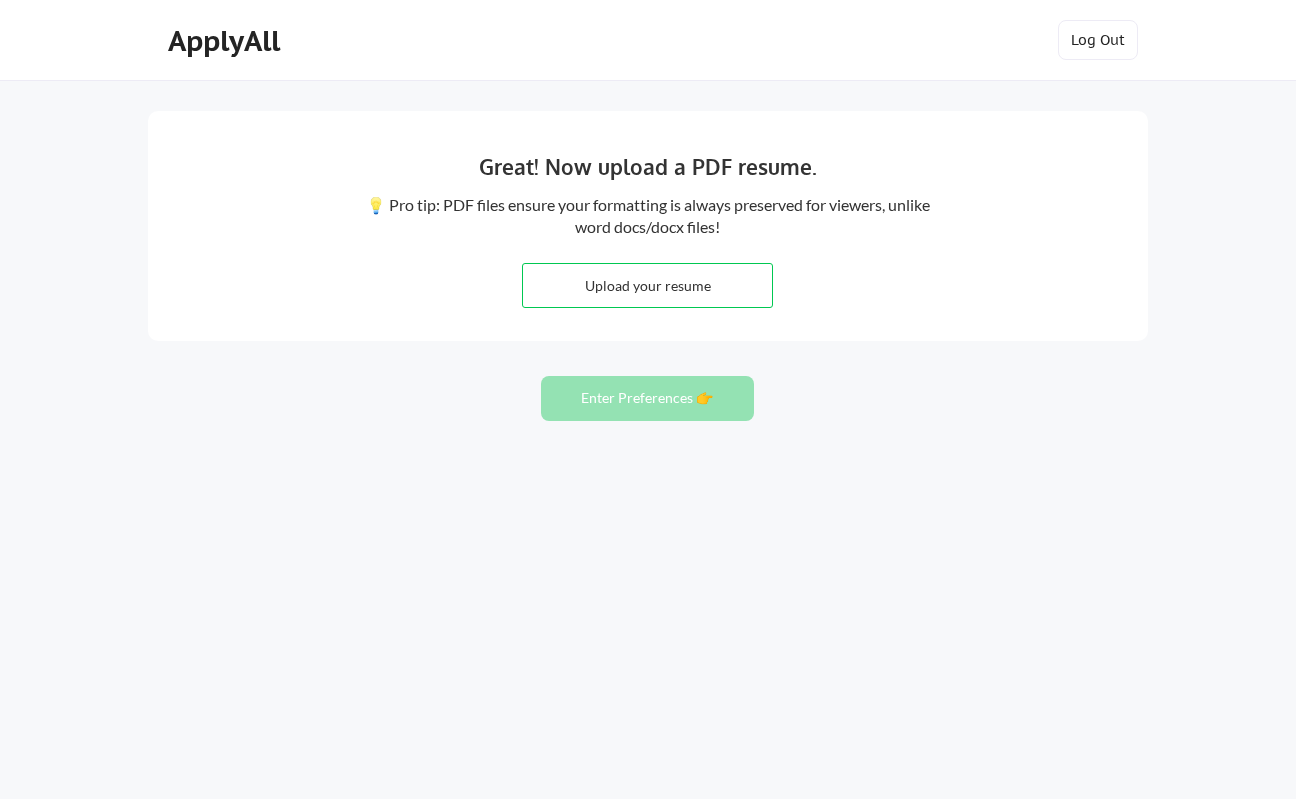 scroll, scrollTop: 0, scrollLeft: 0, axis: both 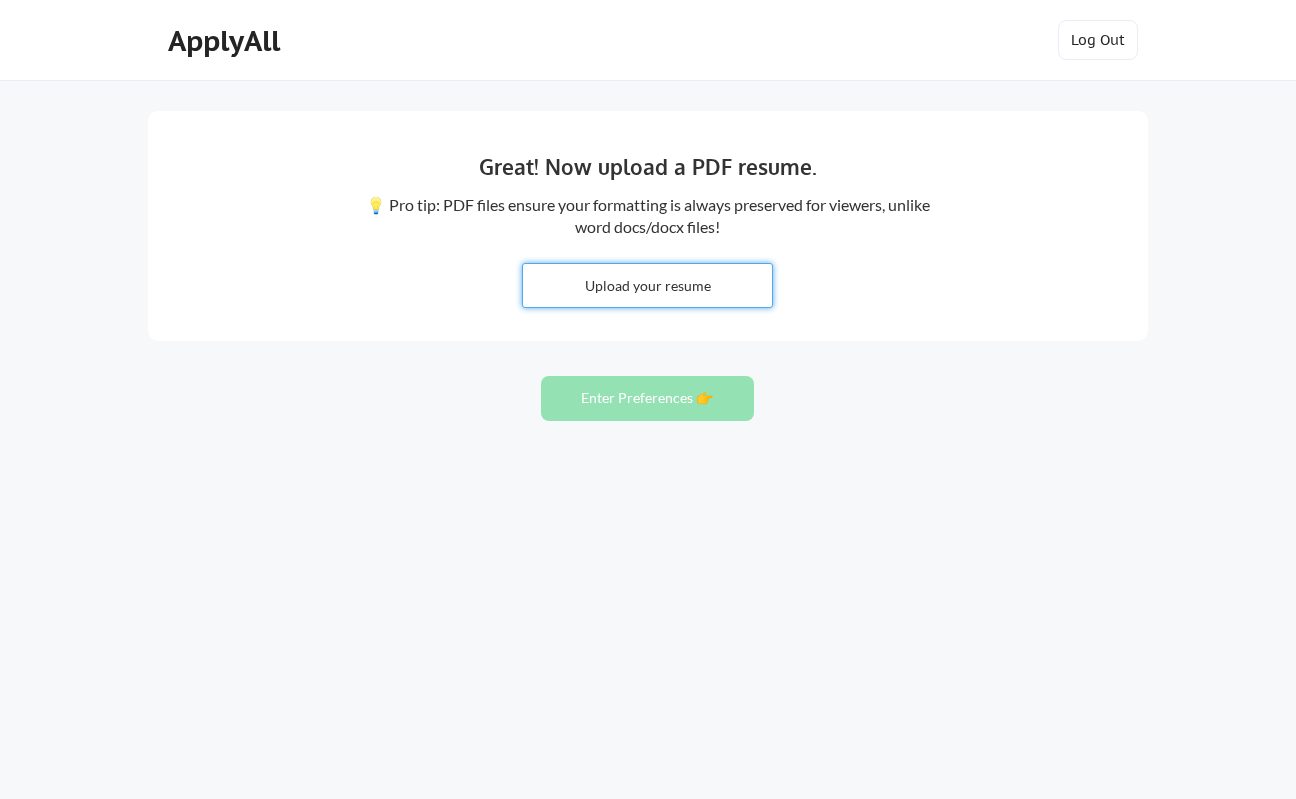 click at bounding box center (647, 285) 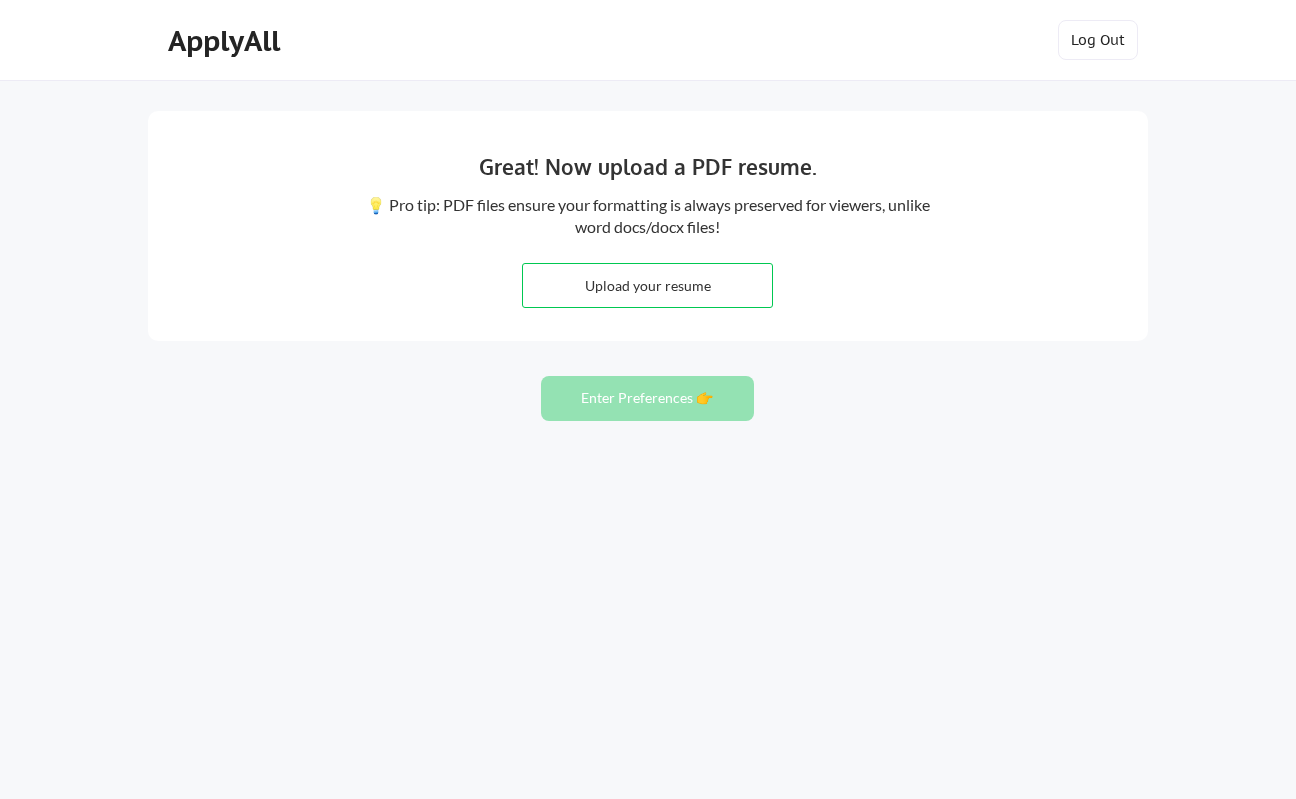 type on "C:\fakepath\[FIRST] [LAST] [TITLE].pdf" 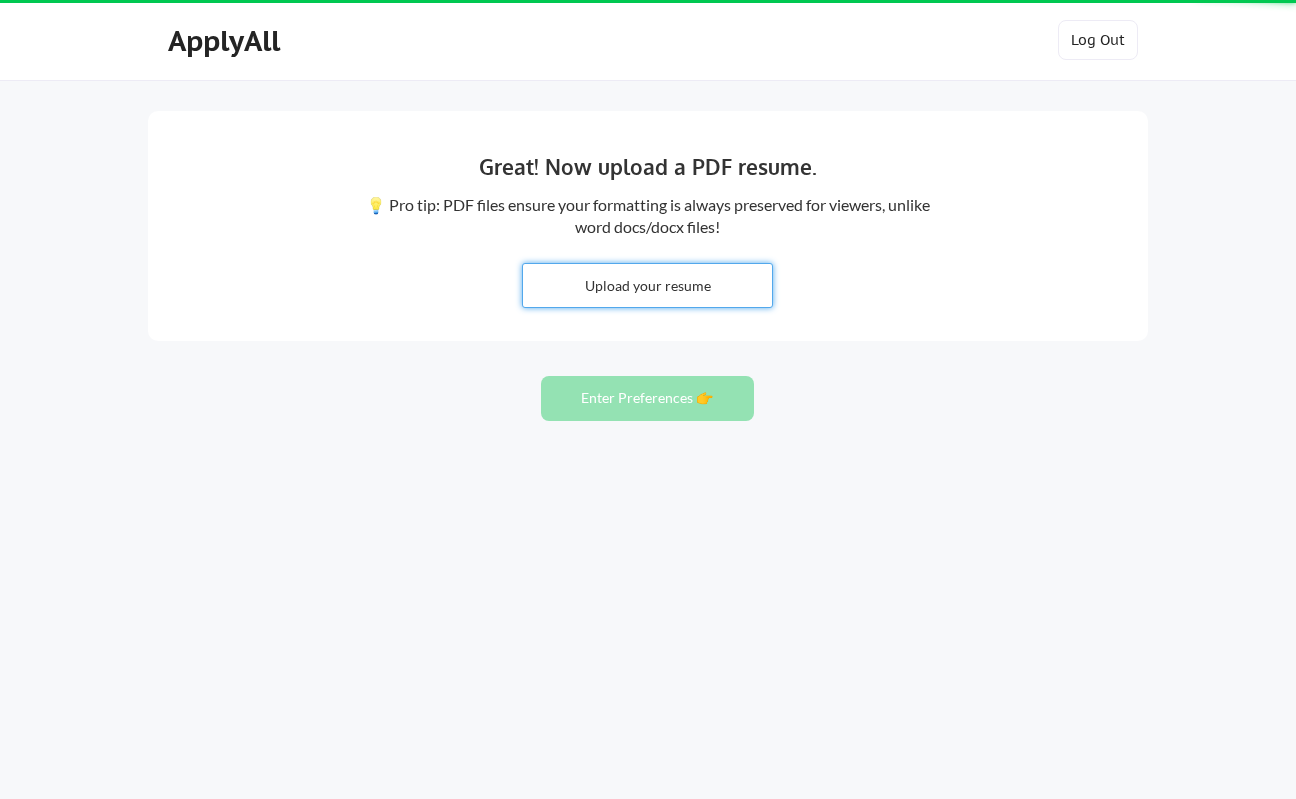type 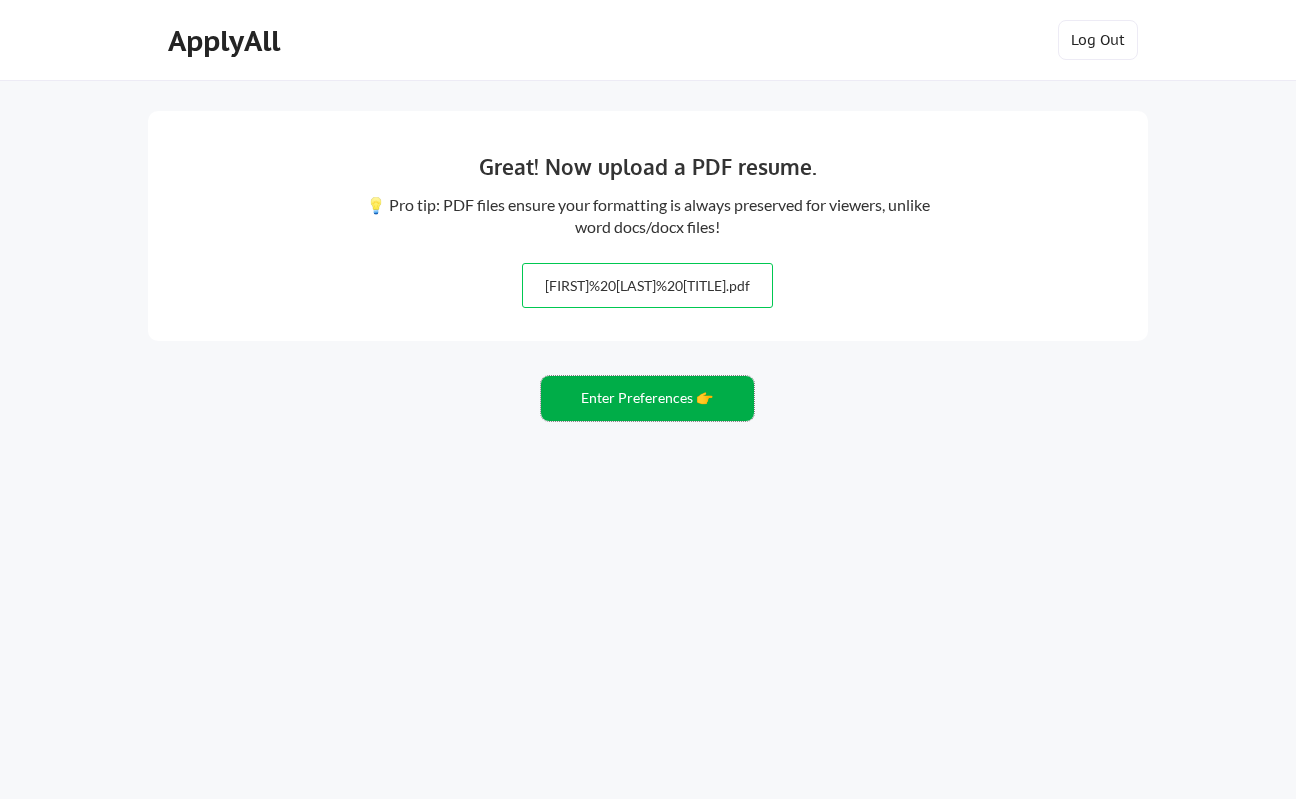 click on "Enter Preferences  👉" at bounding box center [647, 398] 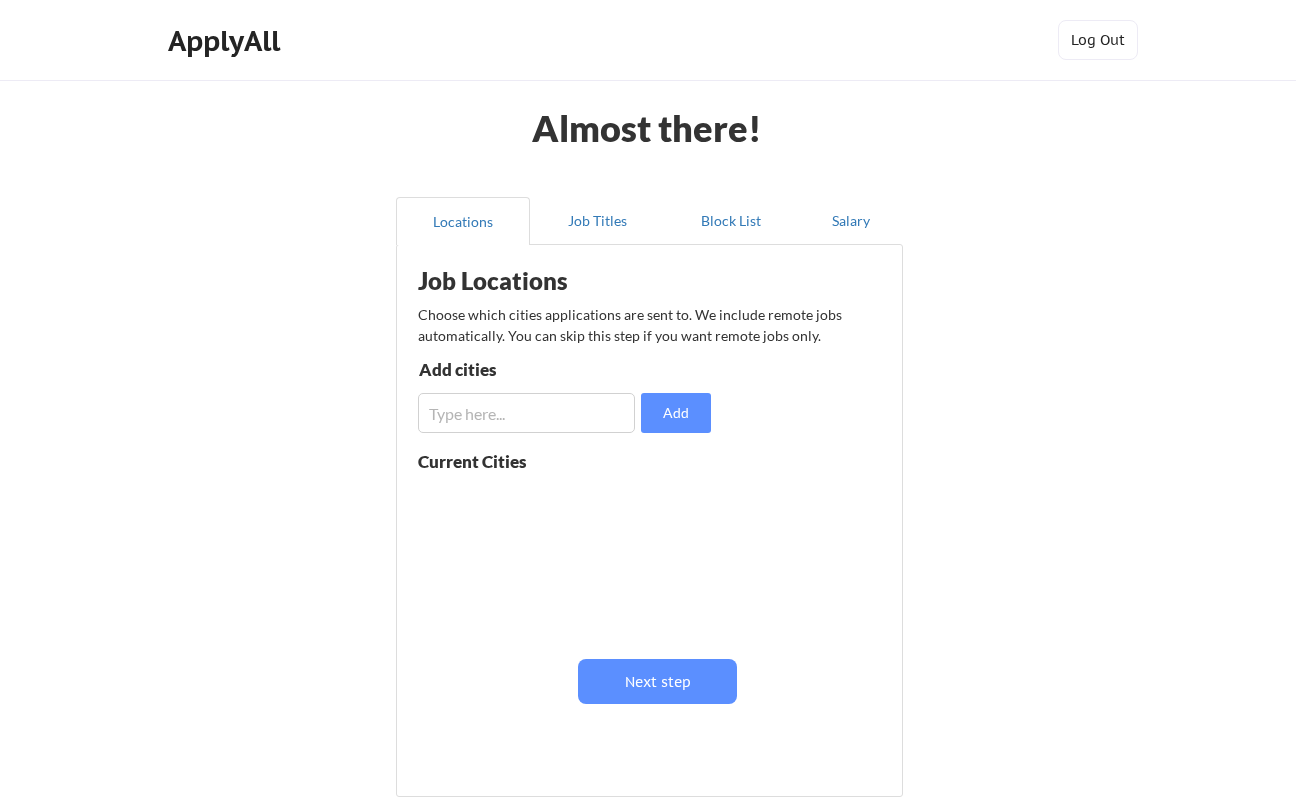 scroll, scrollTop: 0, scrollLeft: 0, axis: both 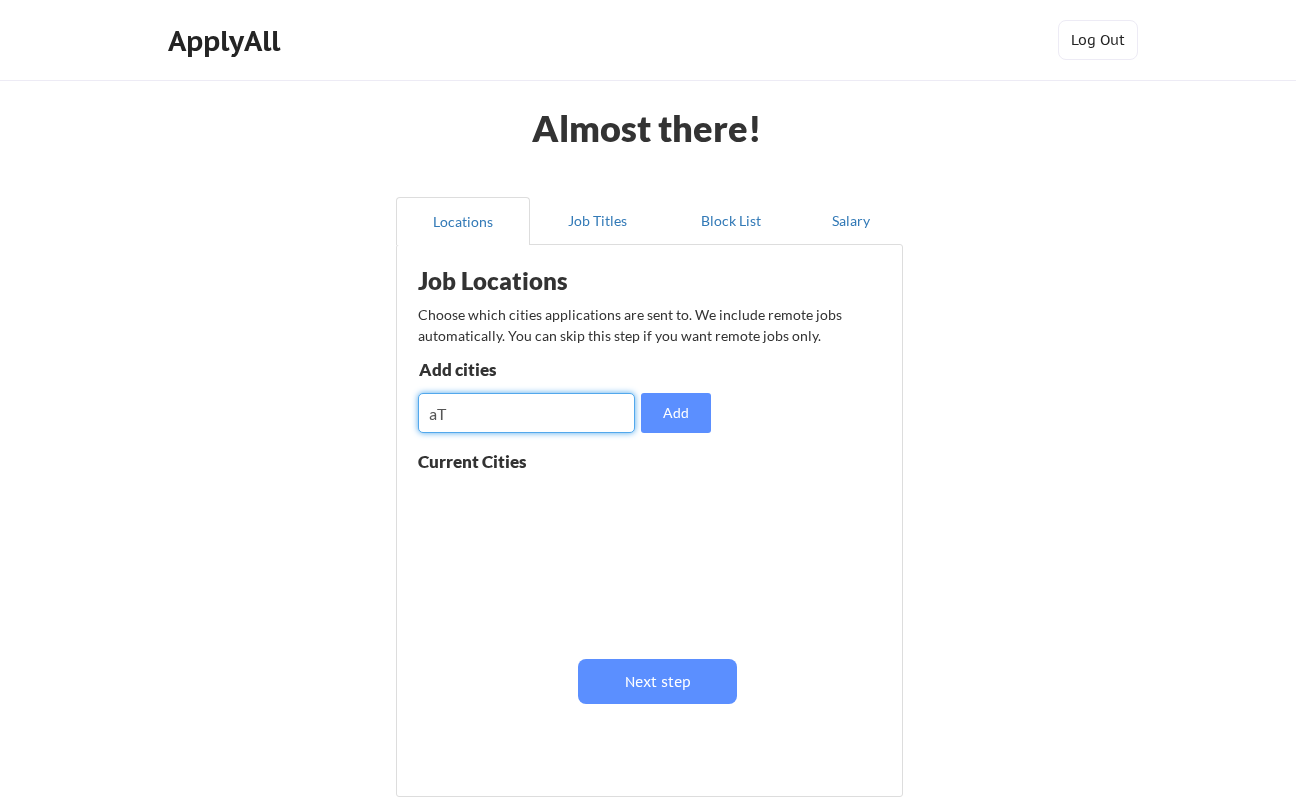 type on "a" 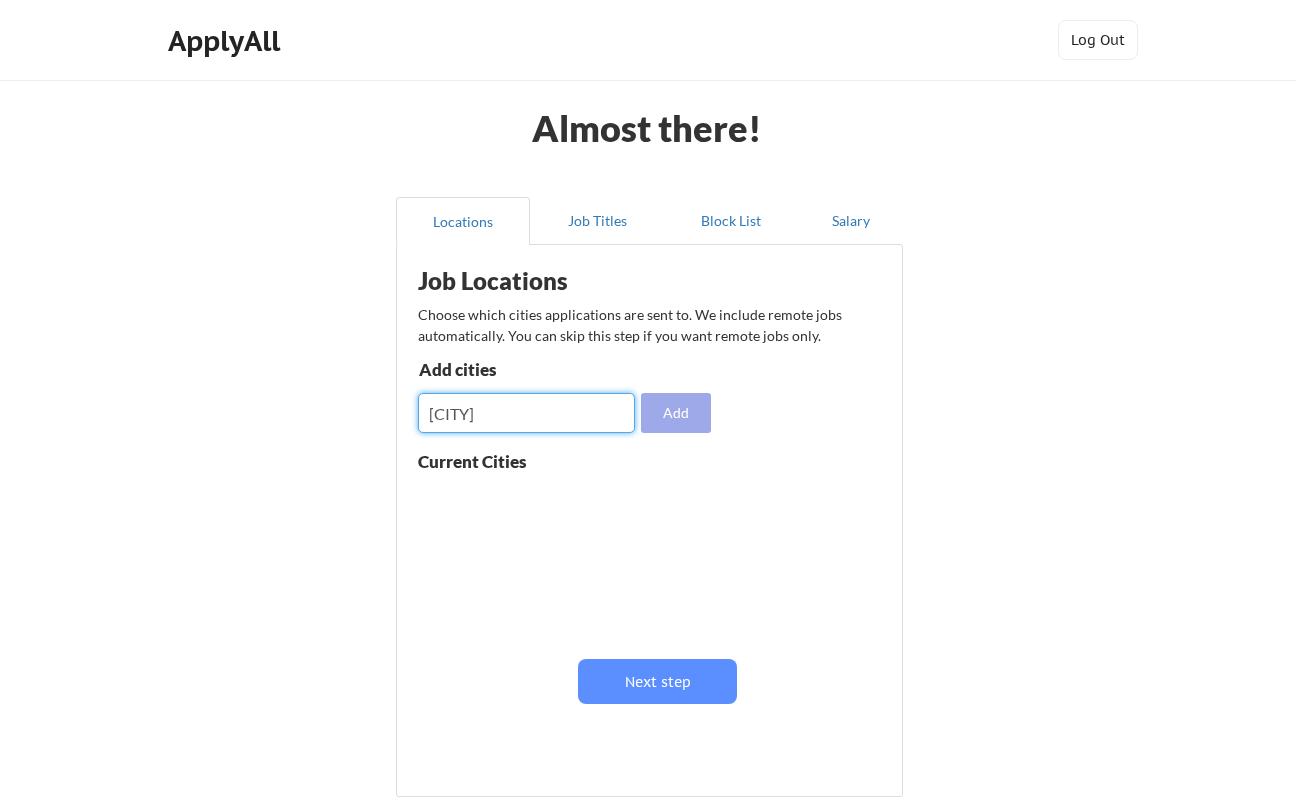 type on "[CITY]" 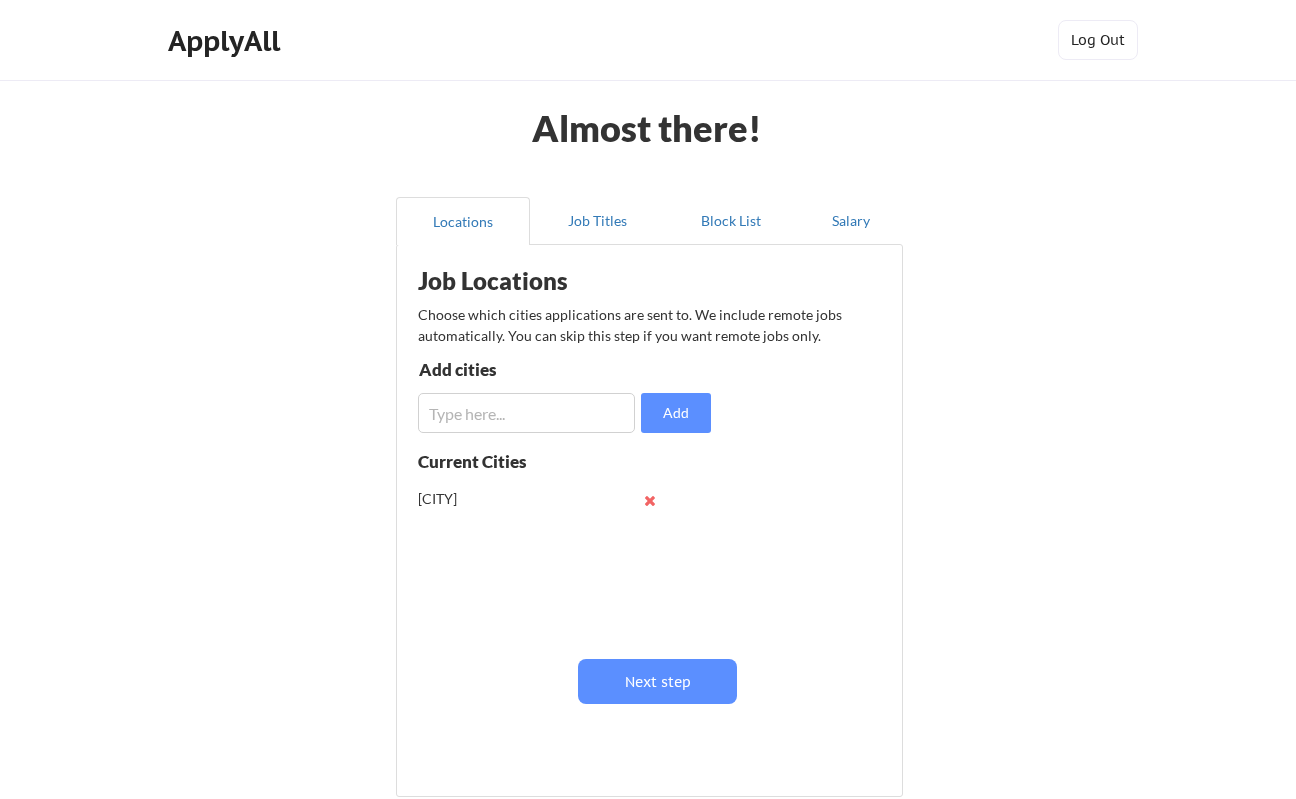 click at bounding box center [526, 413] 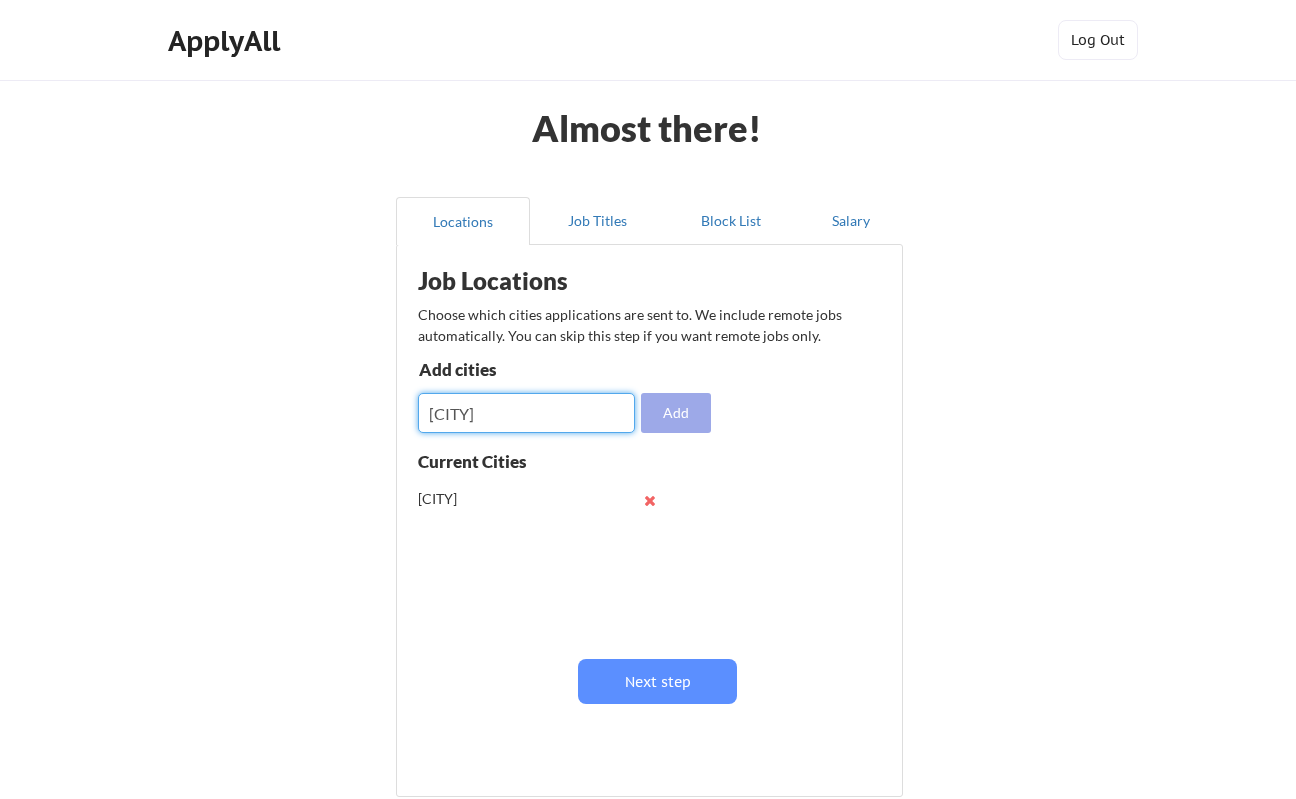 type on "[CITY]" 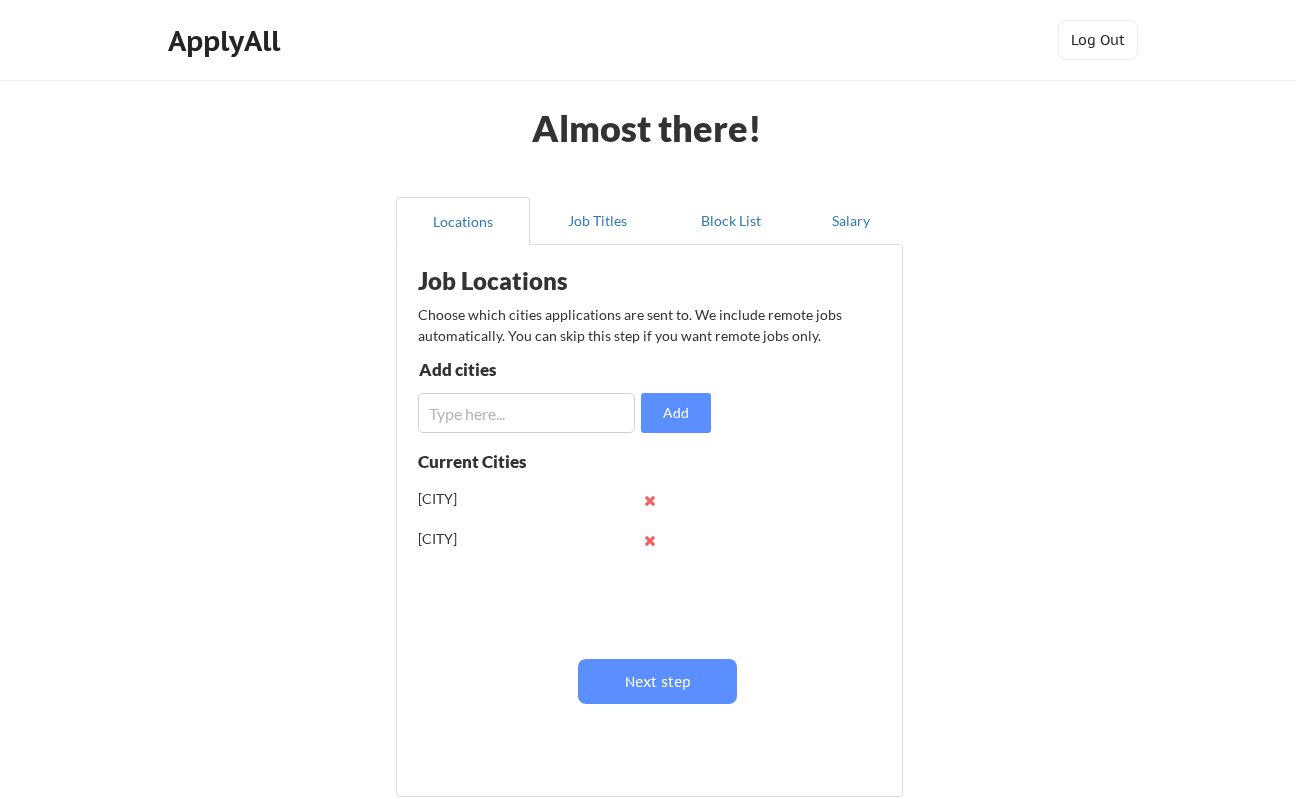click at bounding box center (526, 413) 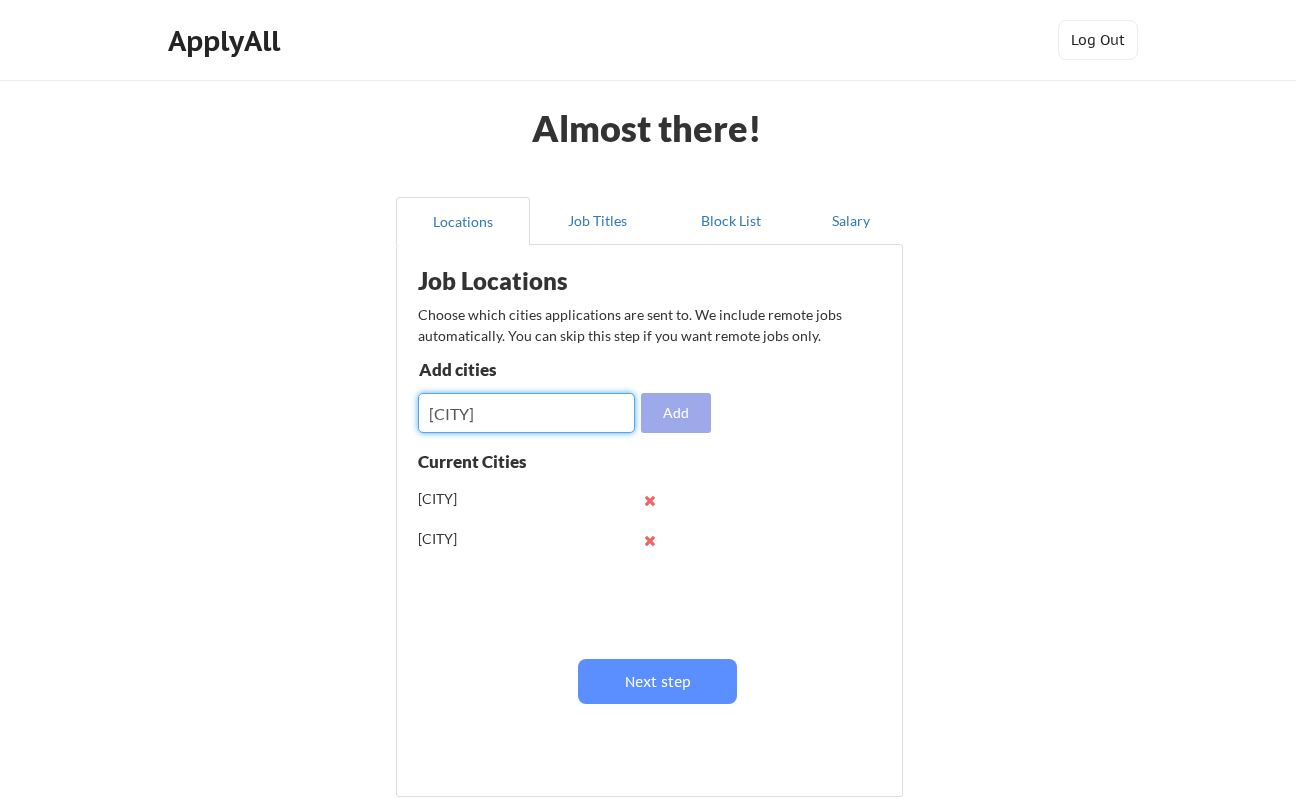 type on "[CITY]" 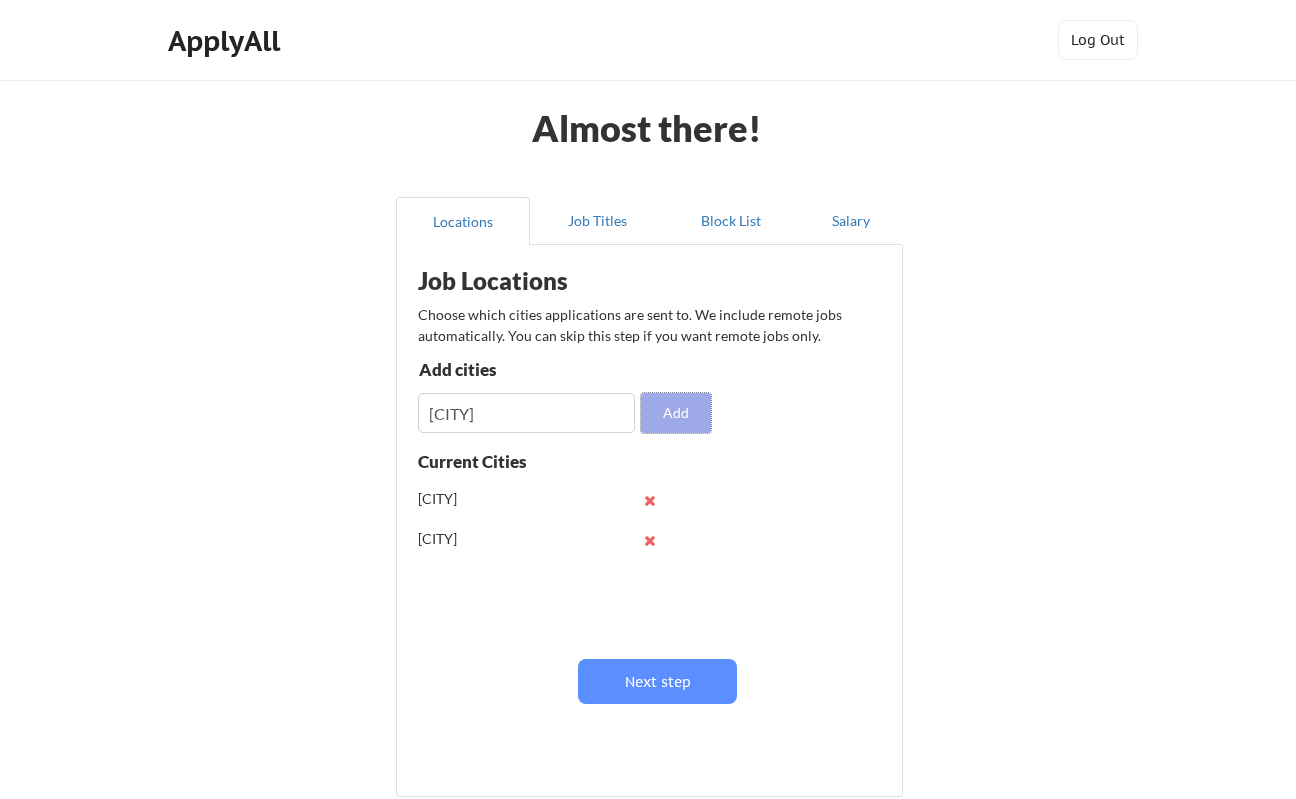 click on "Add" at bounding box center (676, 413) 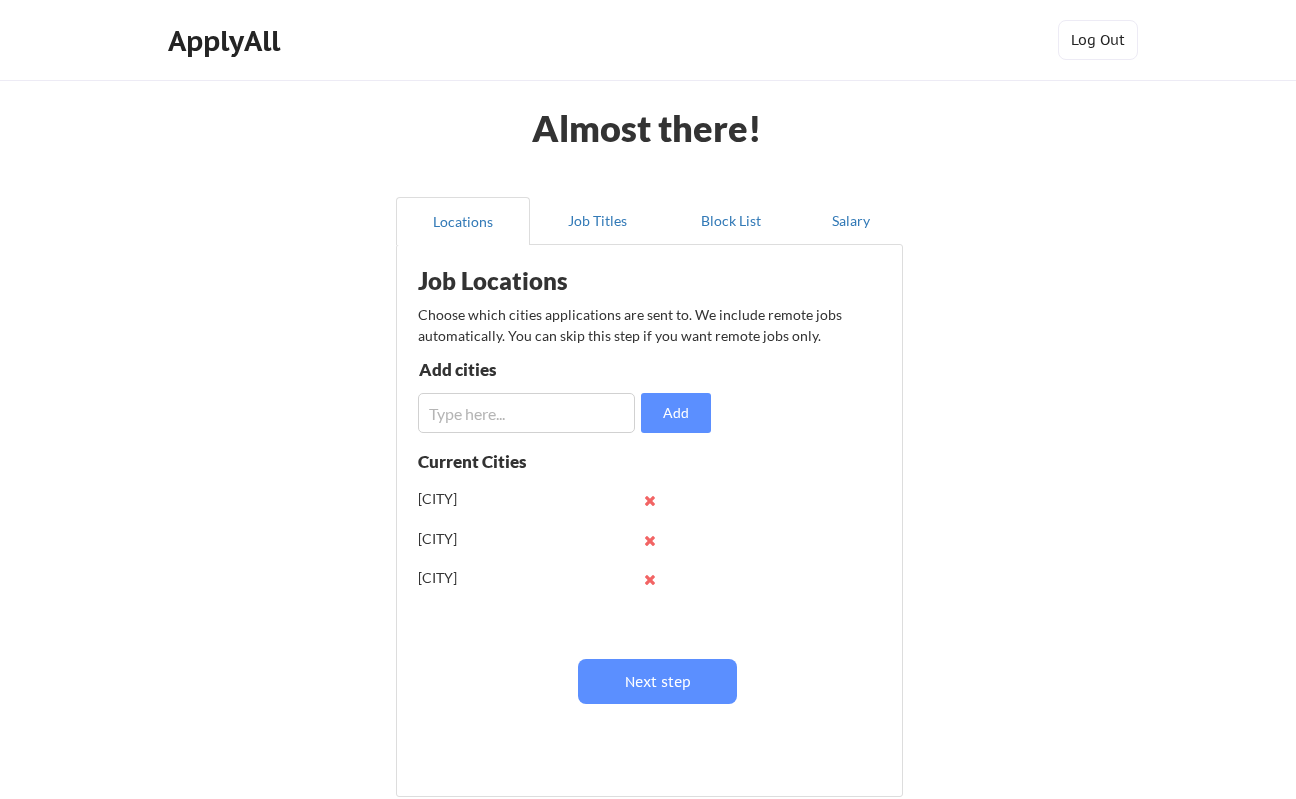 click at bounding box center [526, 413] 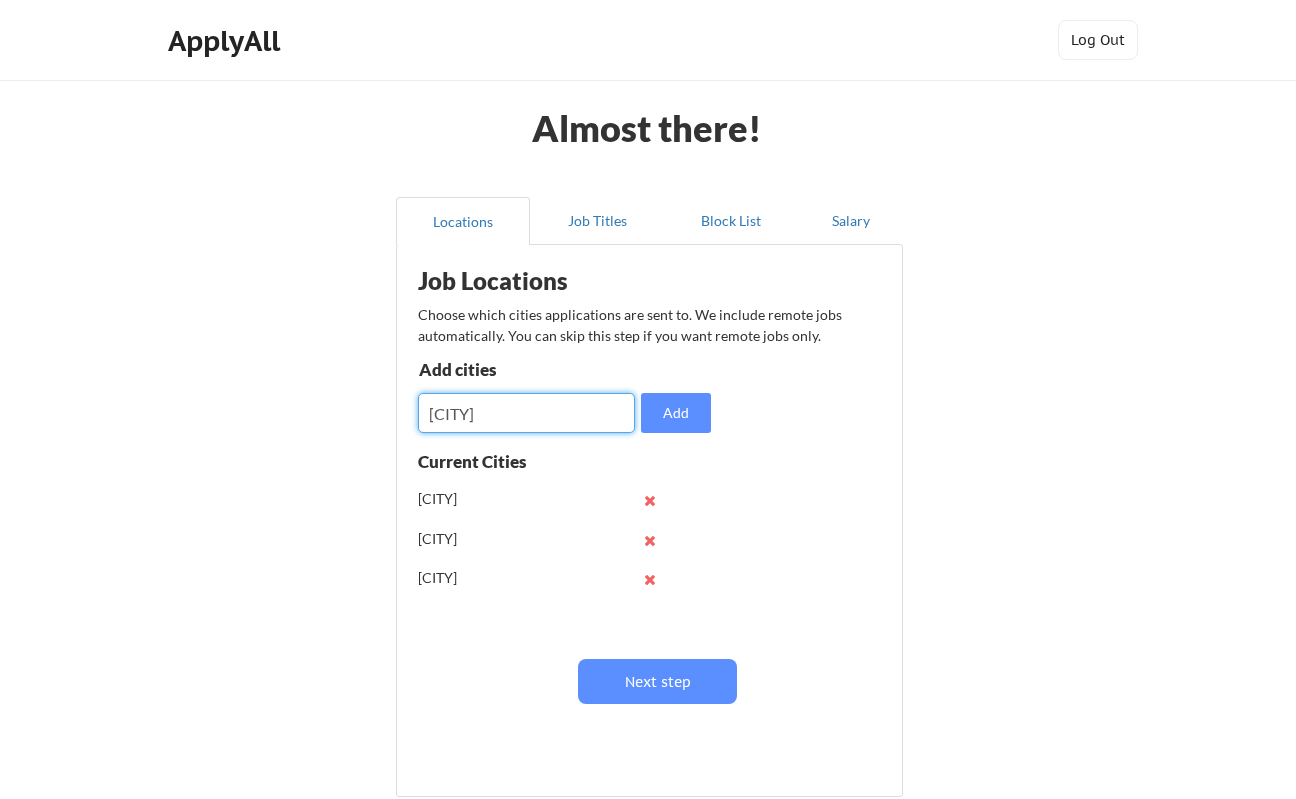 type on "Buckhead" 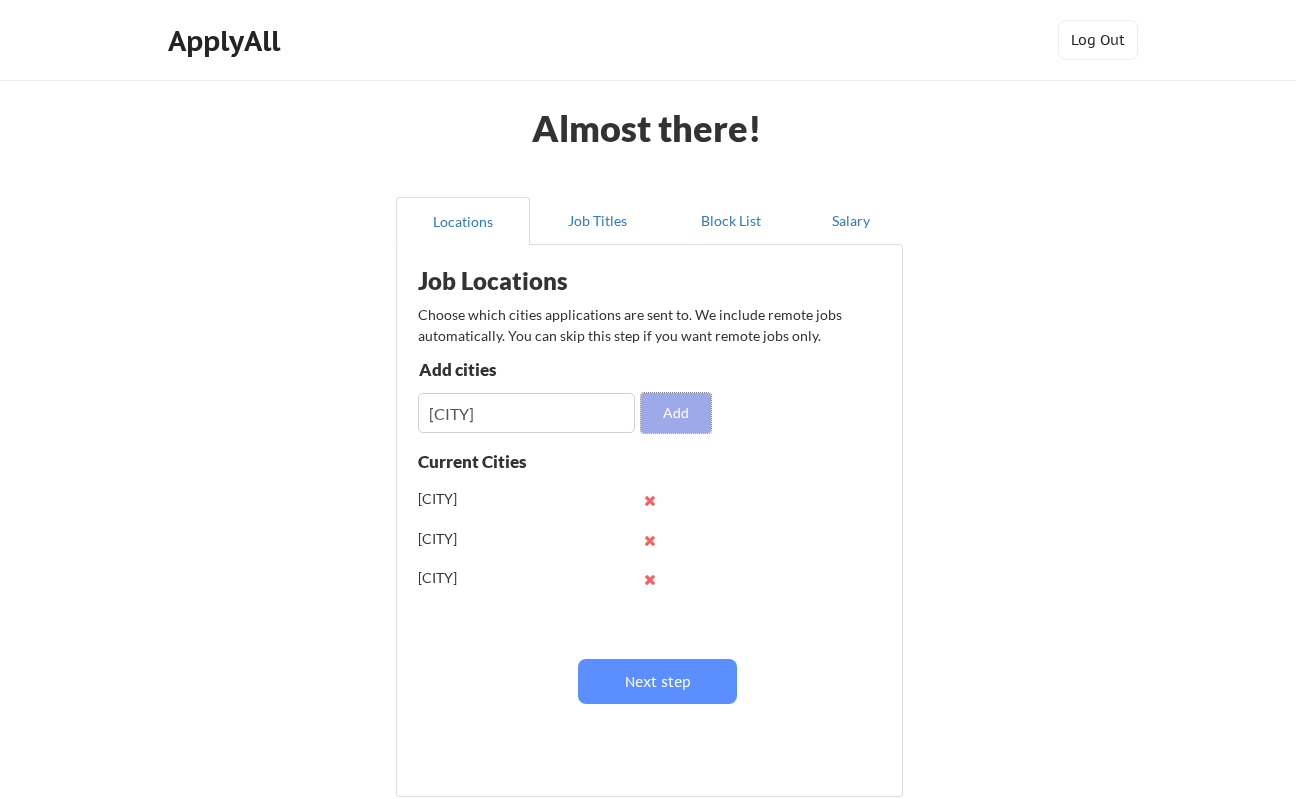 click on "Add" at bounding box center [676, 413] 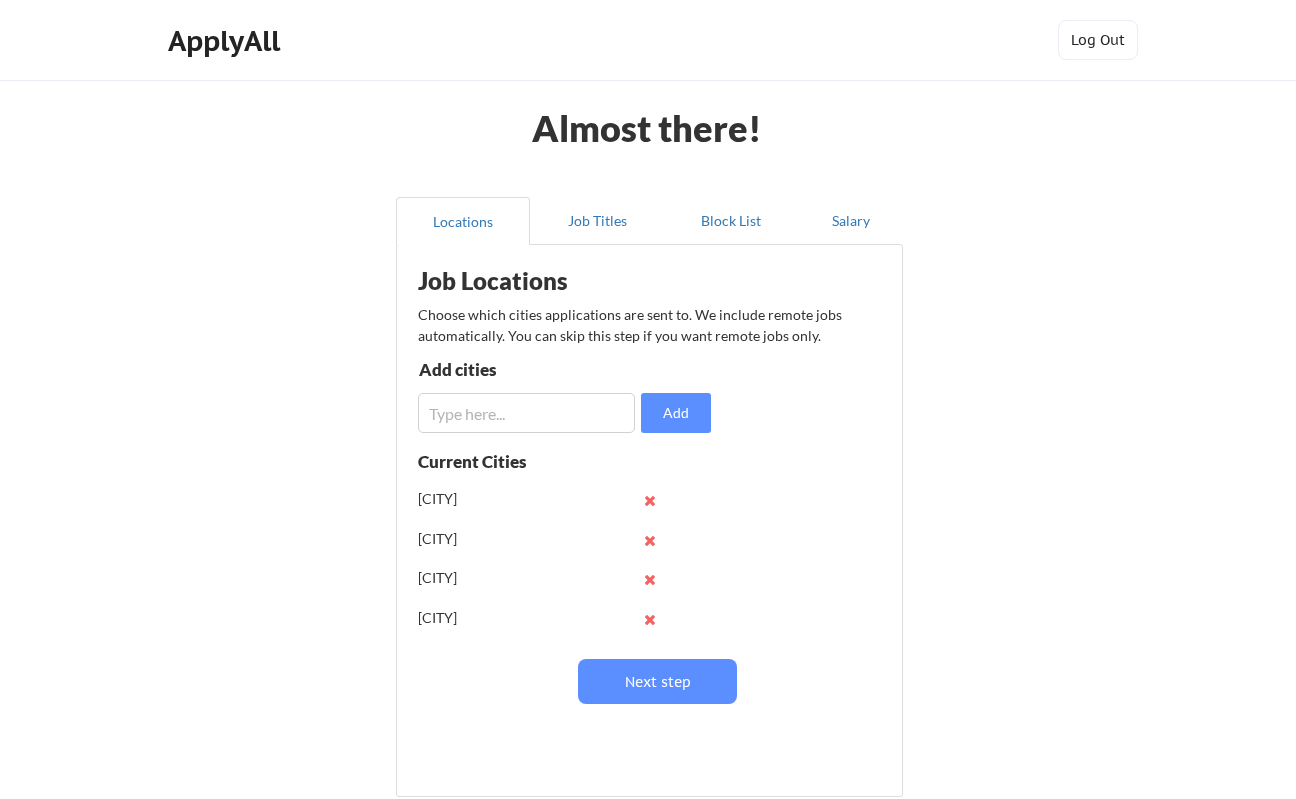 click at bounding box center (526, 413) 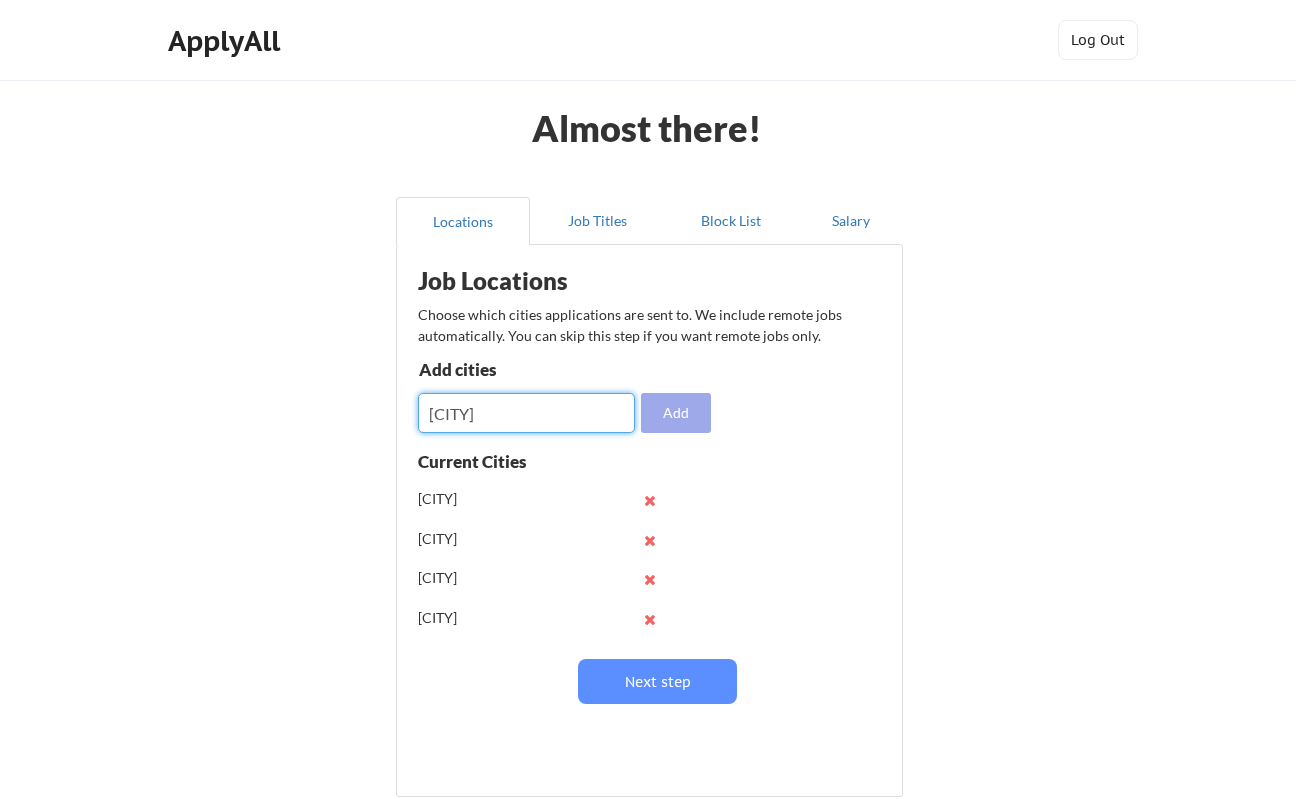 type on "Marietta" 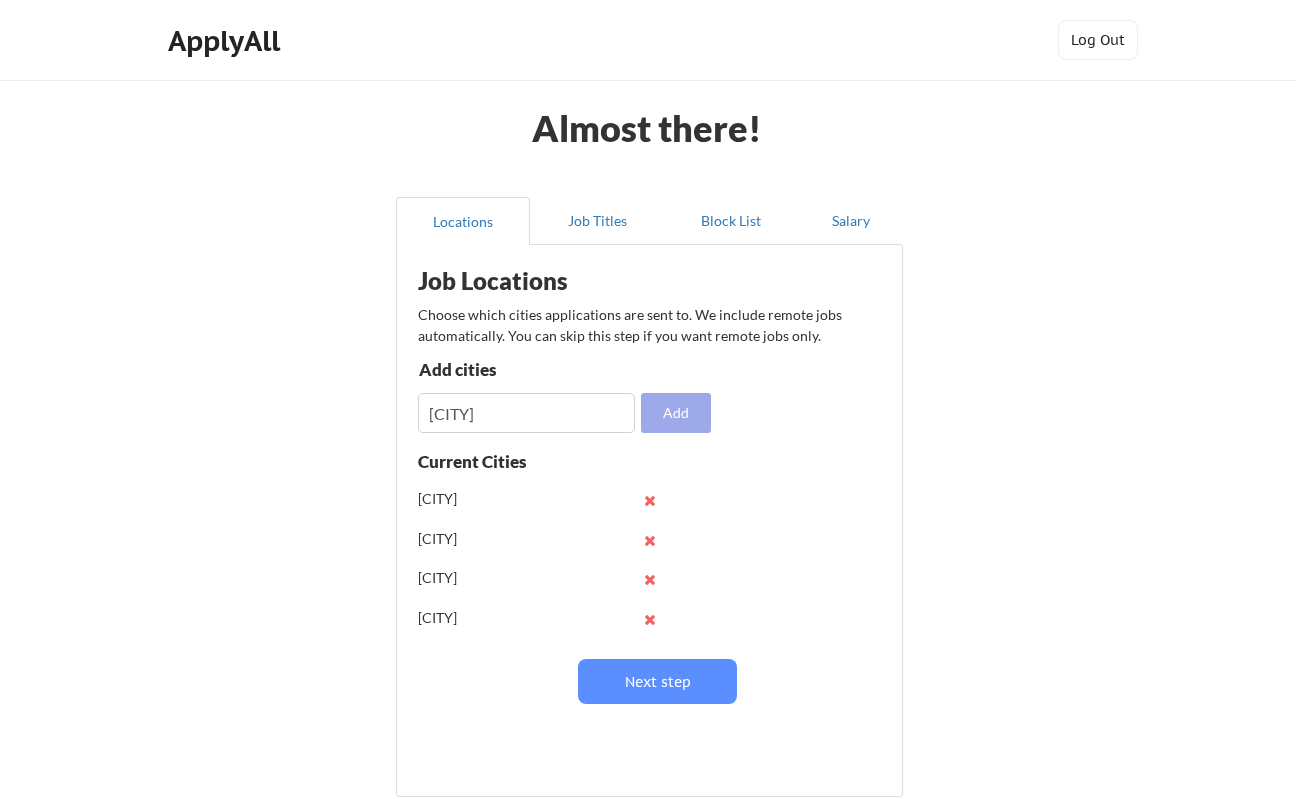 type 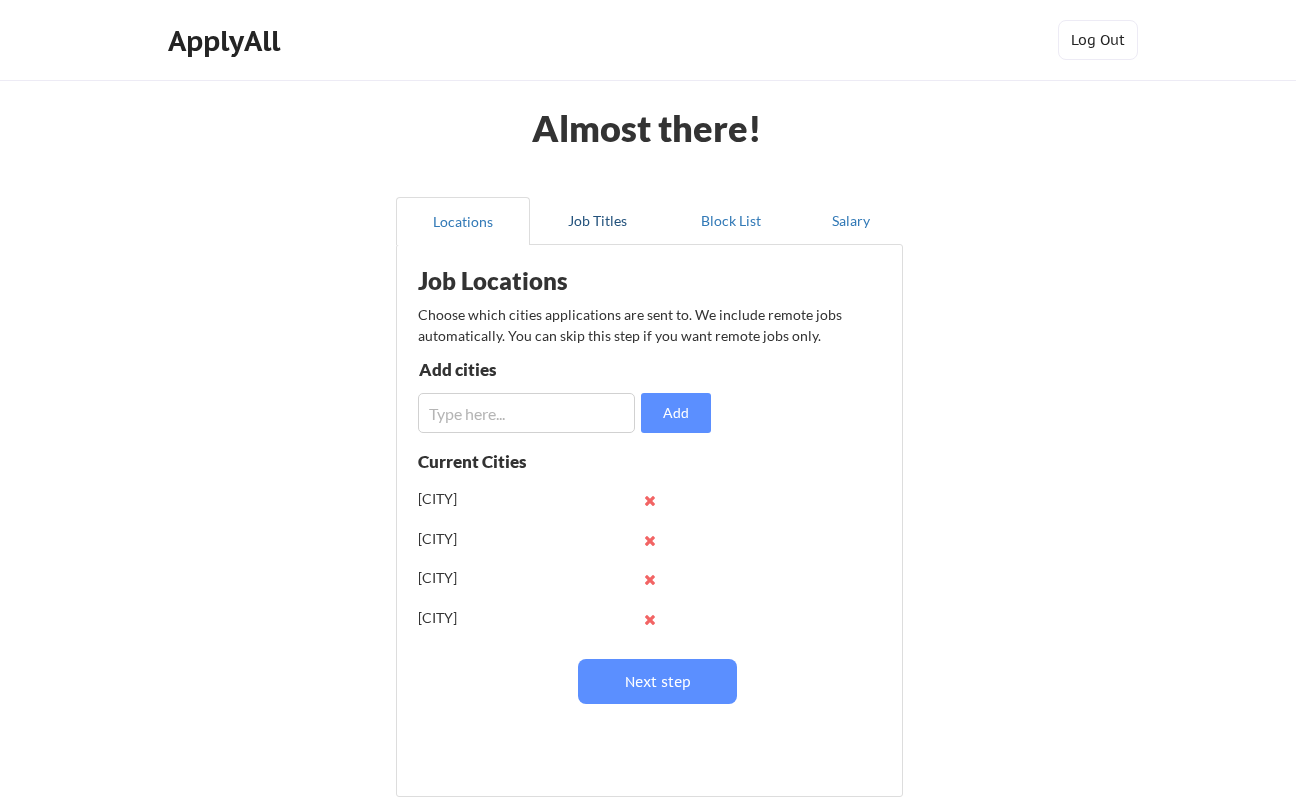 click on "Job Titles" at bounding box center [597, 221] 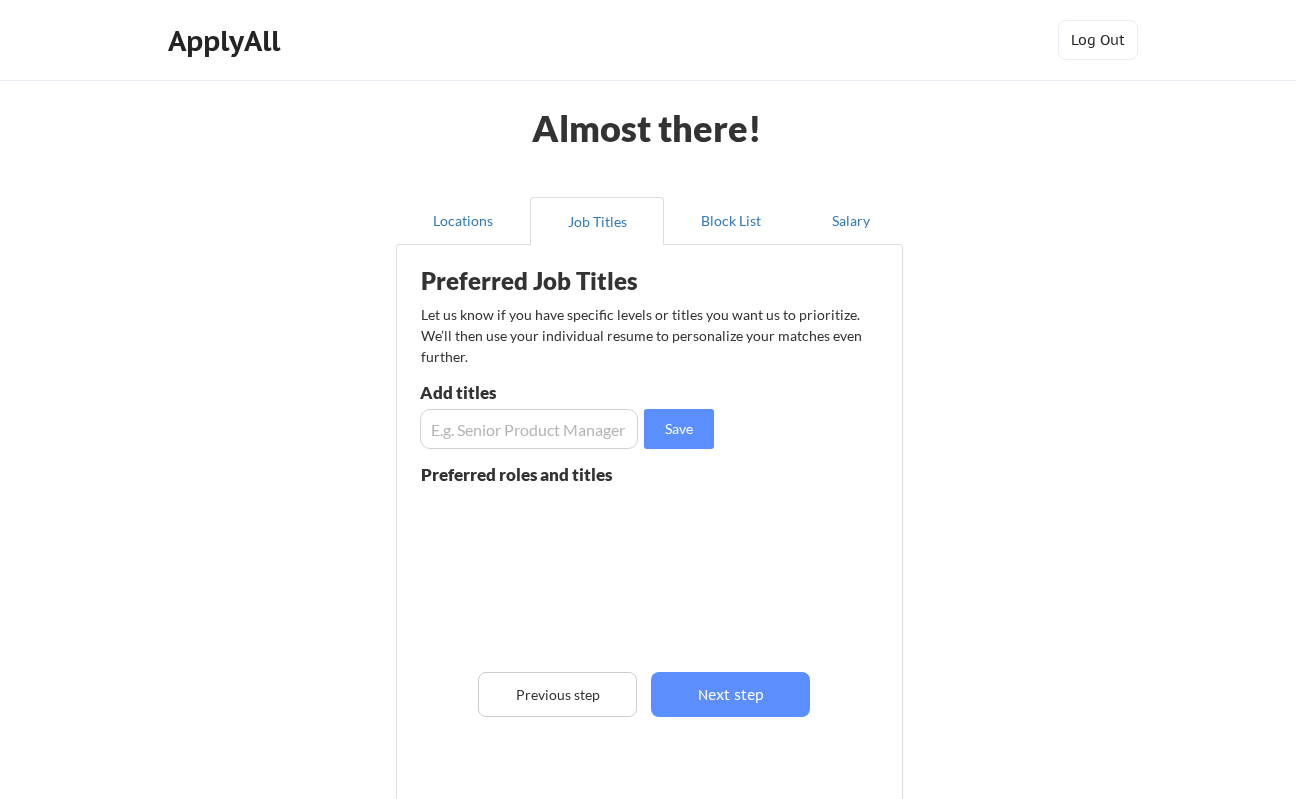 click at bounding box center (529, 429) 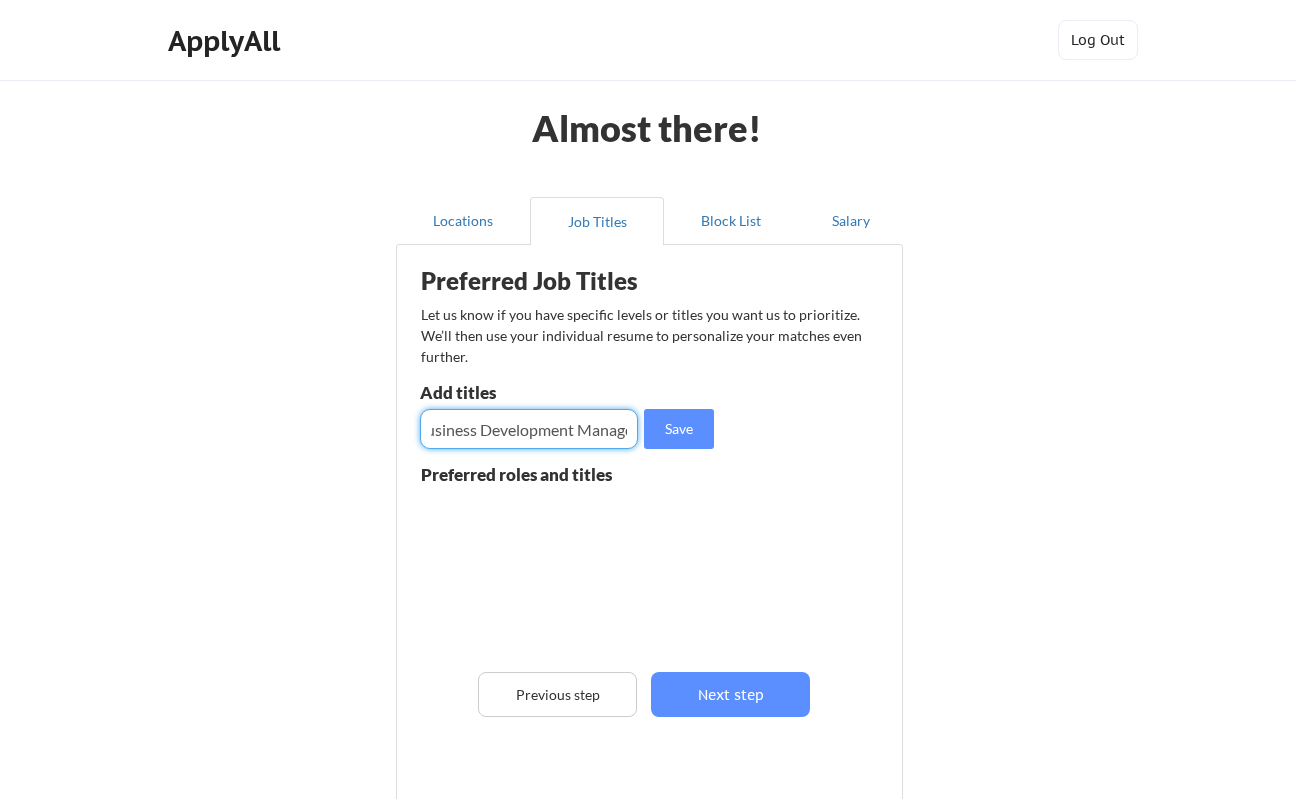 scroll, scrollTop: 0, scrollLeft: 77, axis: horizontal 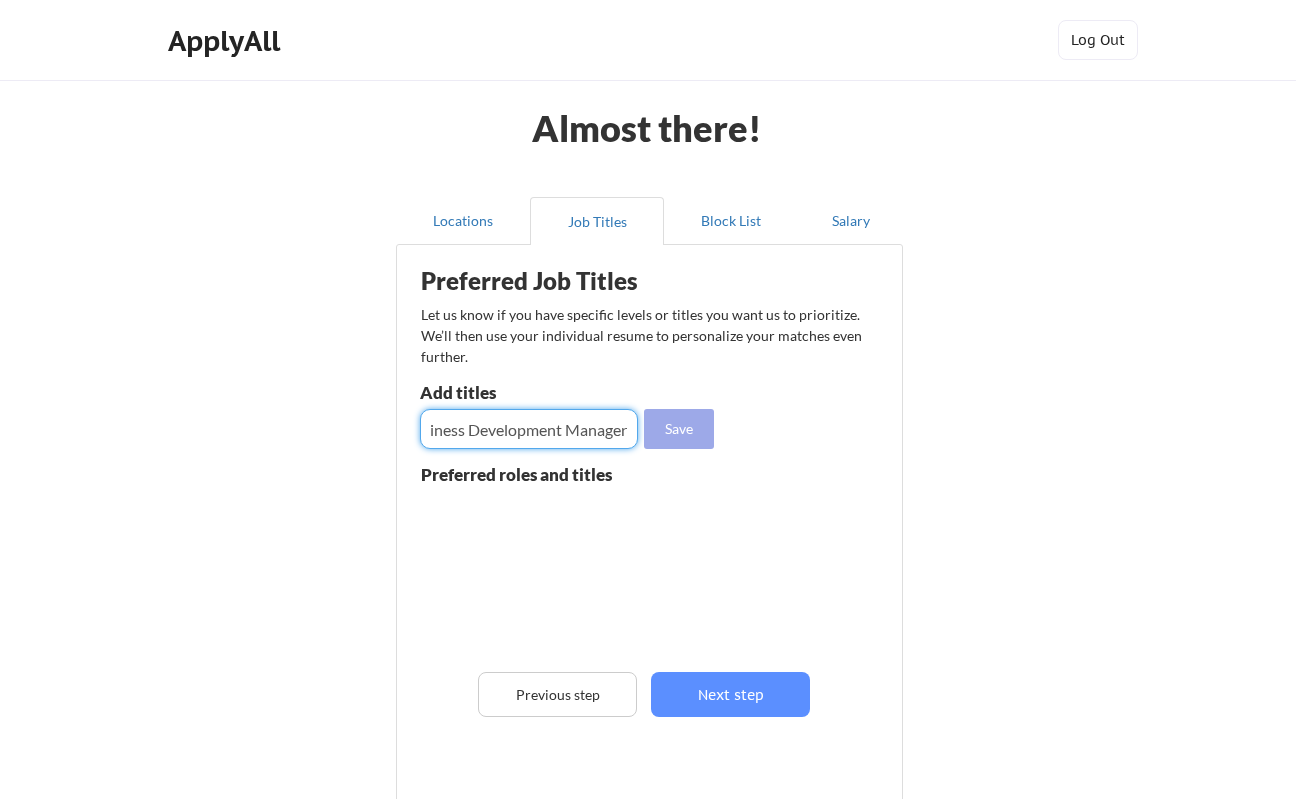 type on "Senior Business Development Manager" 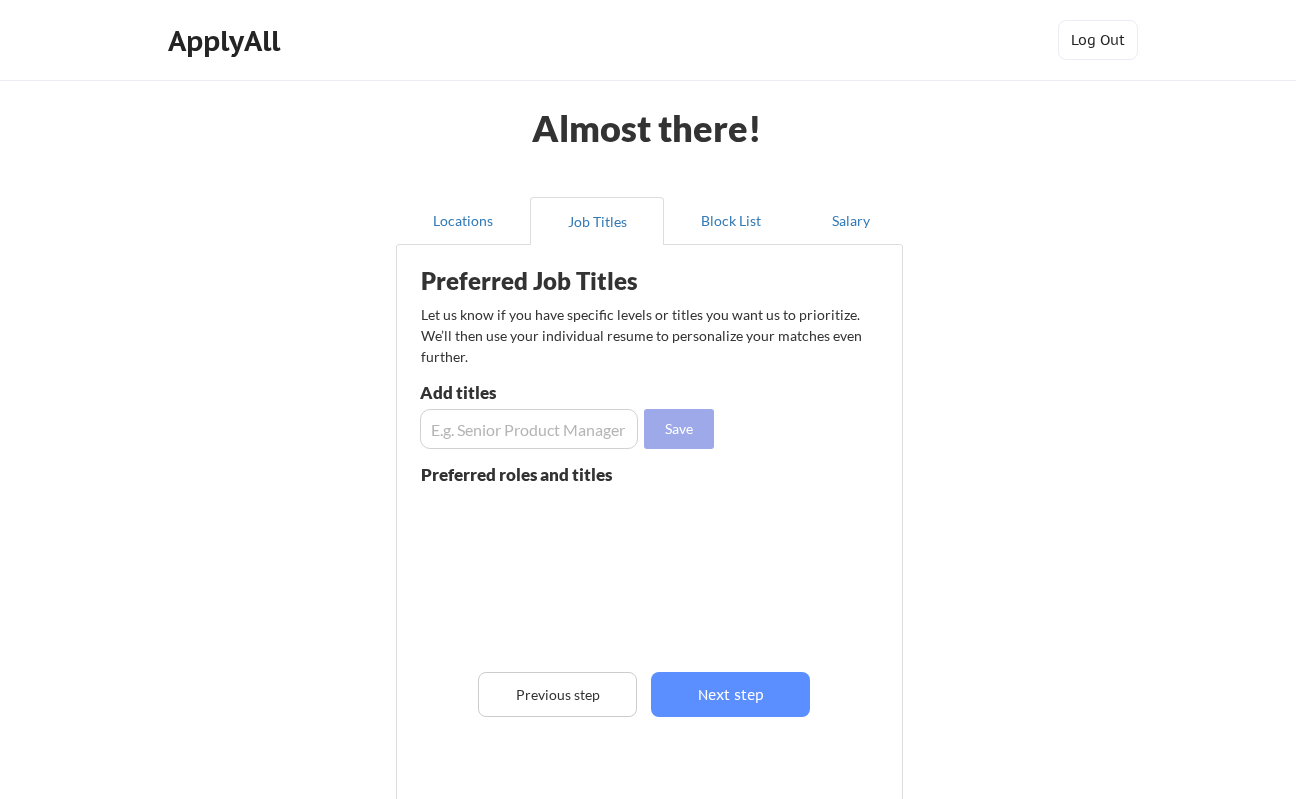 scroll, scrollTop: 0, scrollLeft: 0, axis: both 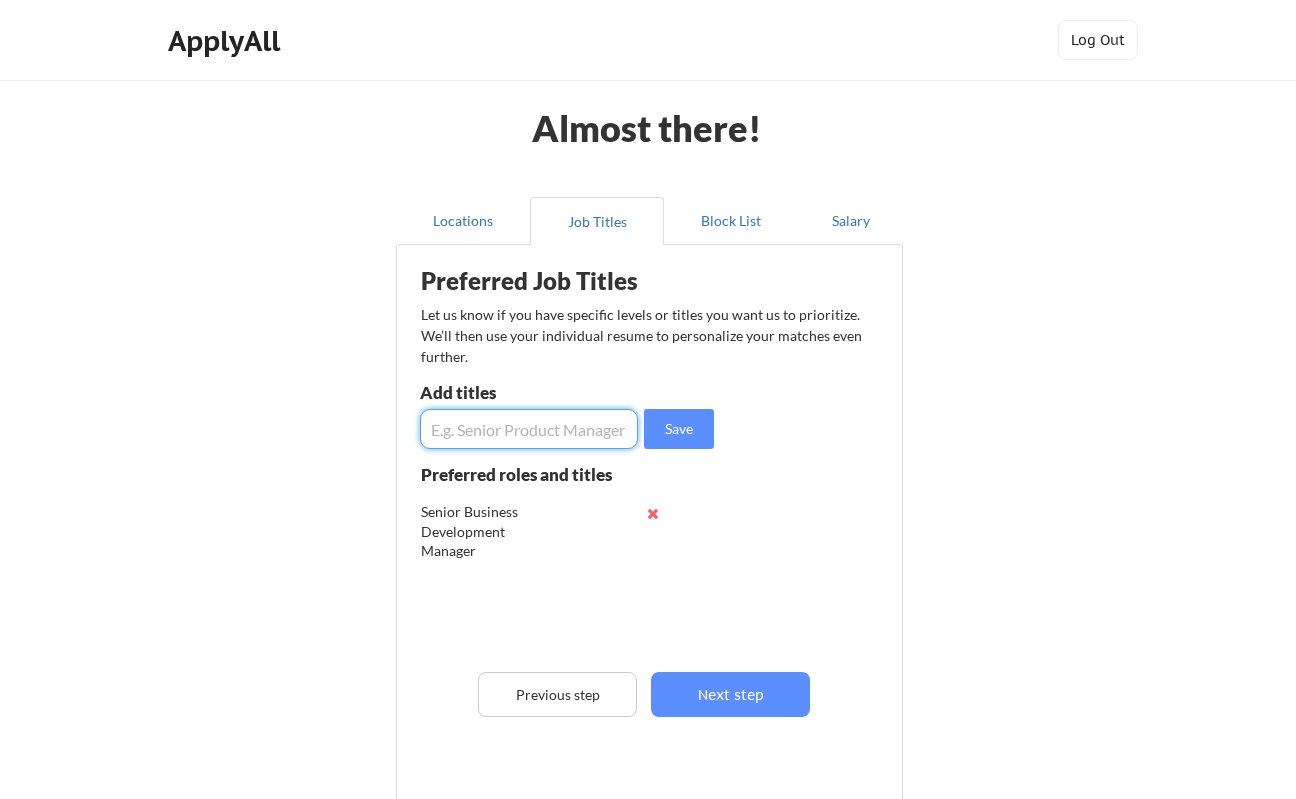 click at bounding box center [529, 429] 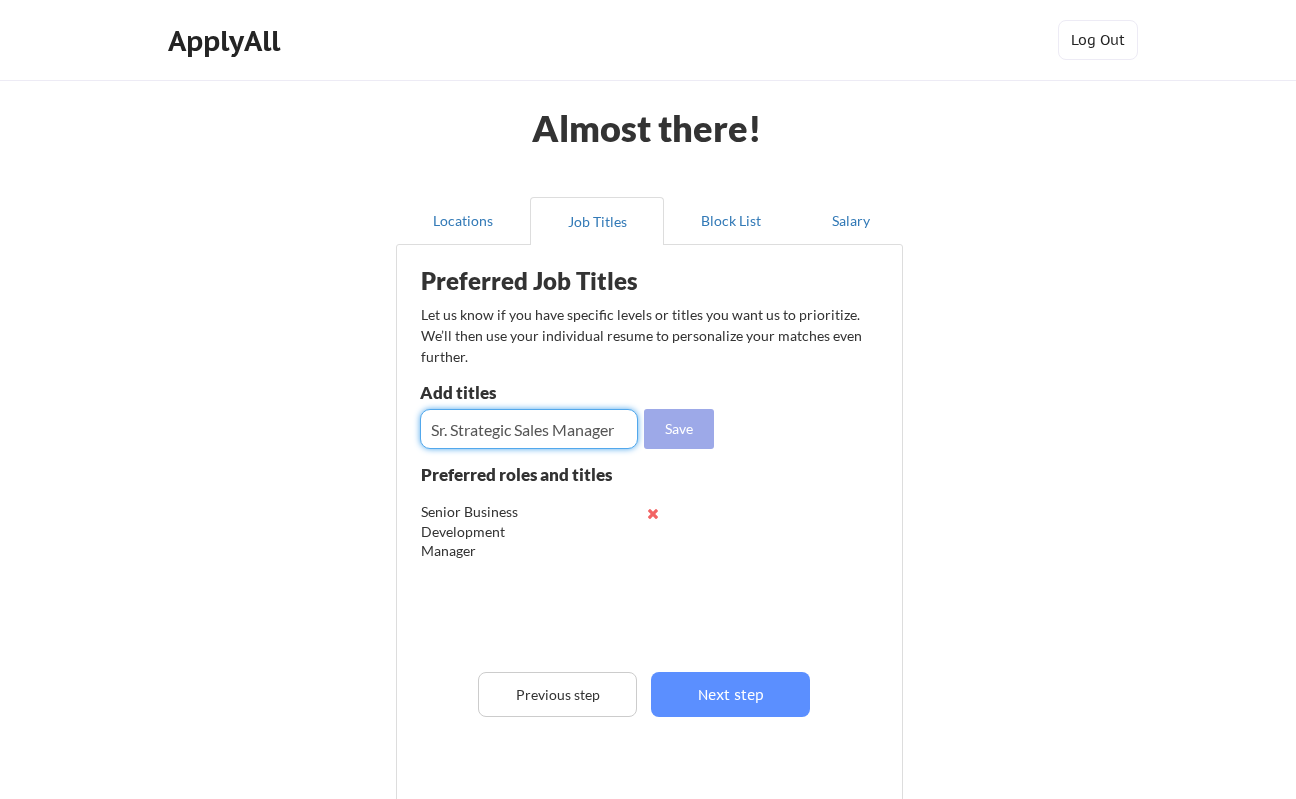 type on "Sr. Strategic Sales Manager" 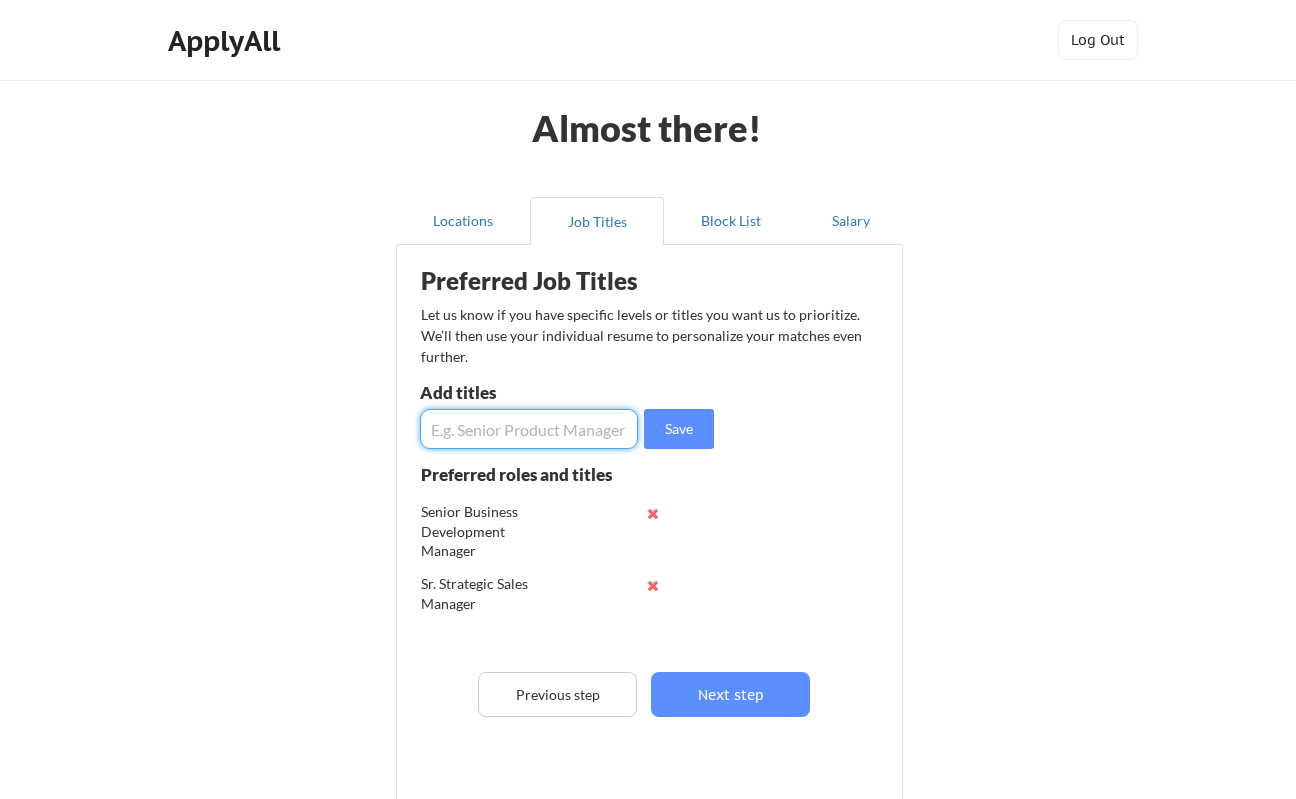click at bounding box center [529, 429] 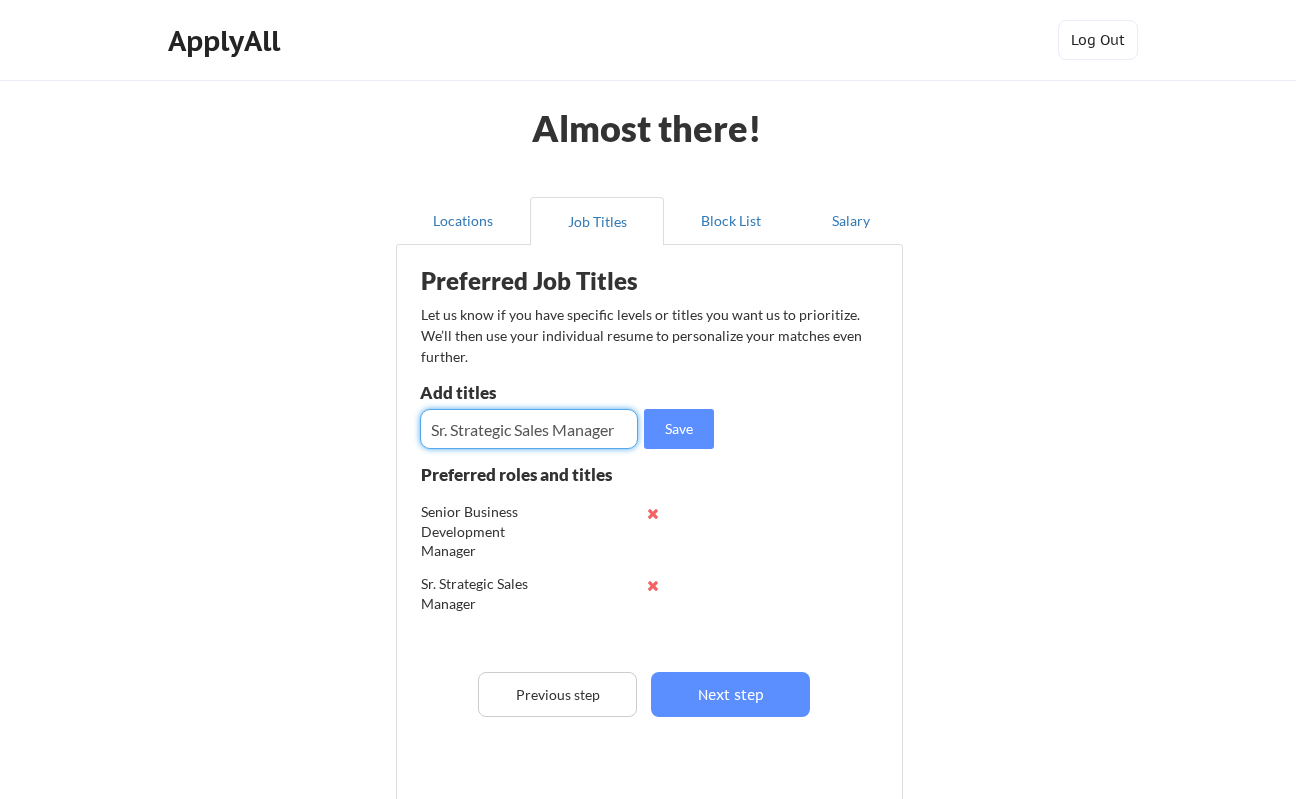 click at bounding box center [529, 429] 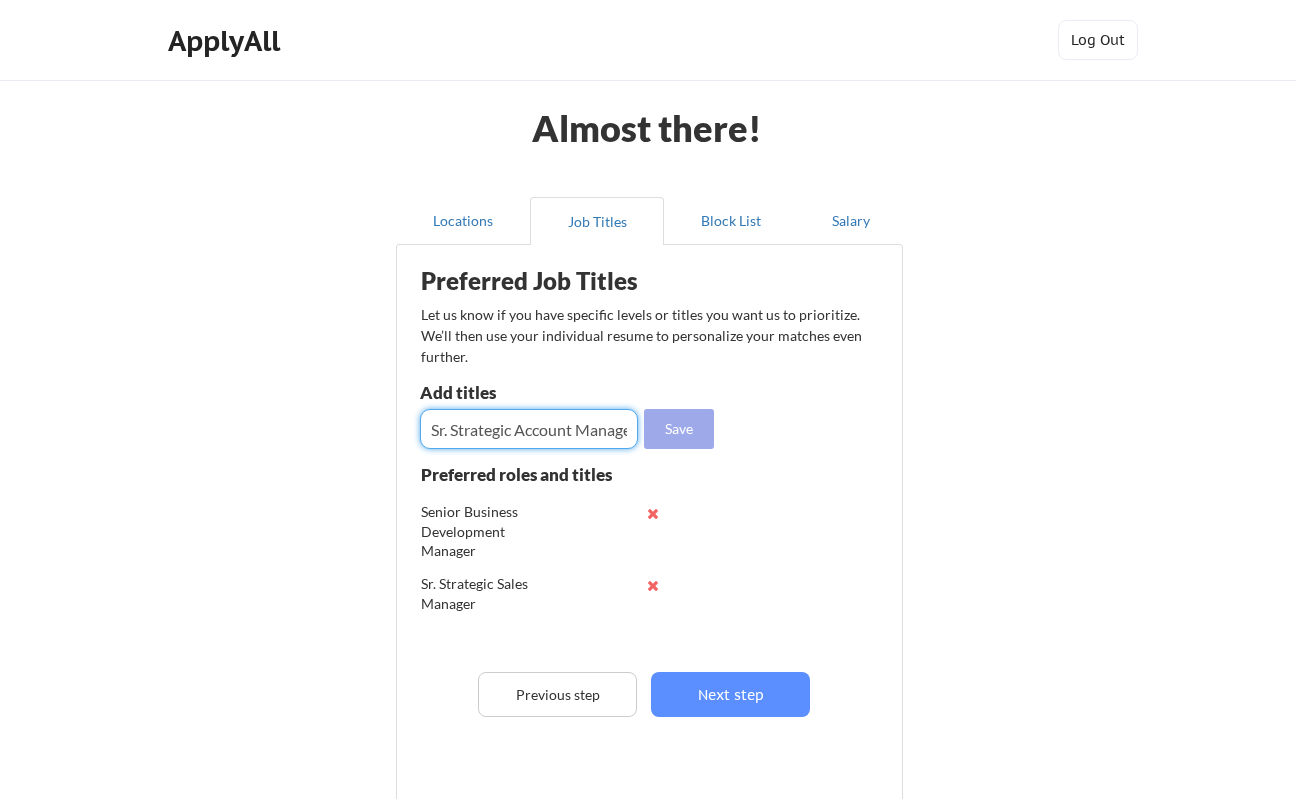 type on "Sr. Strategic Account Manager" 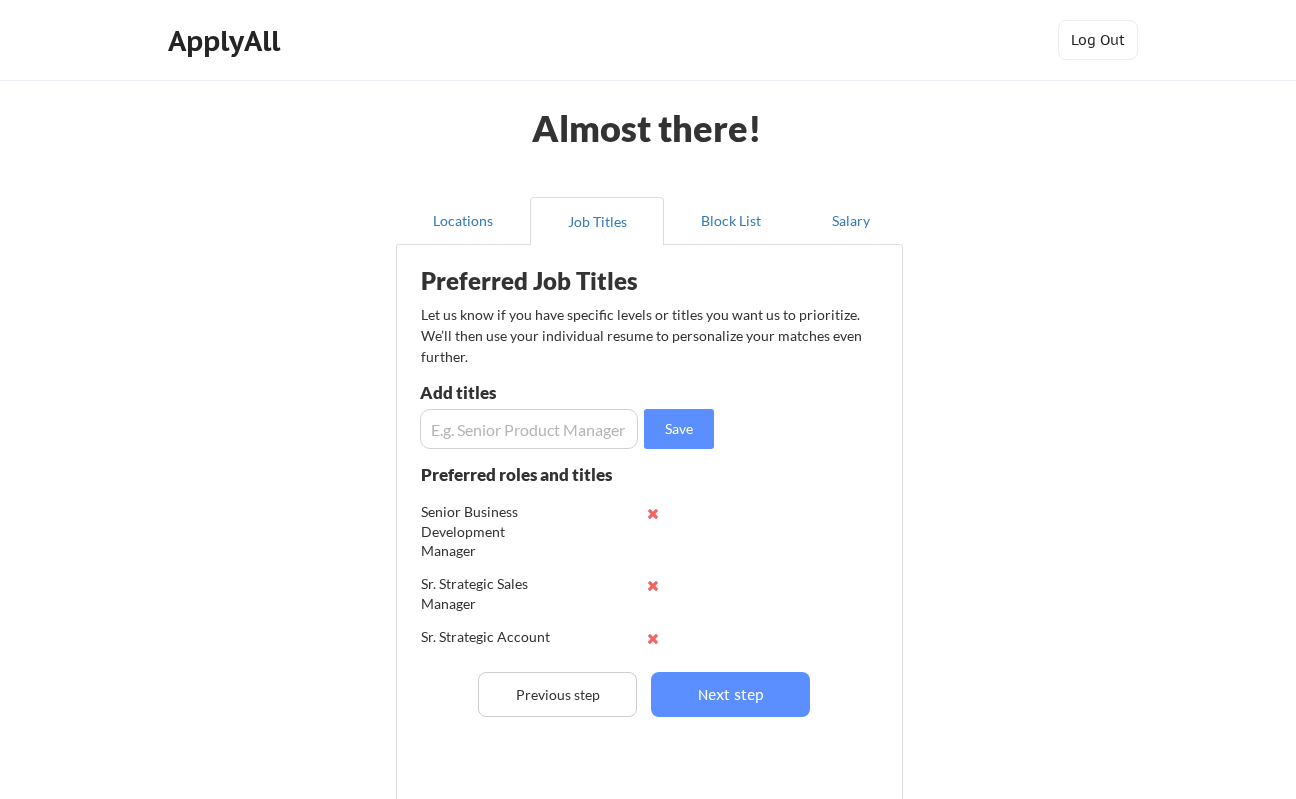 click at bounding box center [529, 429] 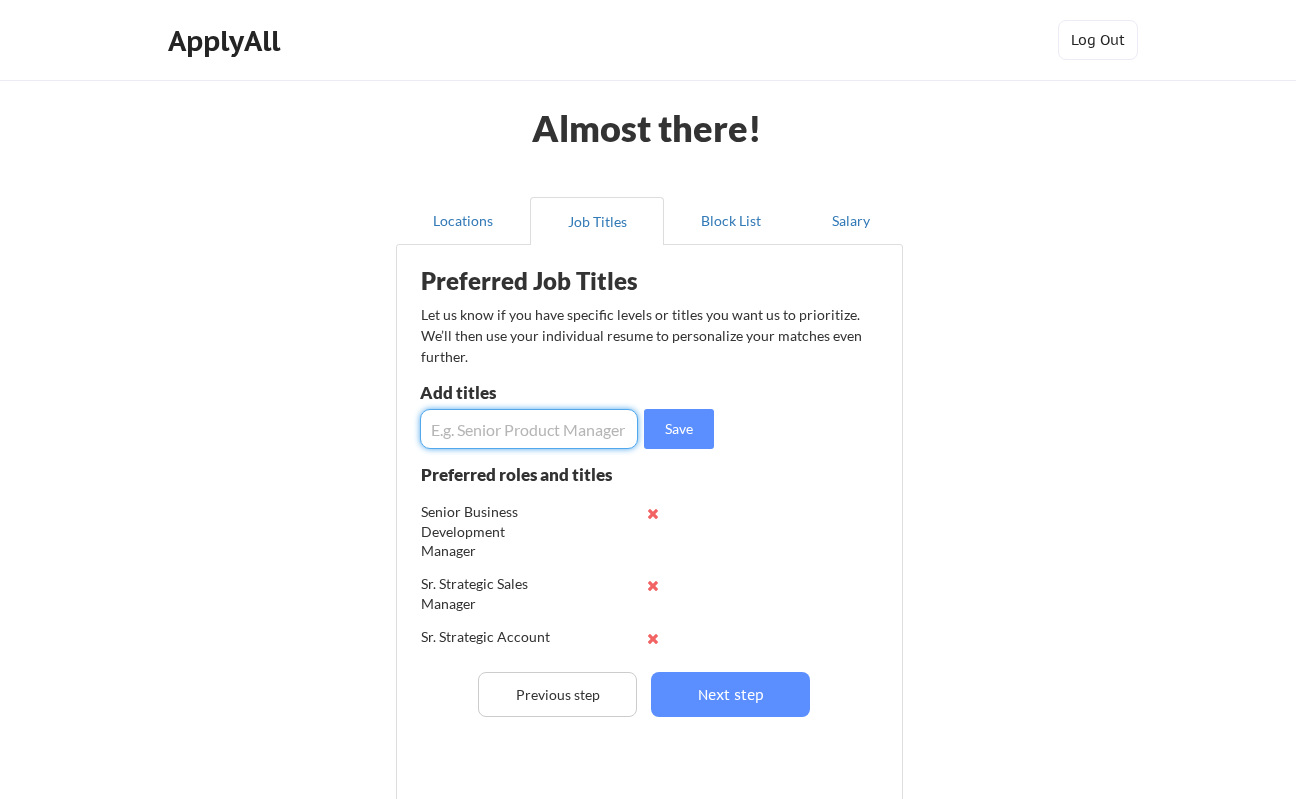 type on "S" 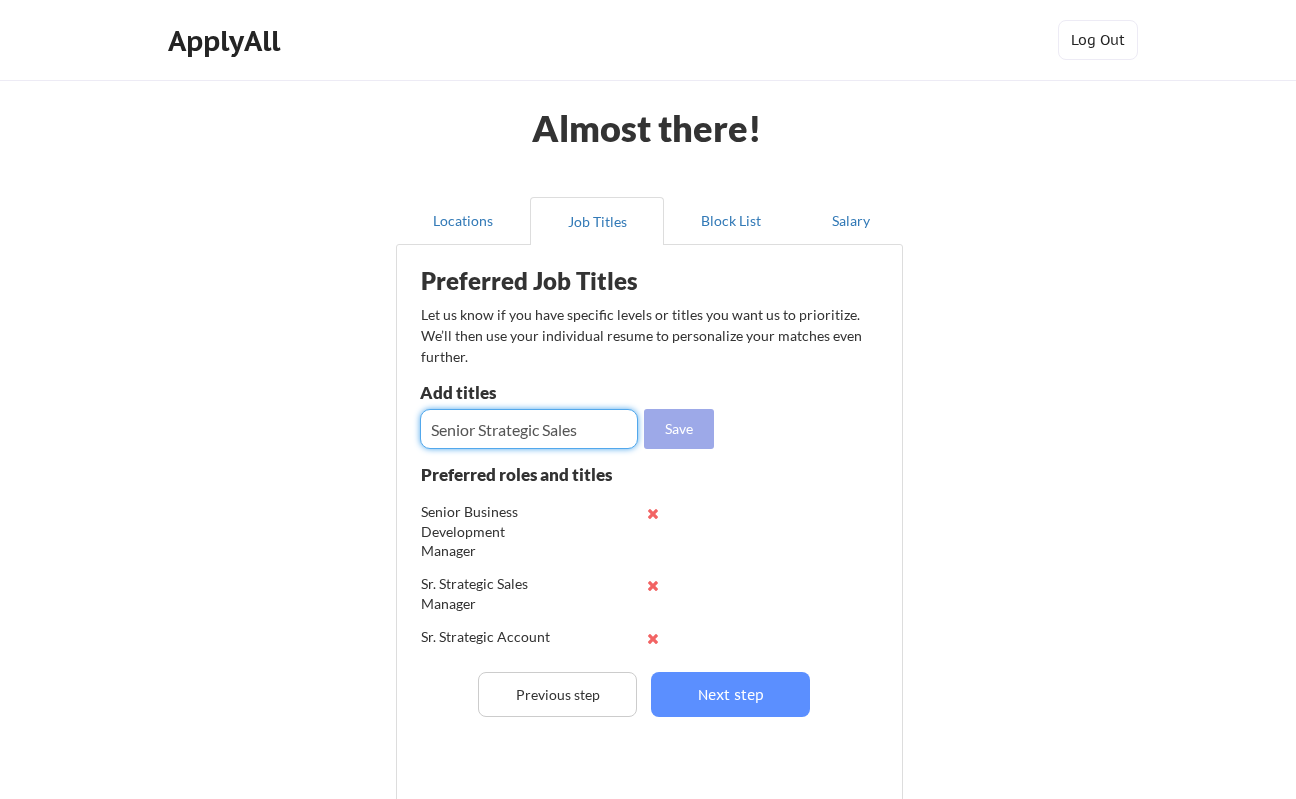 type on "Senior Strategic Sales" 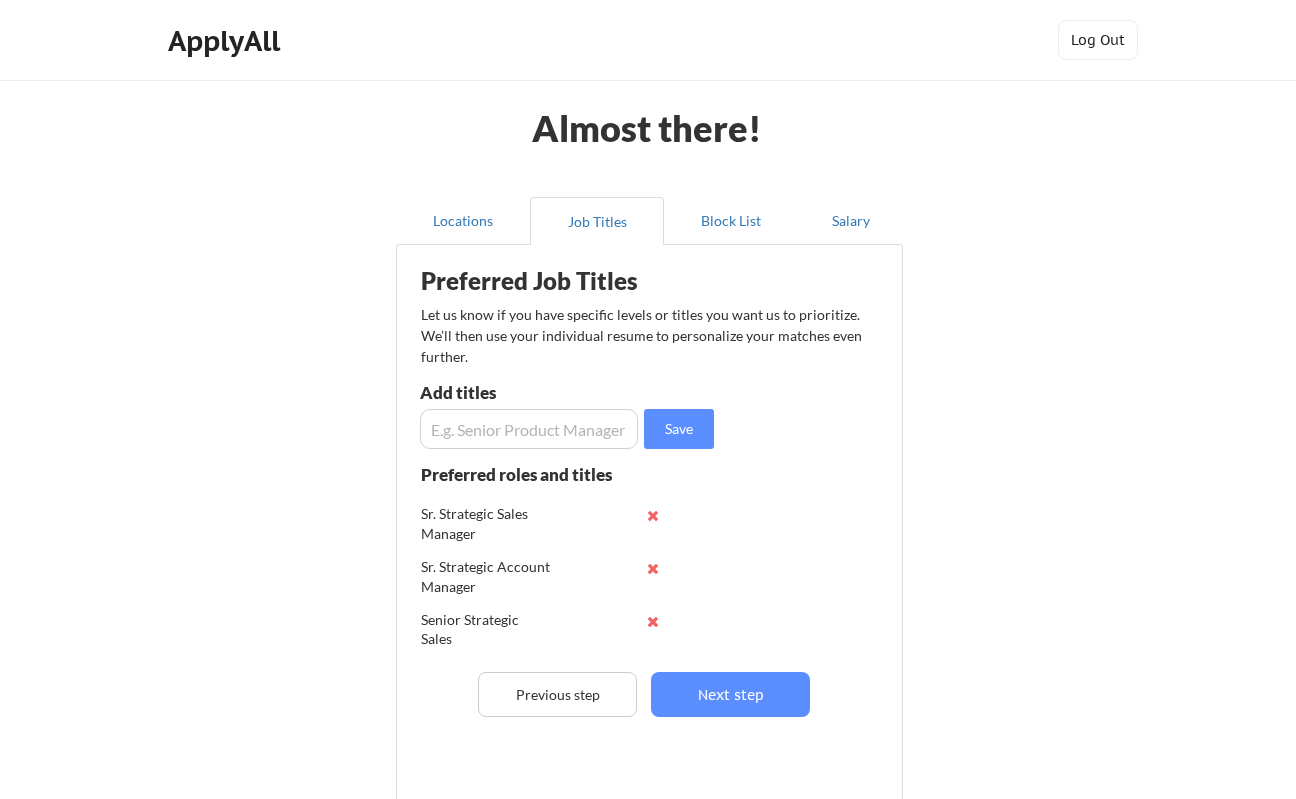 scroll, scrollTop: 72, scrollLeft: 0, axis: vertical 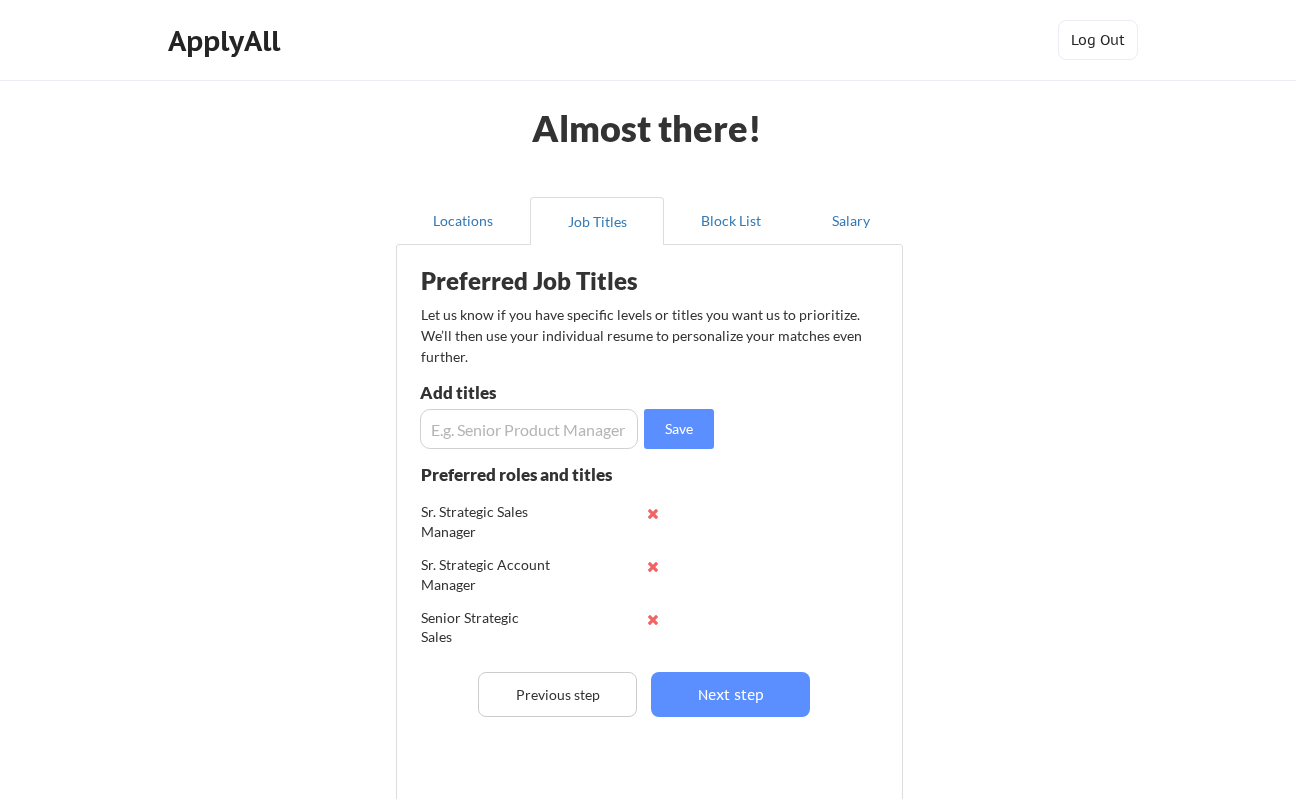 click at bounding box center [529, 429] 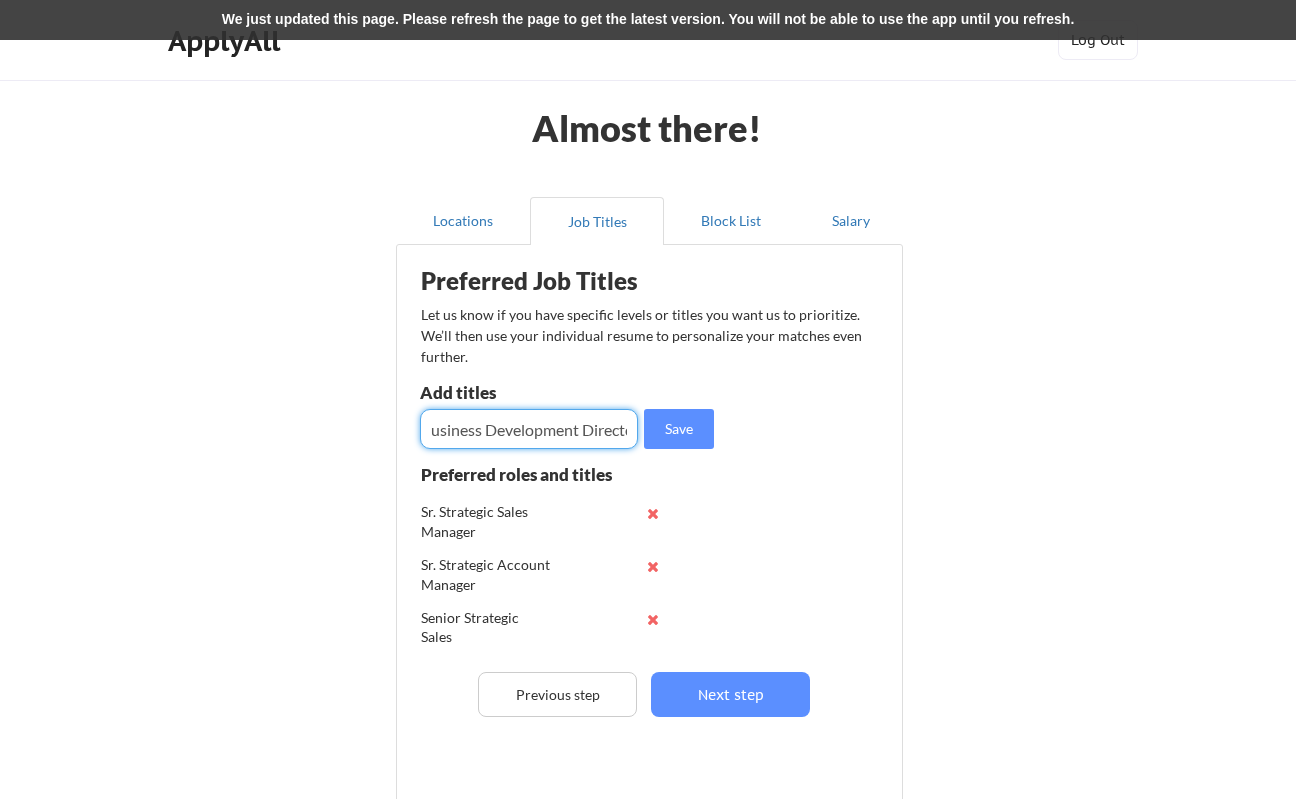 scroll, scrollTop: 0, scrollLeft: 26, axis: horizontal 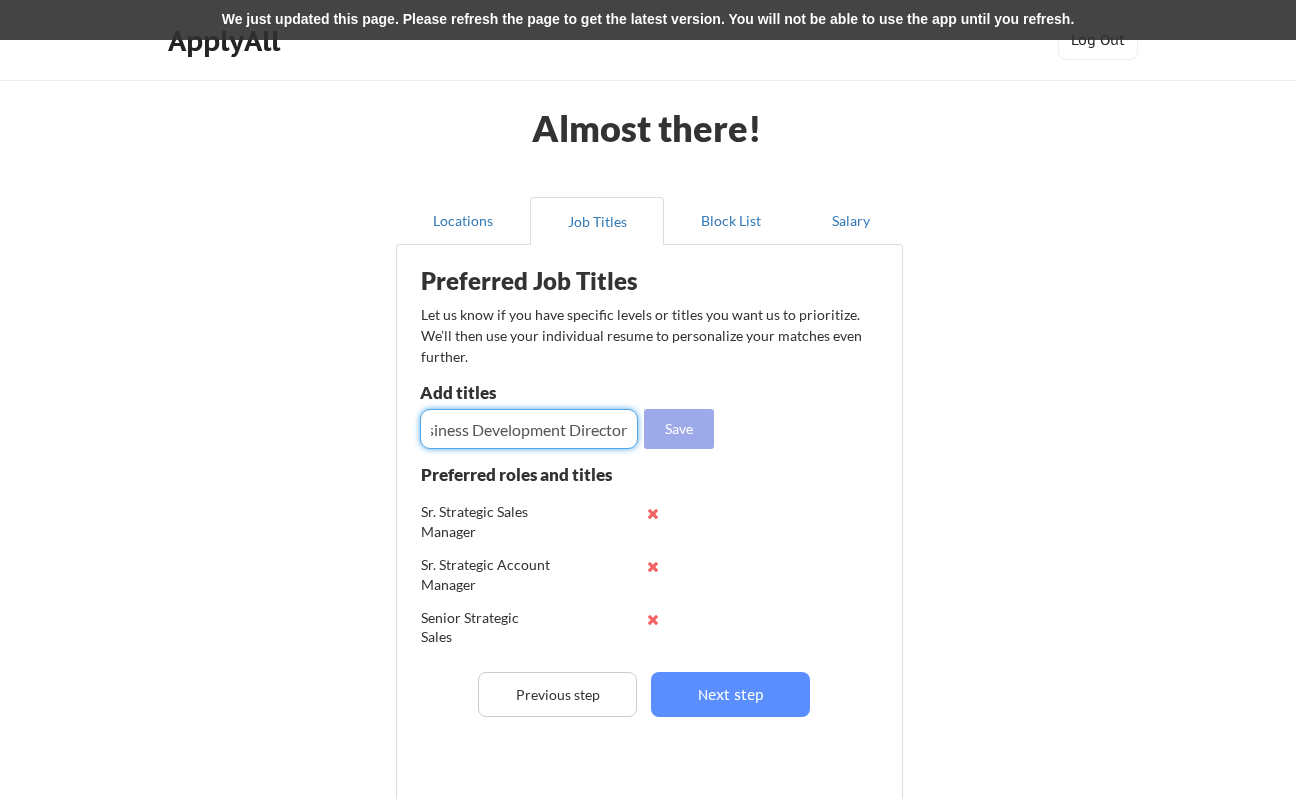 type on "Business Development Director" 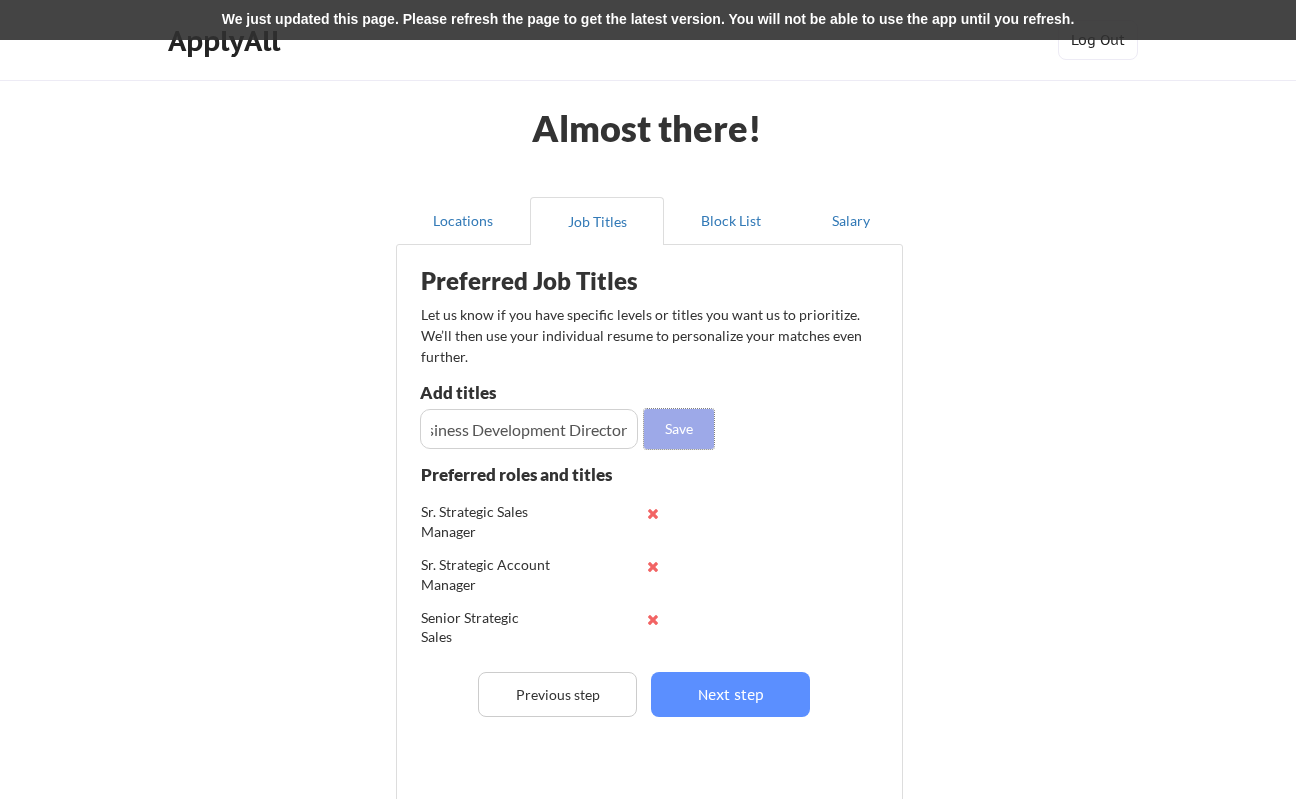 click on "Save" at bounding box center (679, 429) 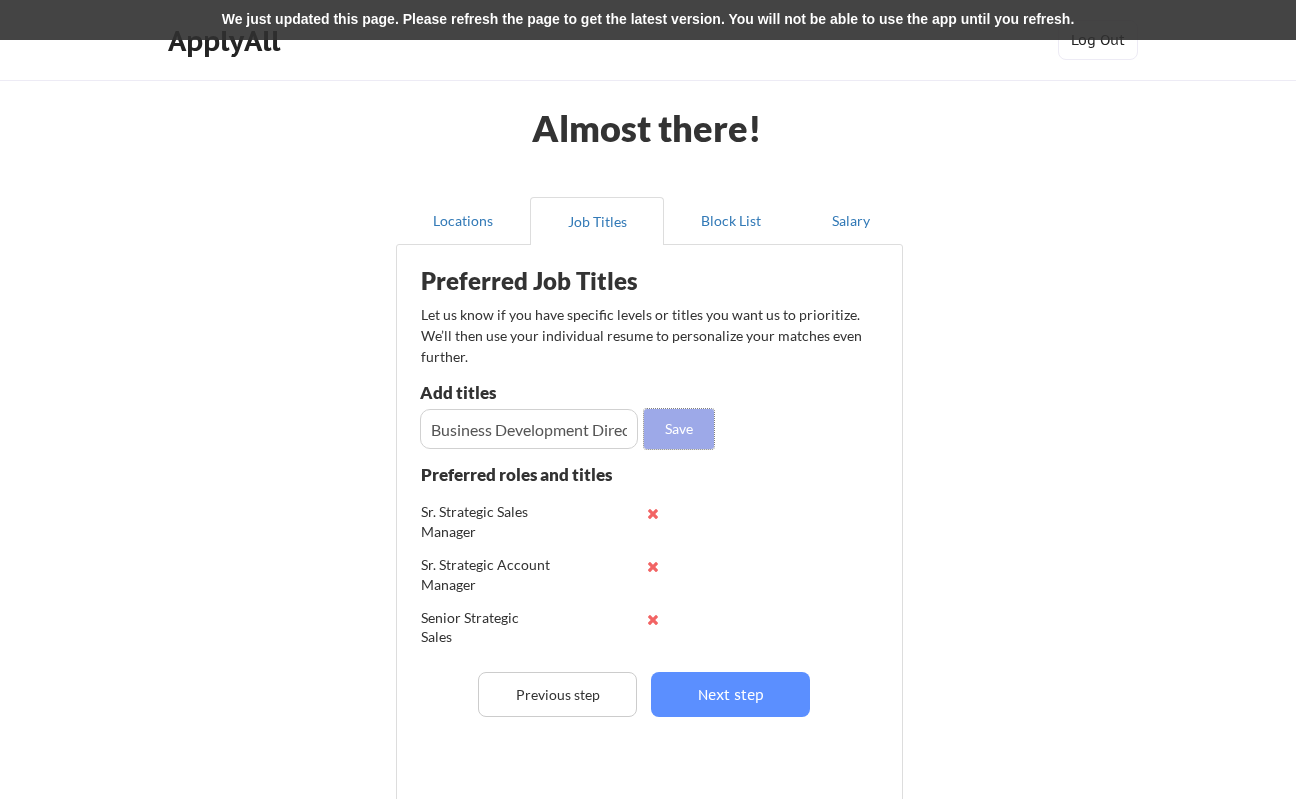 click on "Save" at bounding box center [679, 429] 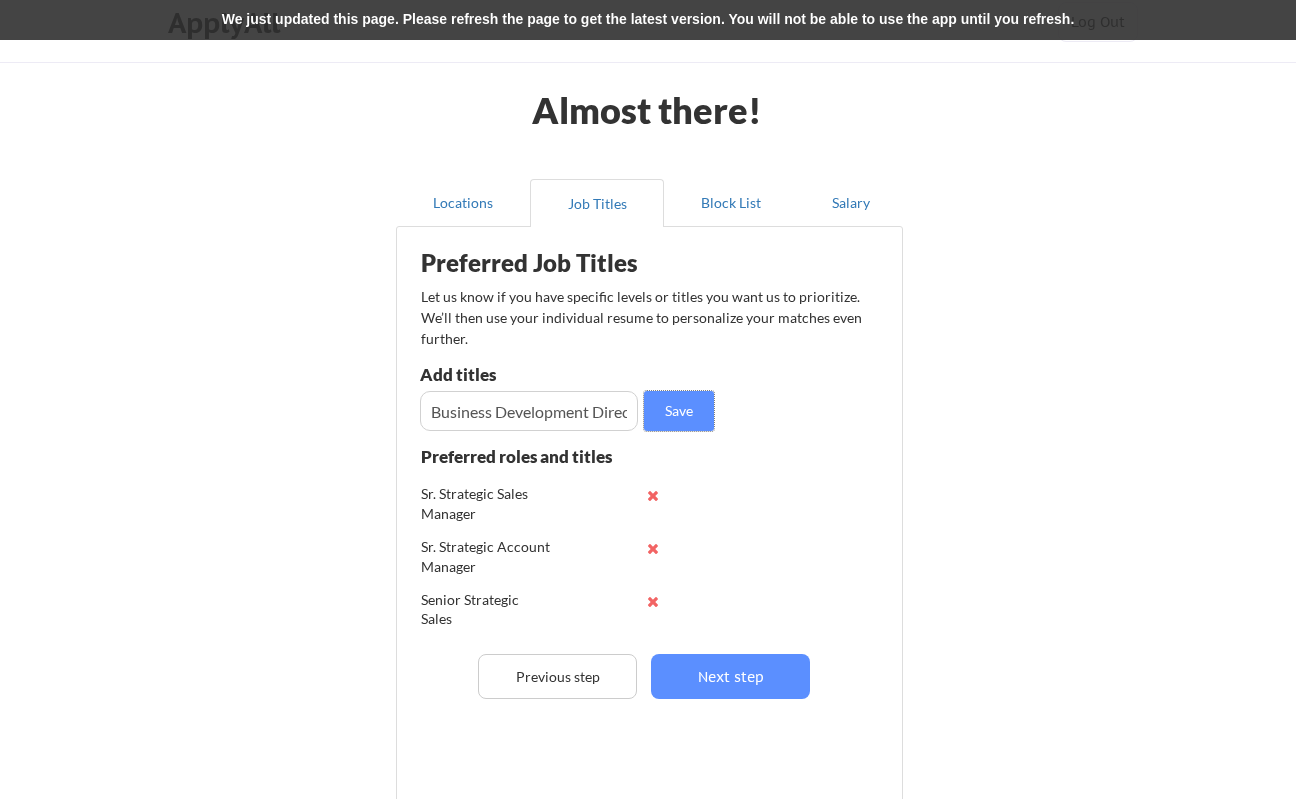 scroll, scrollTop: 20, scrollLeft: 0, axis: vertical 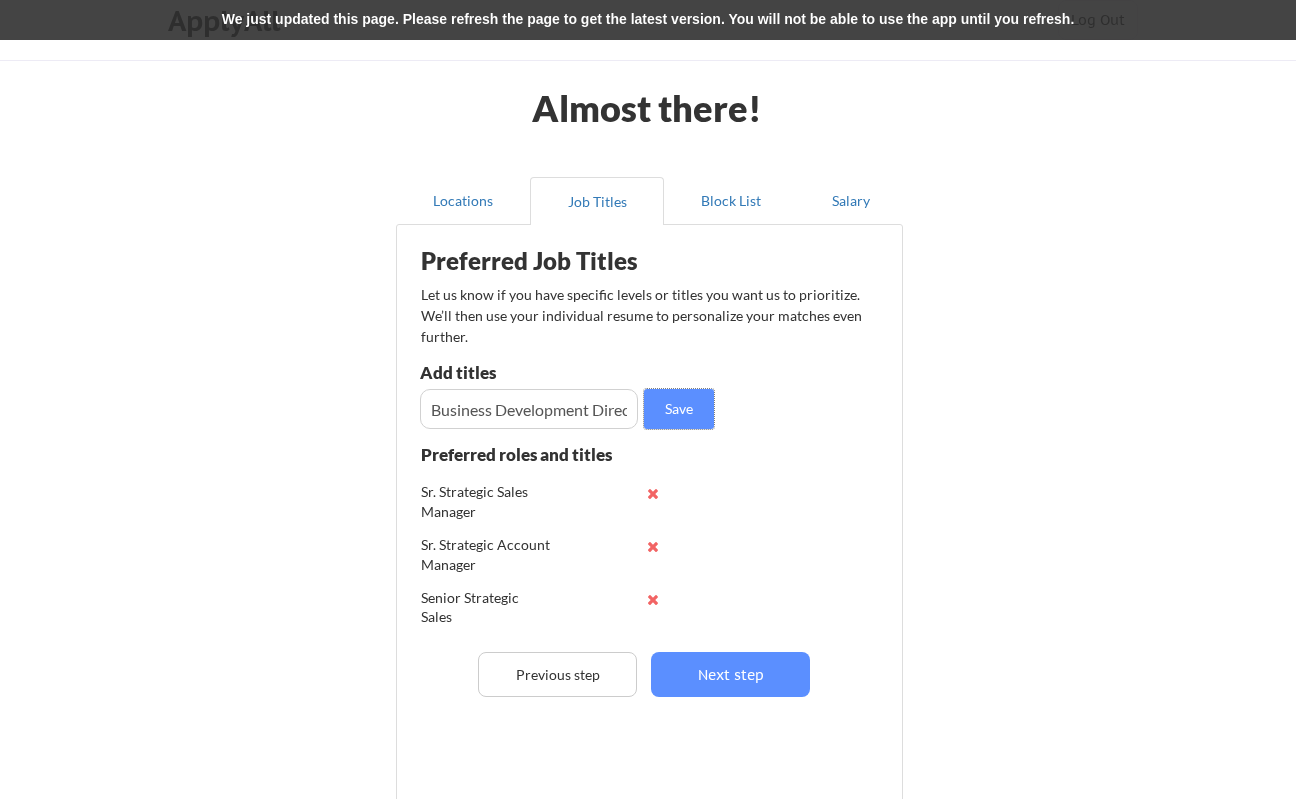 click at bounding box center [652, 546] 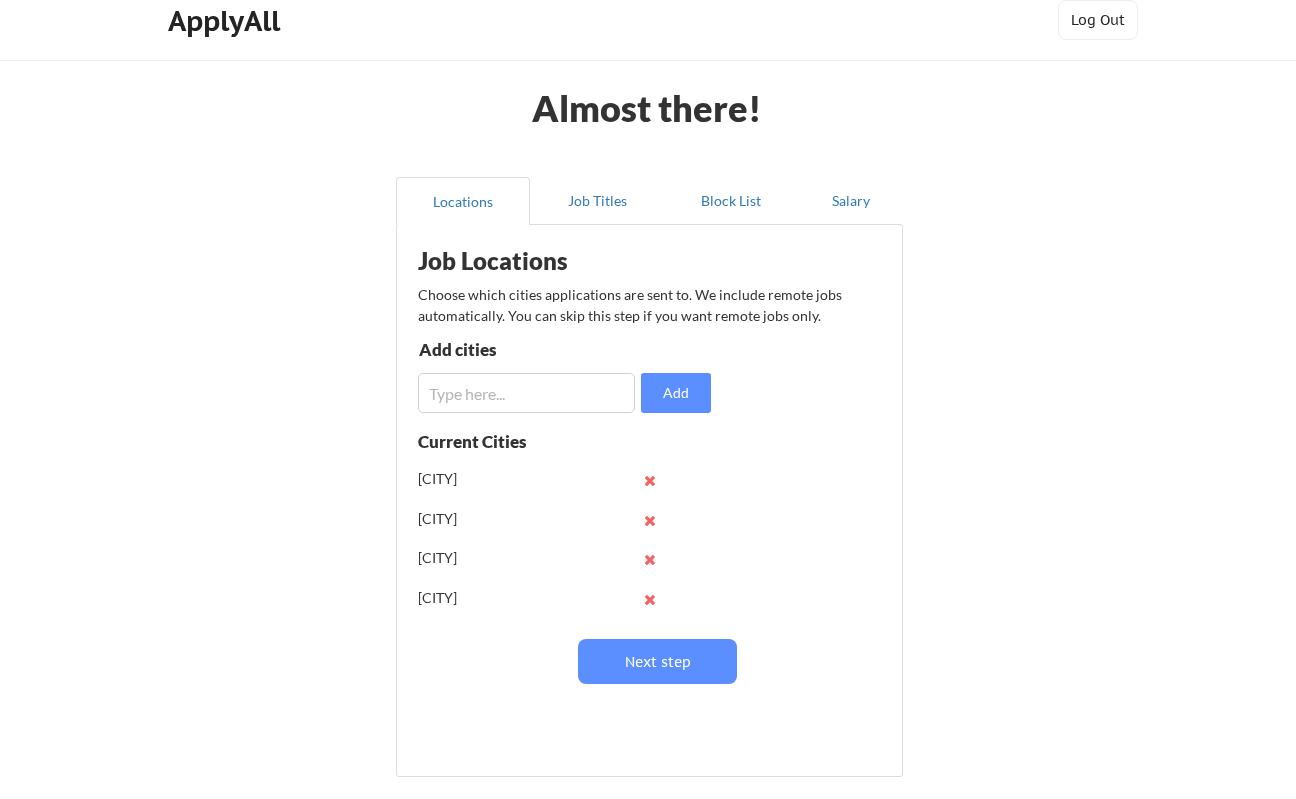 scroll, scrollTop: 20, scrollLeft: 0, axis: vertical 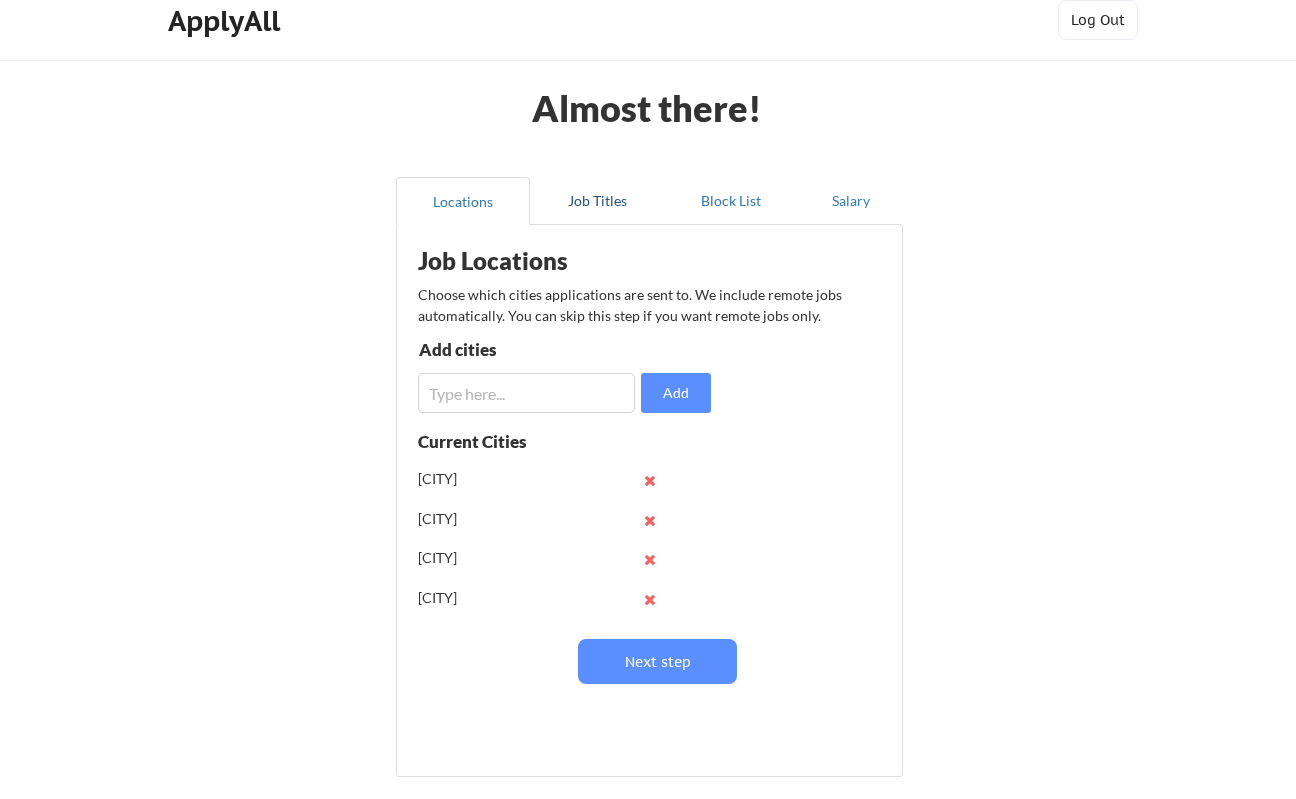 click on "Job Titles" at bounding box center (597, 201) 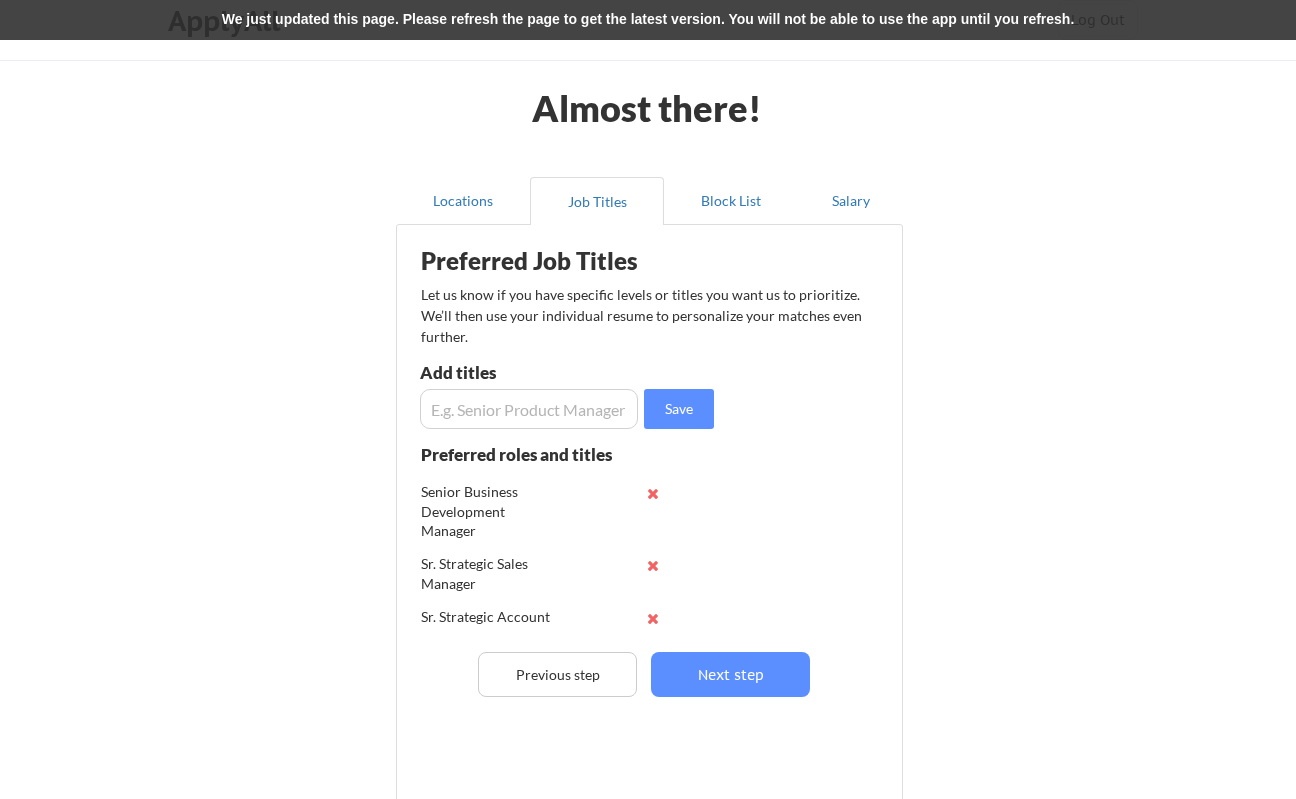 click at bounding box center [529, 409] 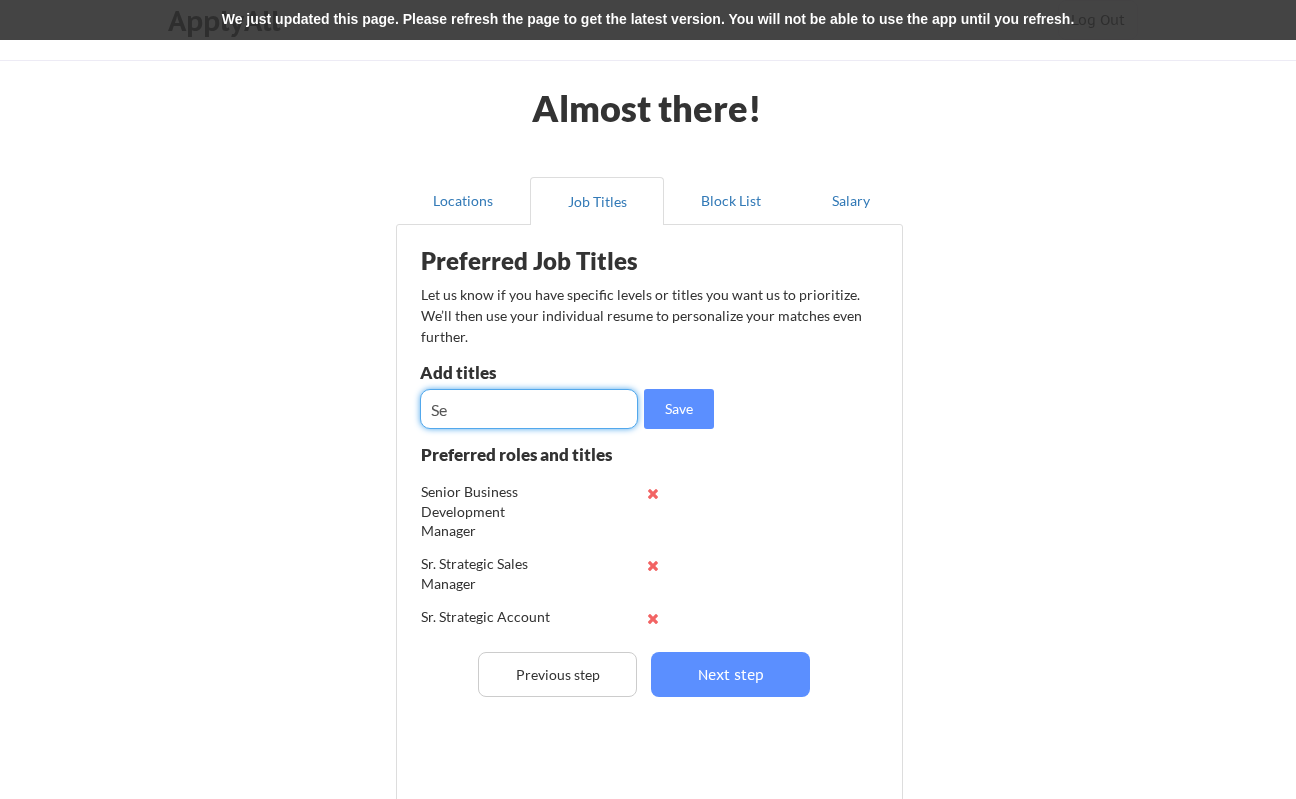 type on "S" 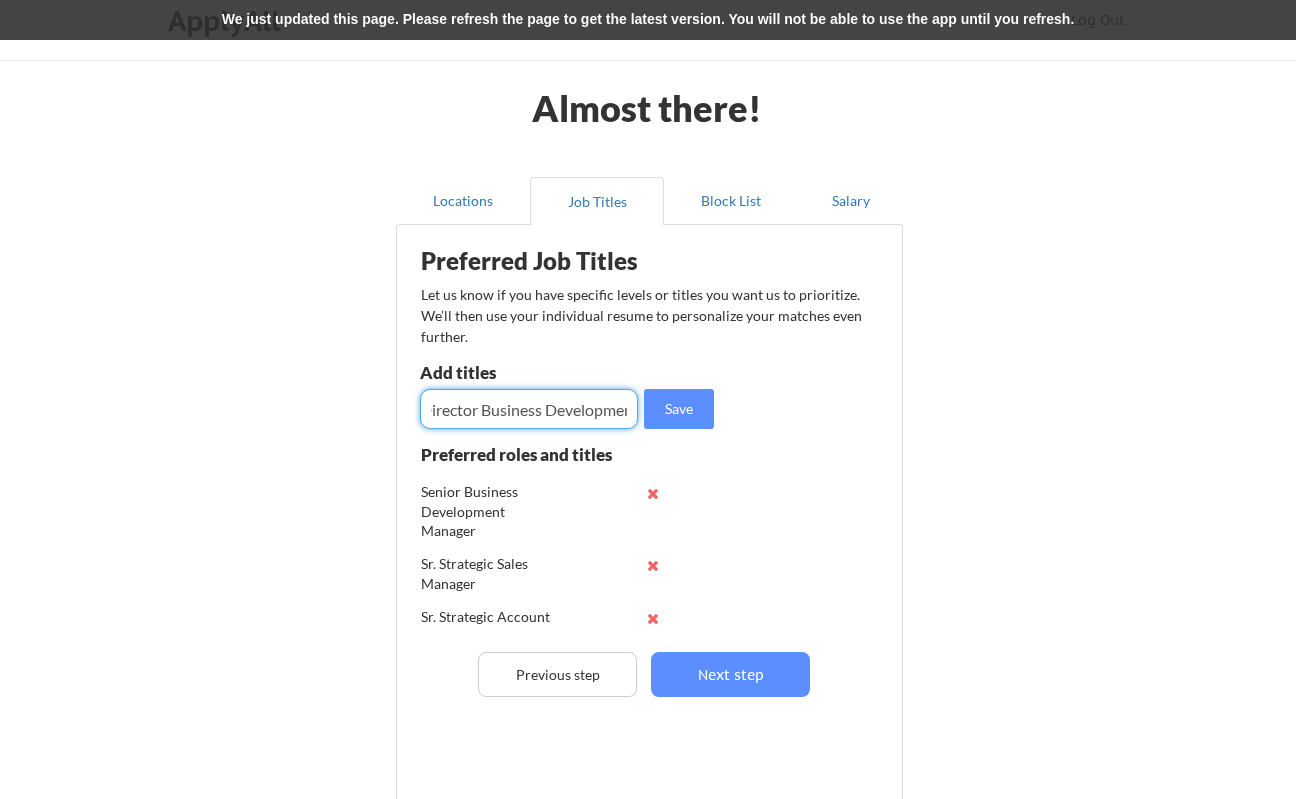 scroll, scrollTop: 0, scrollLeft: 26, axis: horizontal 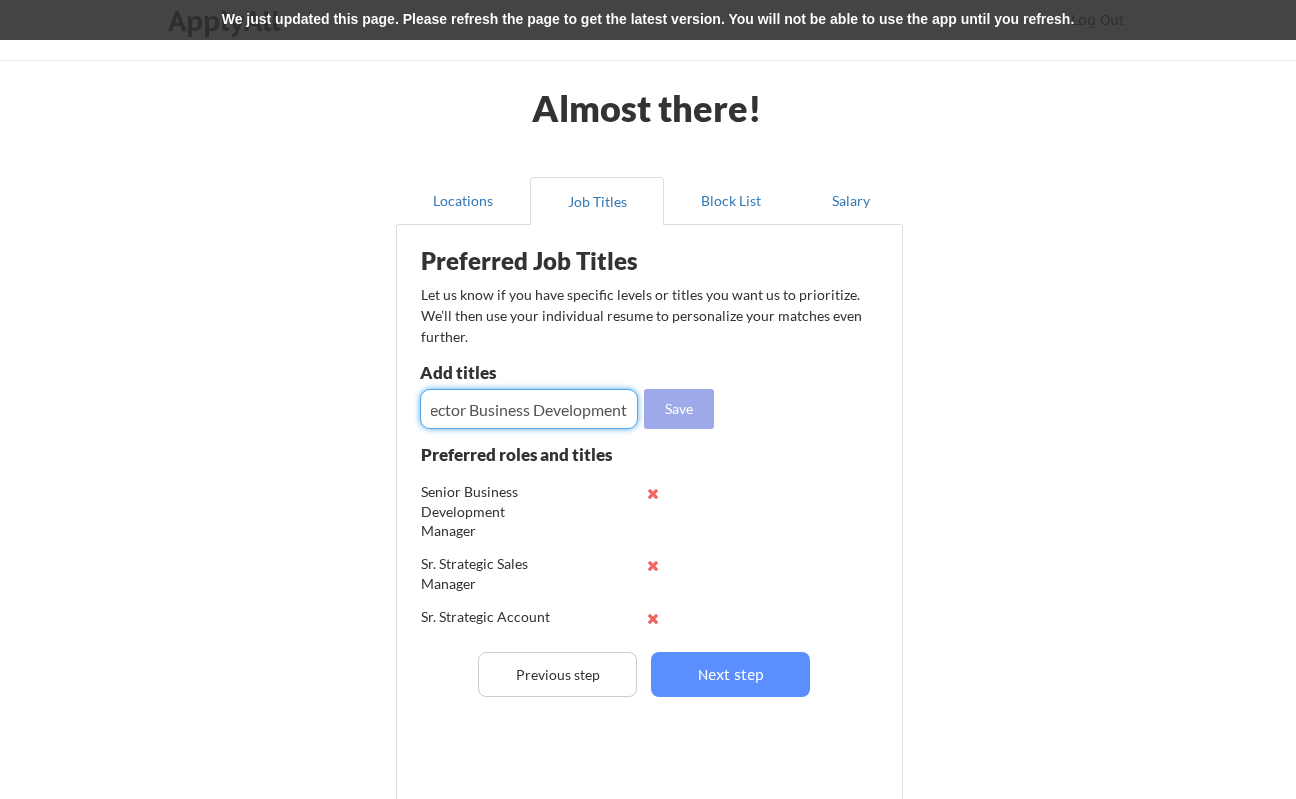 type on "Director Business Development" 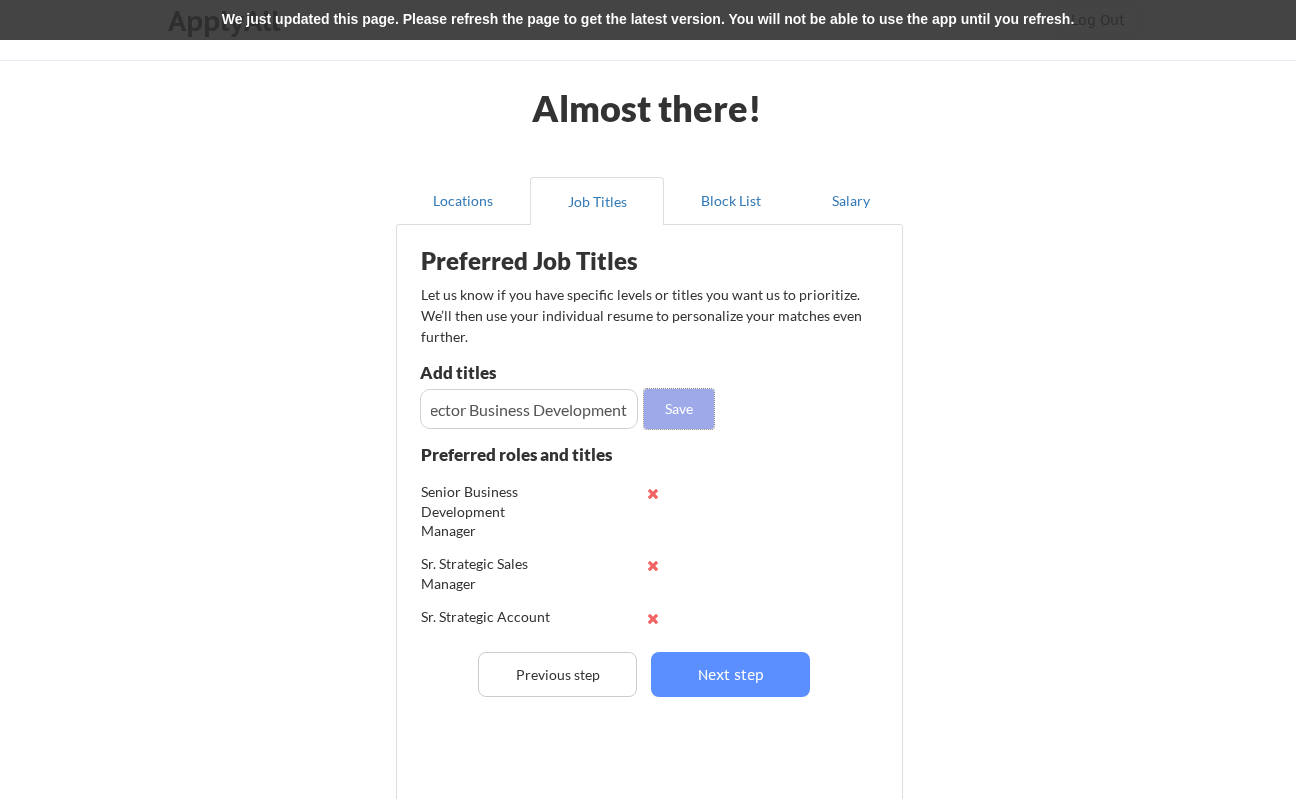 scroll, scrollTop: 0, scrollLeft: 0, axis: both 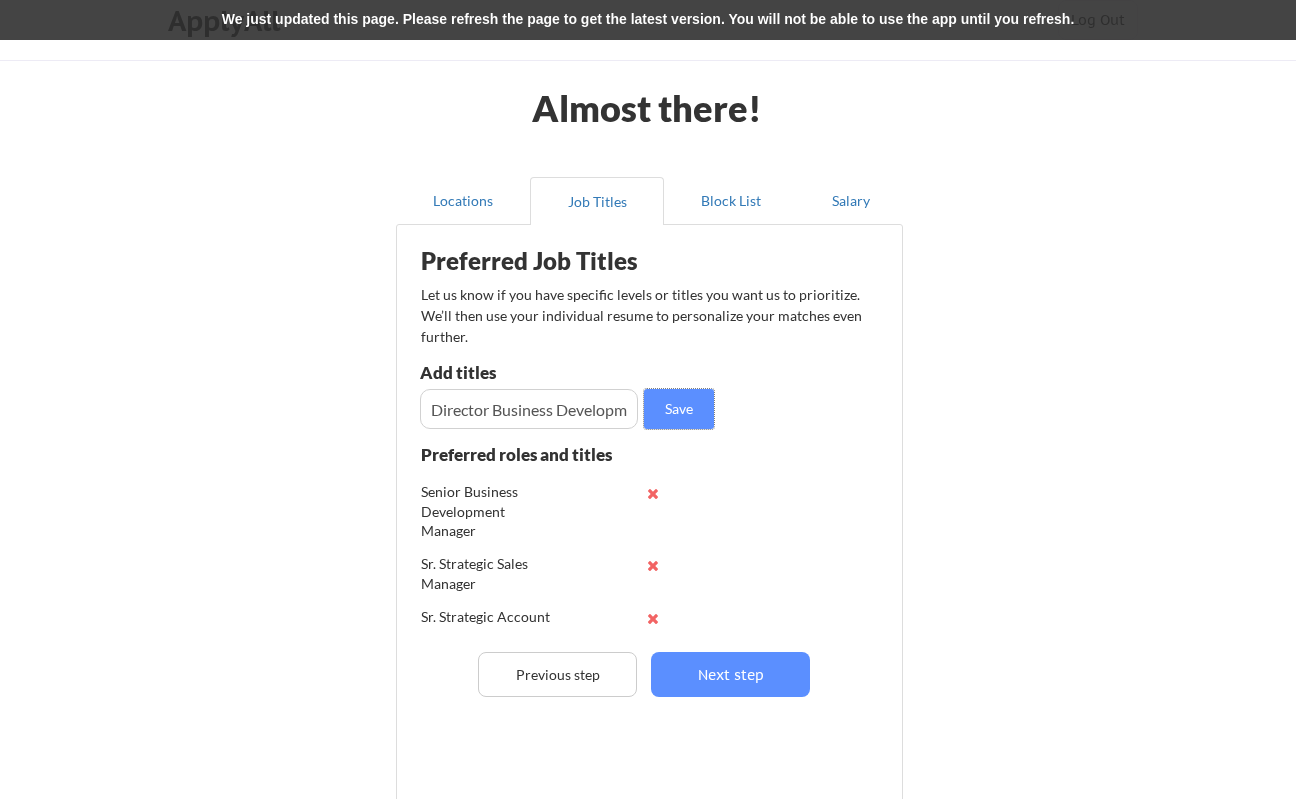 click on "Next step" at bounding box center (730, 674) 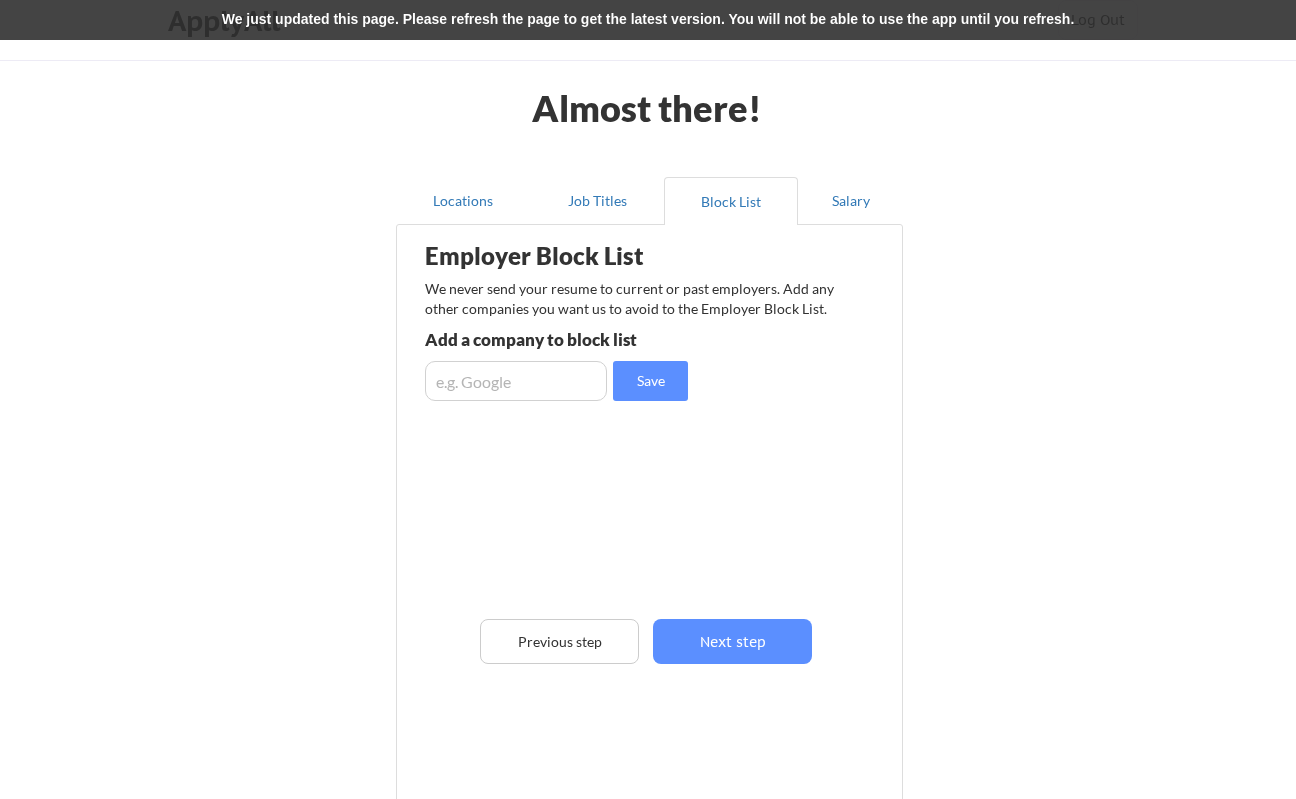 click at bounding box center (516, 381) 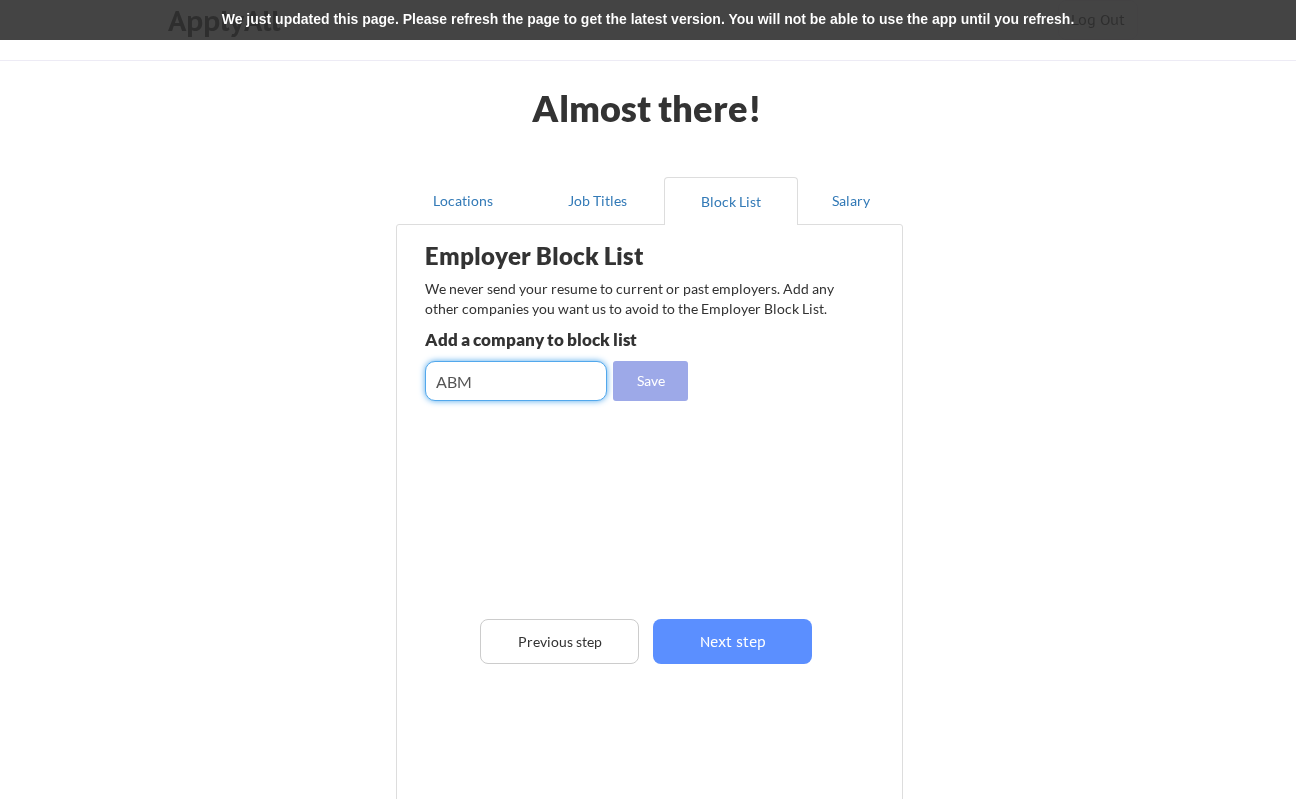 type on "ABM" 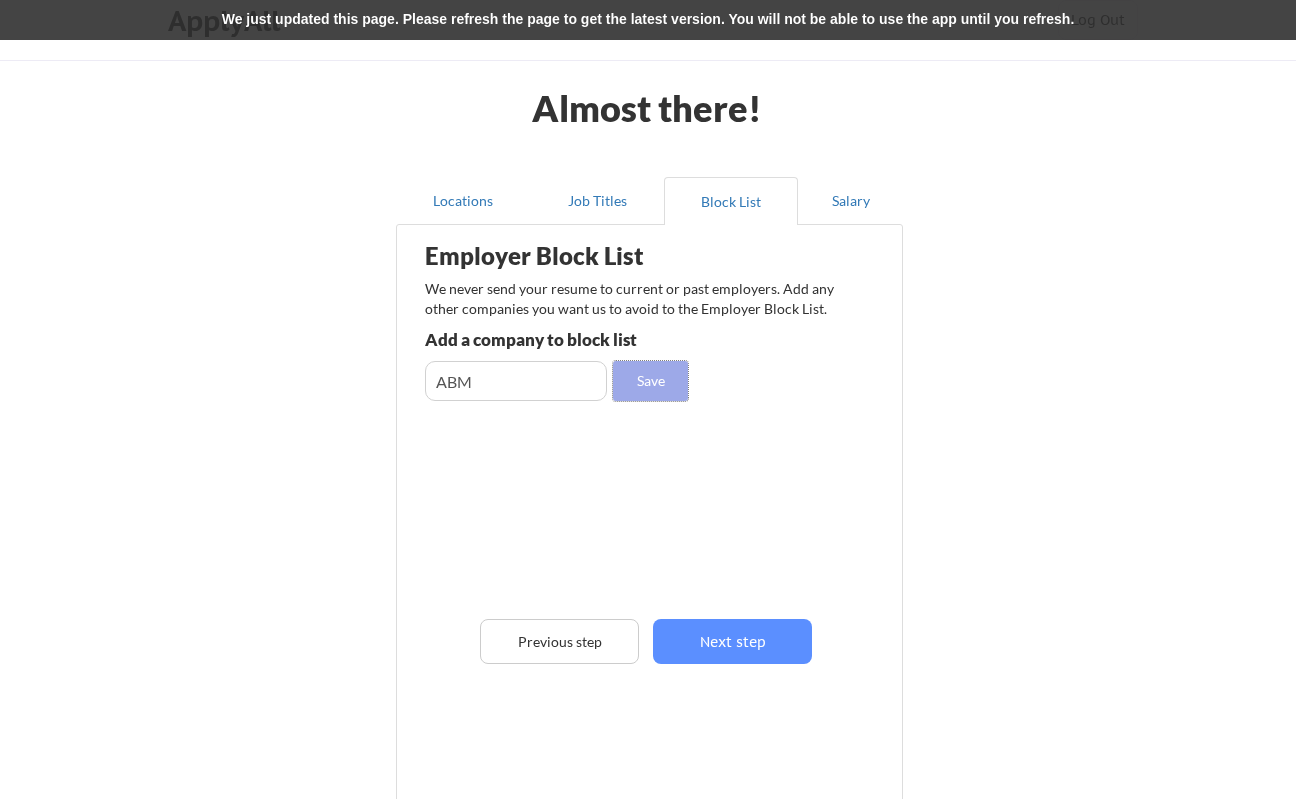 click on "Save" at bounding box center [650, 381] 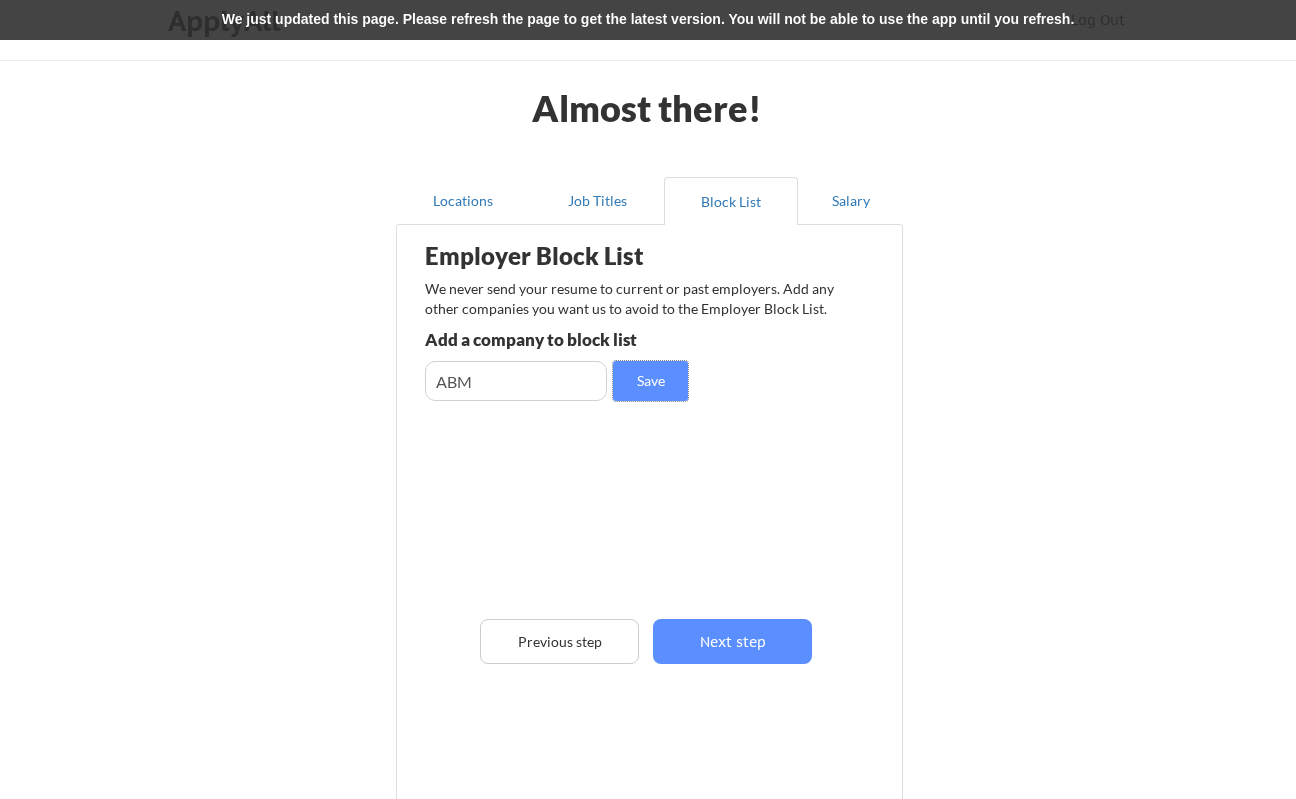 click on "Employer Block List We never send your resume to current or past employers. Add any other companies you want us to avoid to the Employer Block List. Add a company to block list Save Previous step Next step" at bounding box center (649, 488) 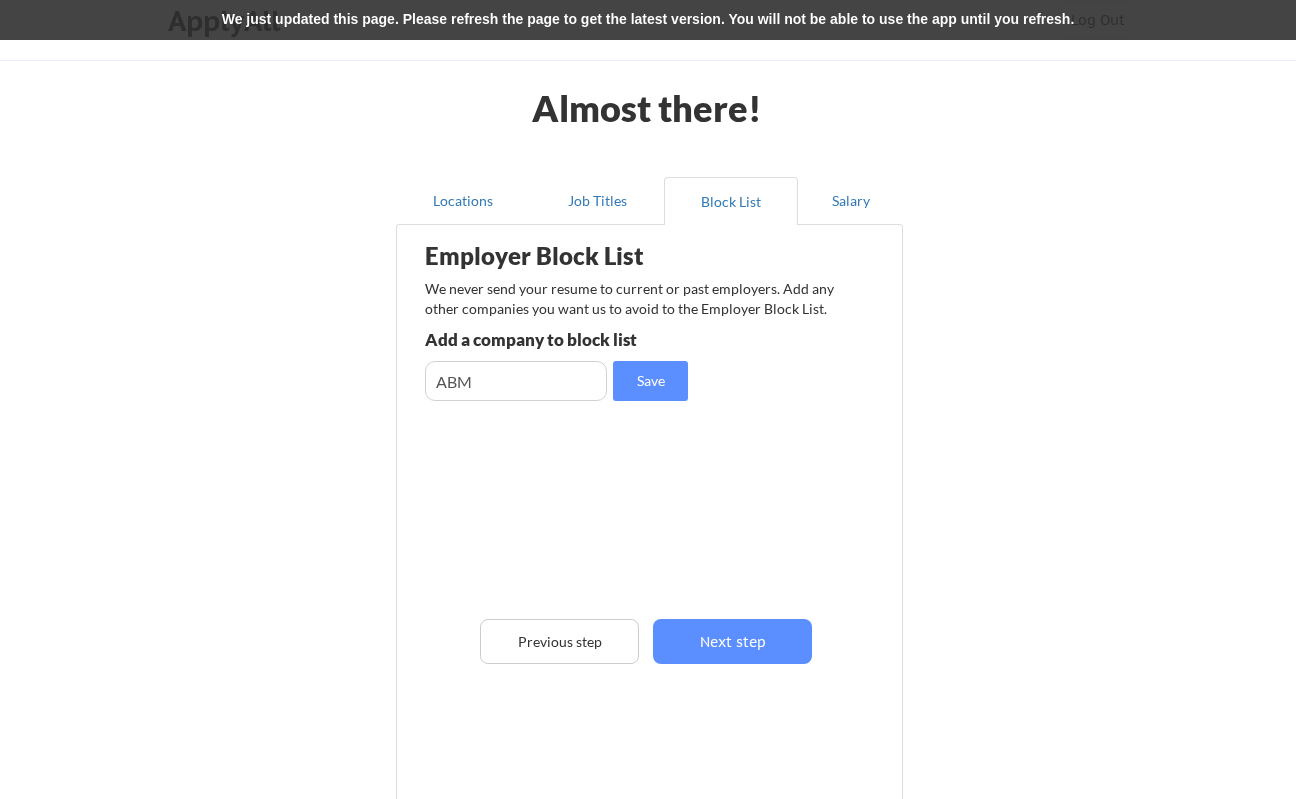 click on "Employer Block List We never send your resume to current or past employers. Add any other companies you want us to avoid to the Employer Block List. Add a company to block list Save Previous step Next step" at bounding box center [649, 488] 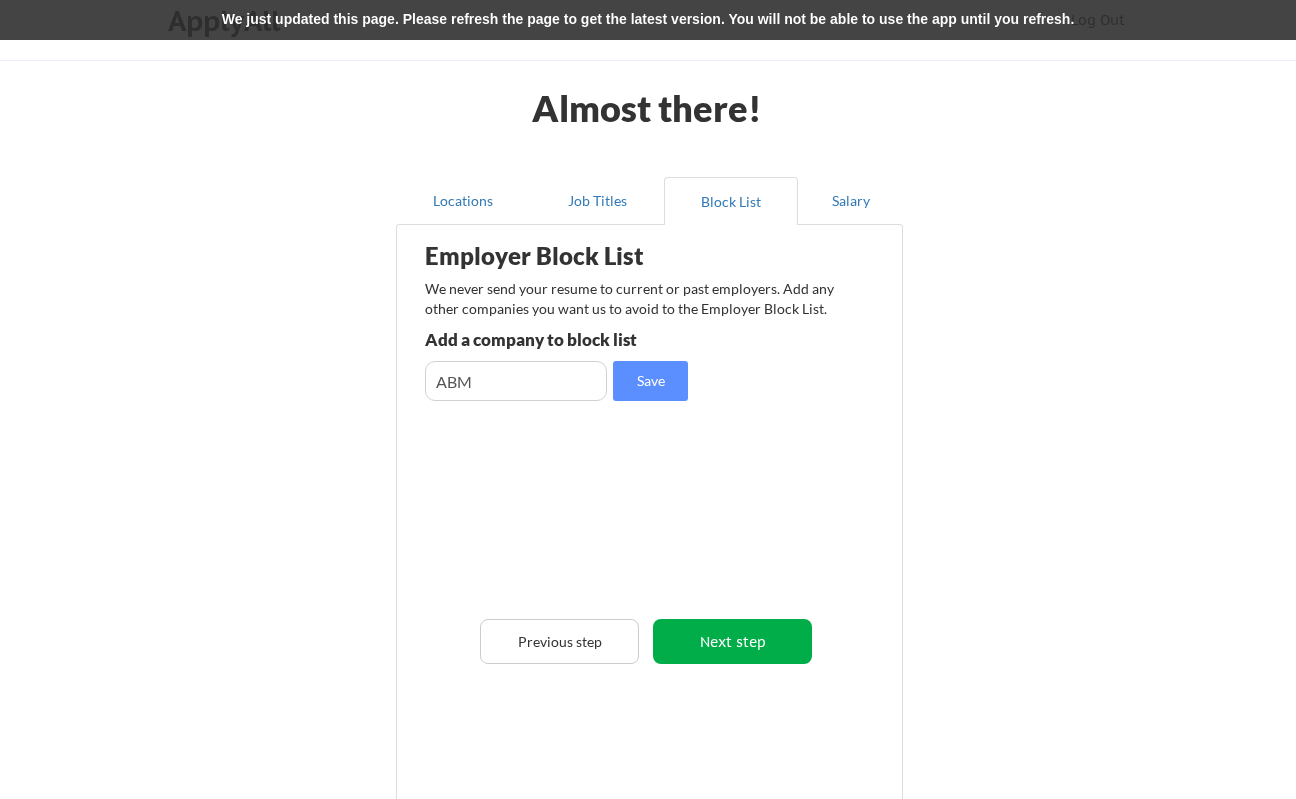 click on "Next step" at bounding box center (732, 641) 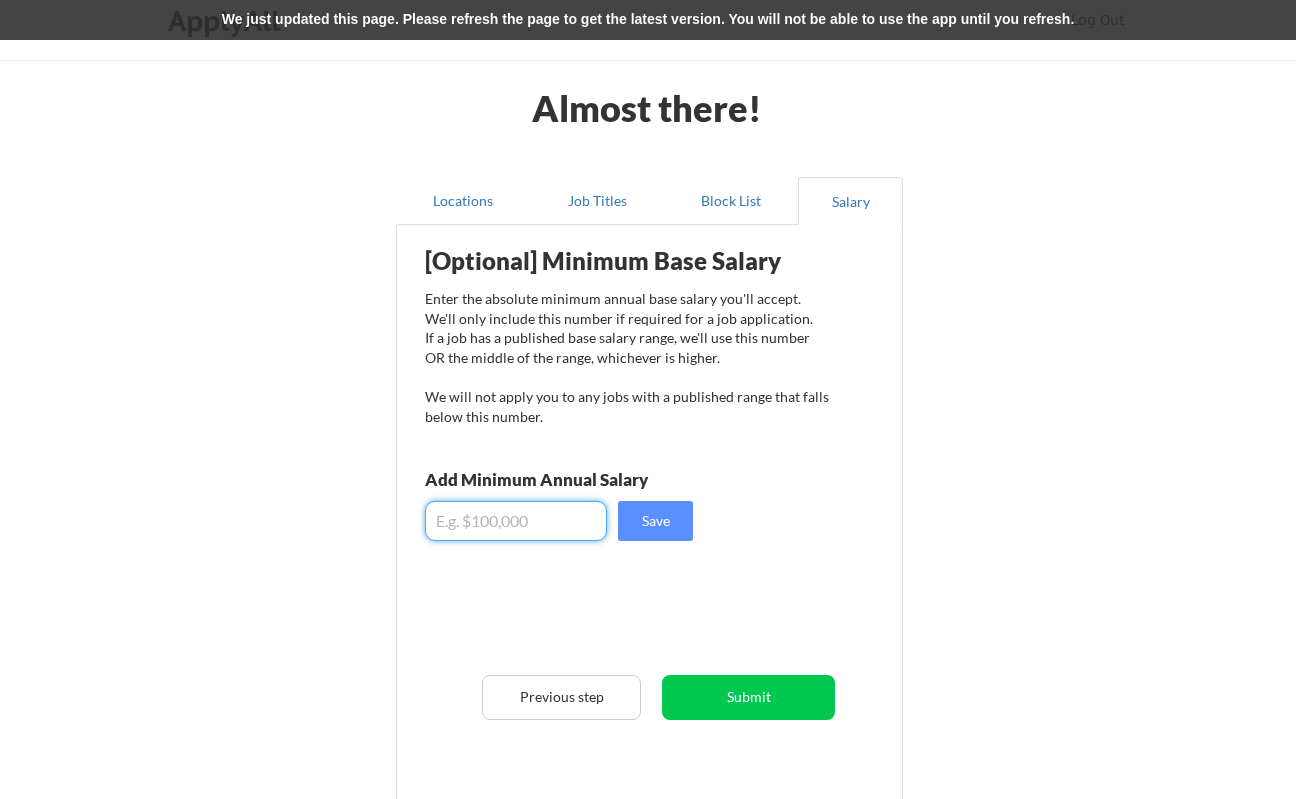 click at bounding box center (516, 521) 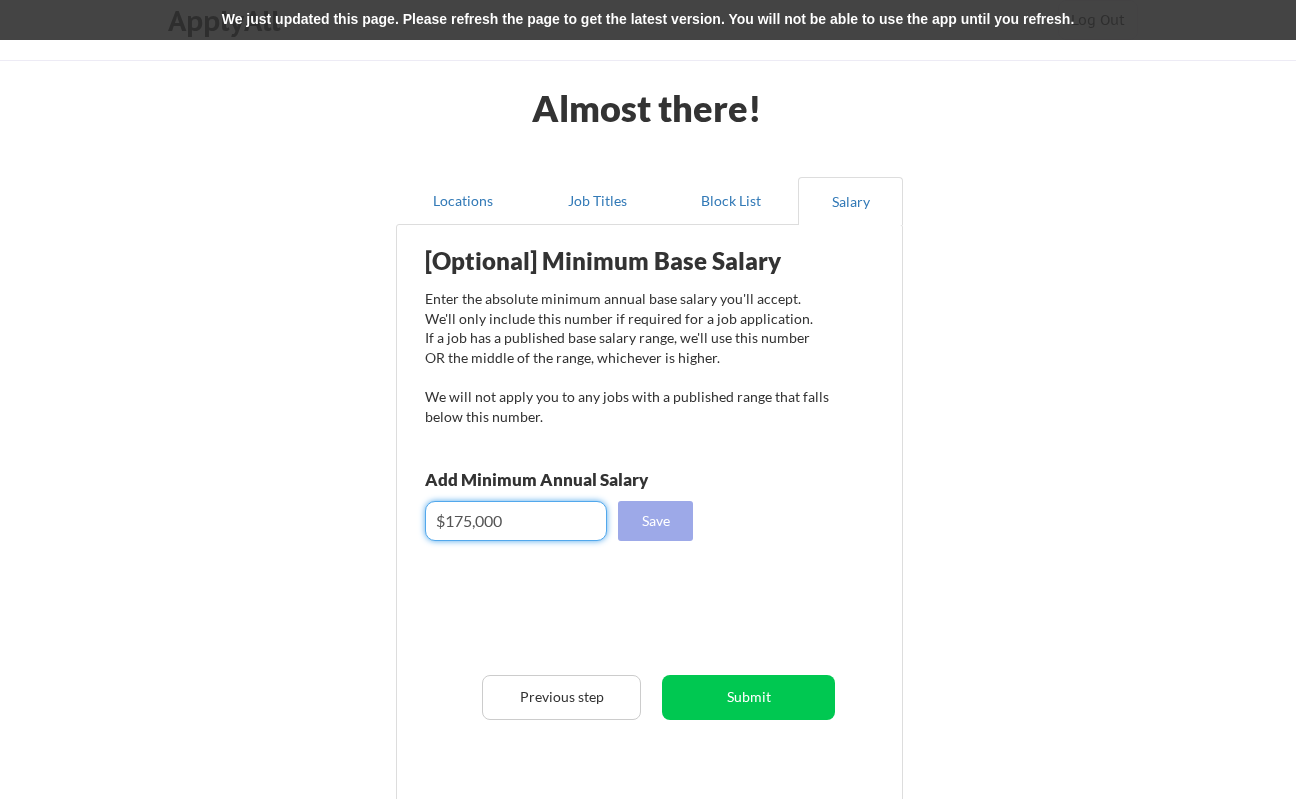 type on "$175,000" 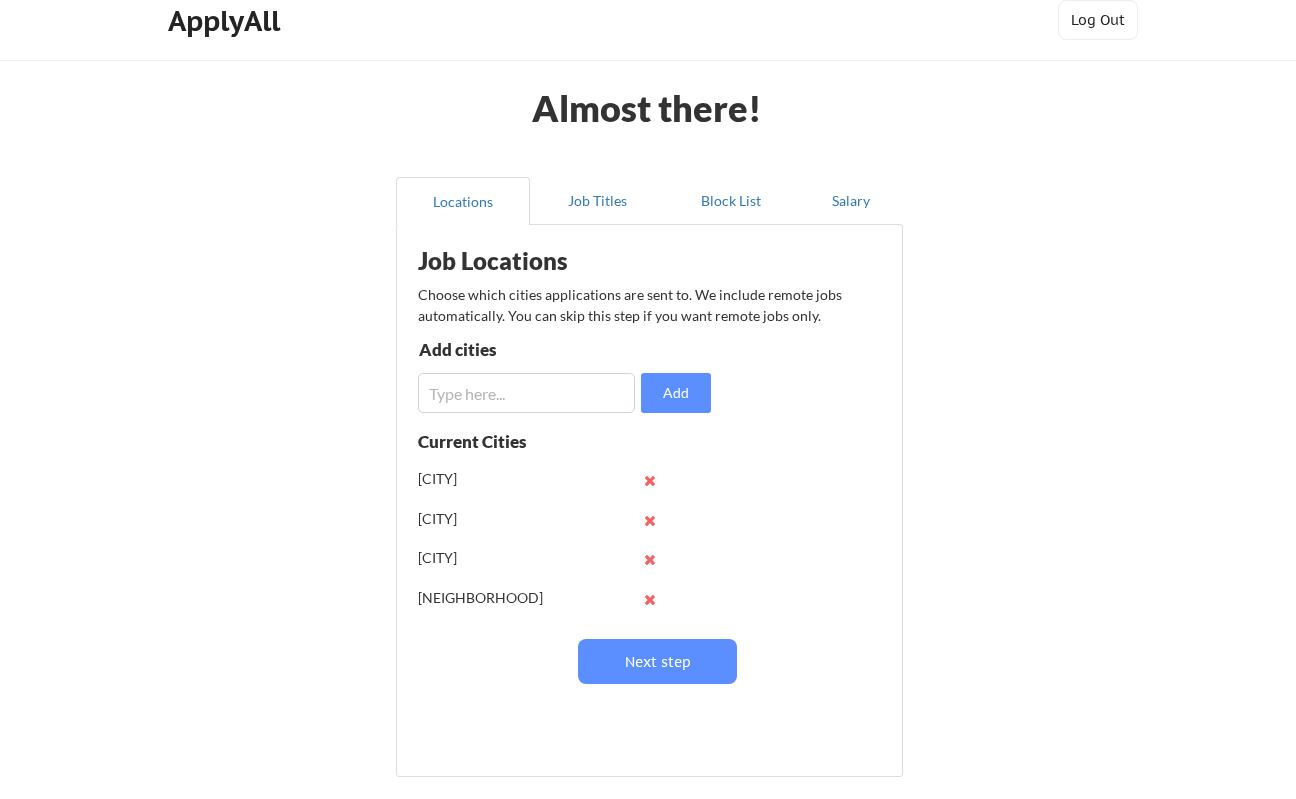 scroll, scrollTop: 20, scrollLeft: 0, axis: vertical 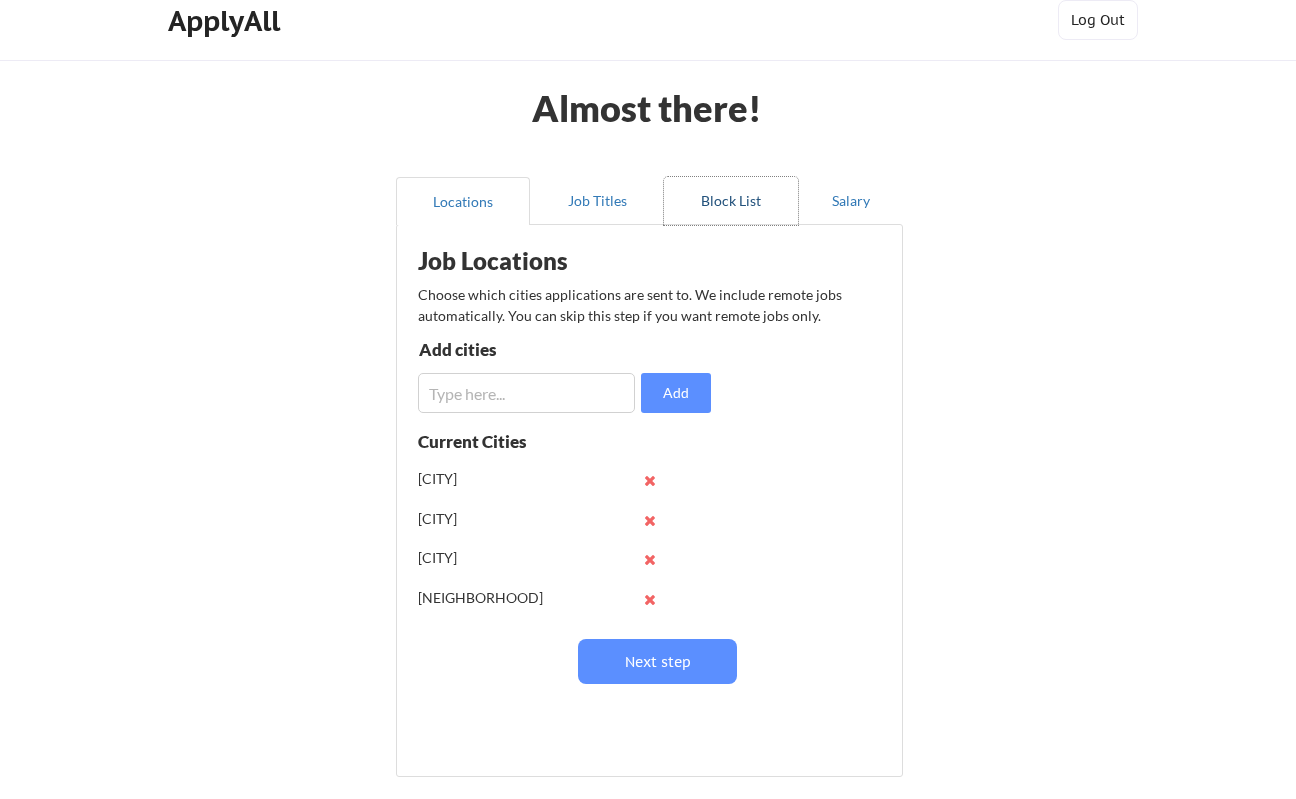 click on "Block List" at bounding box center [731, 201] 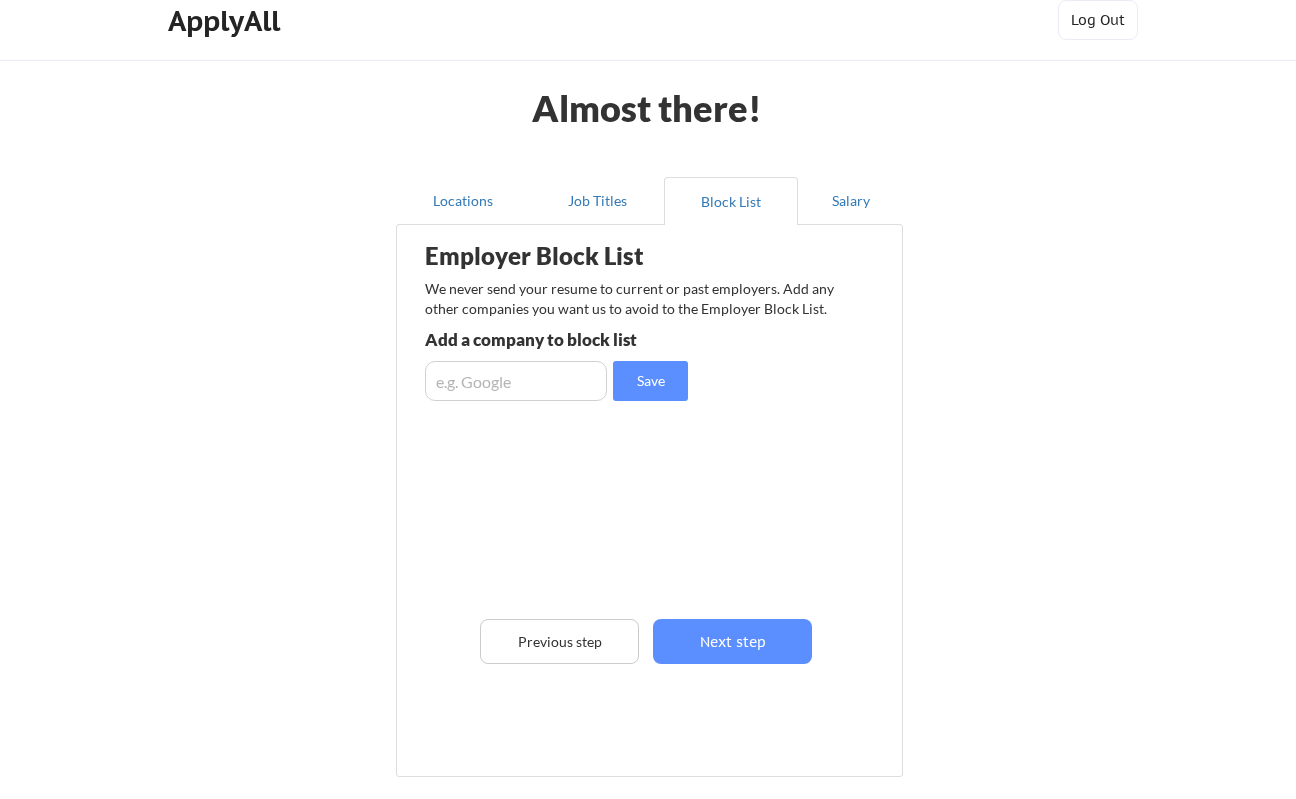click at bounding box center [516, 381] 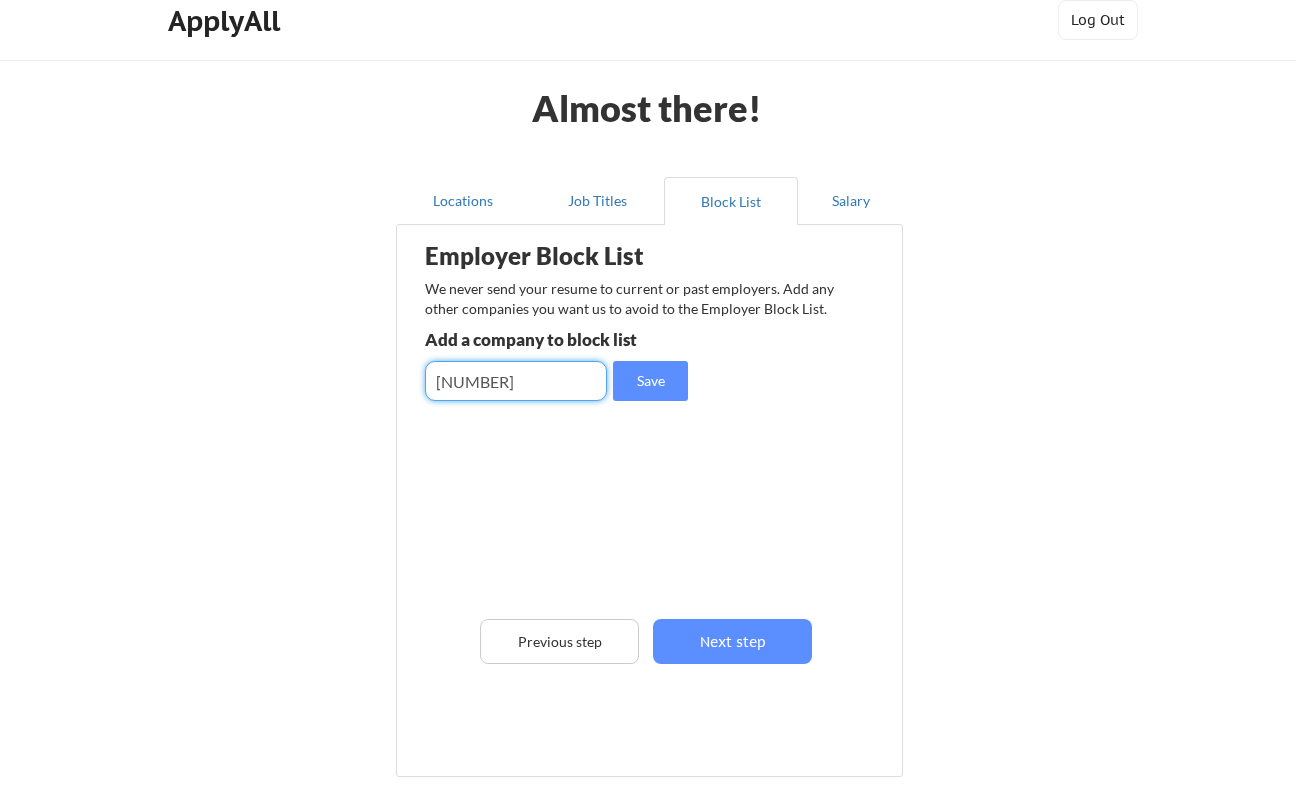 click at bounding box center [516, 381] 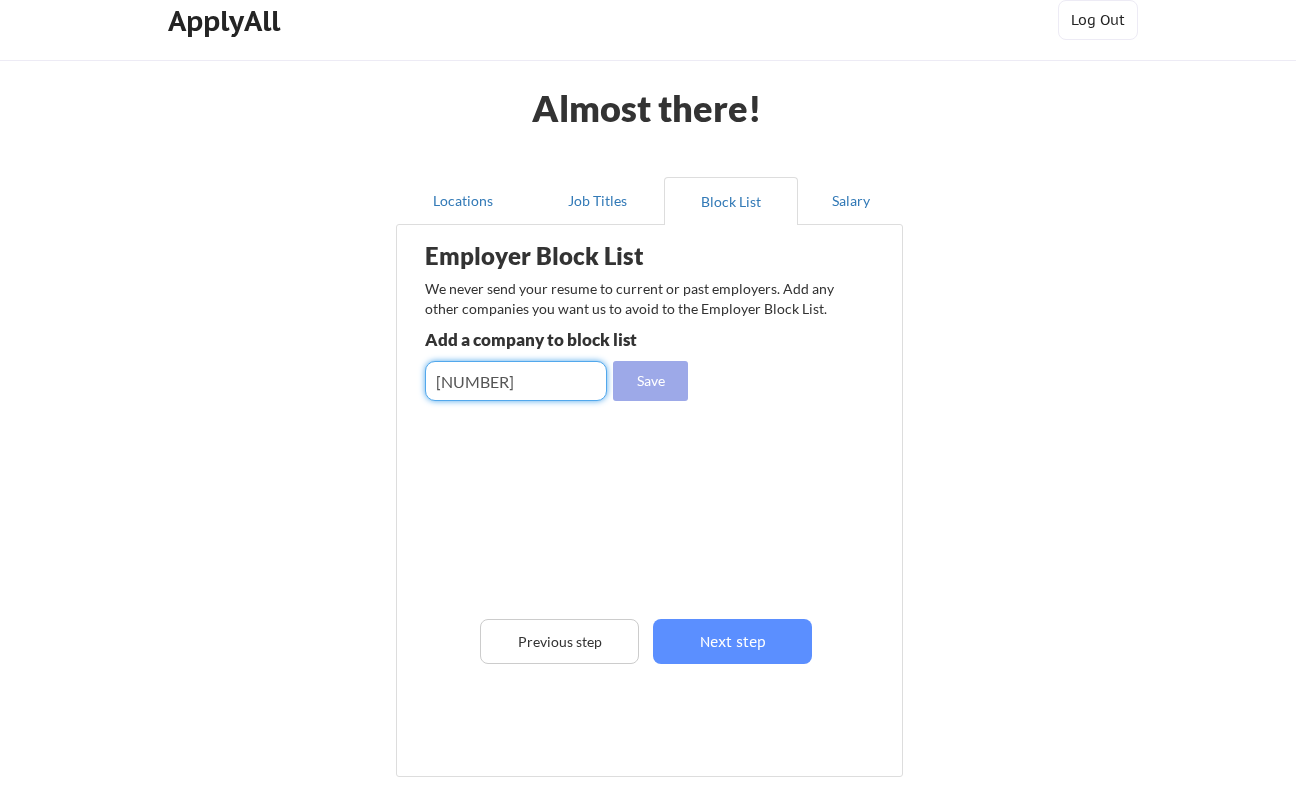 type on "[NUMBER]" 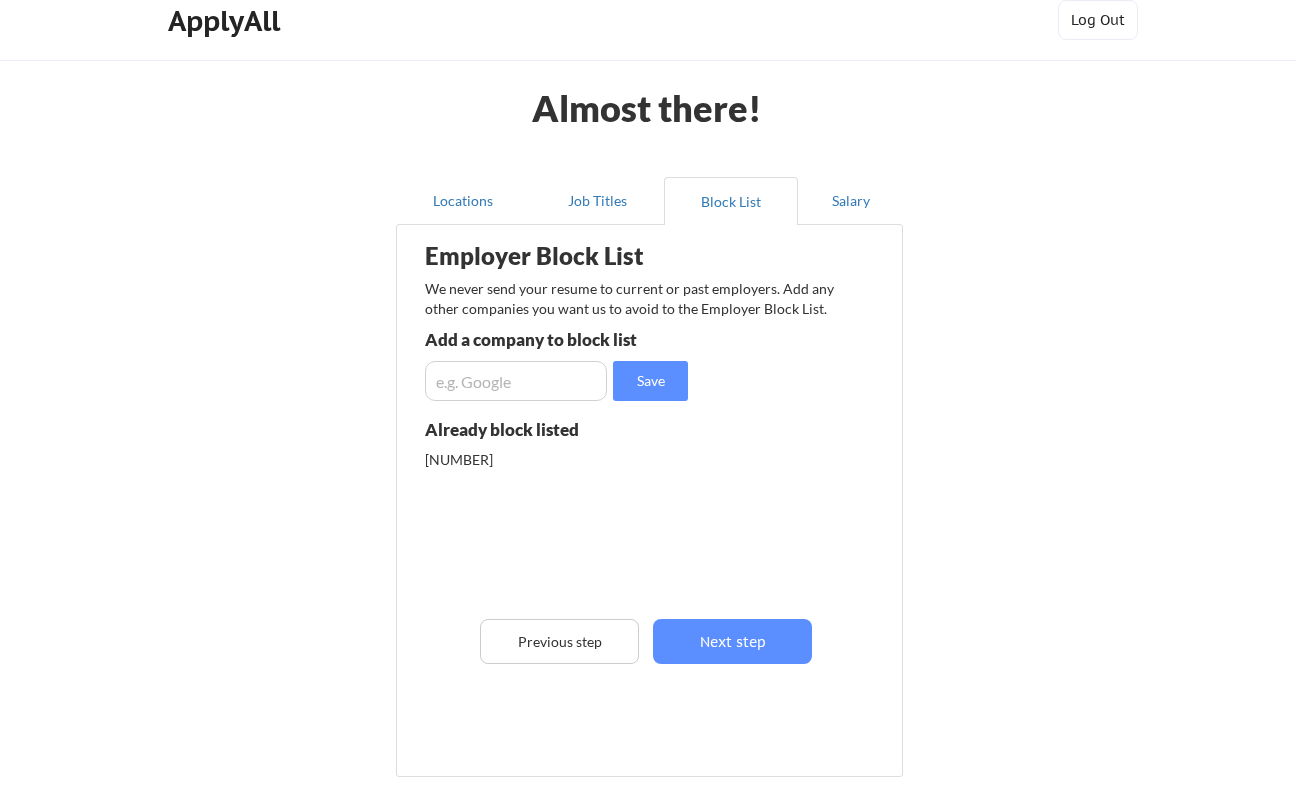 click on "[NUMBER]" at bounding box center [530, 460] 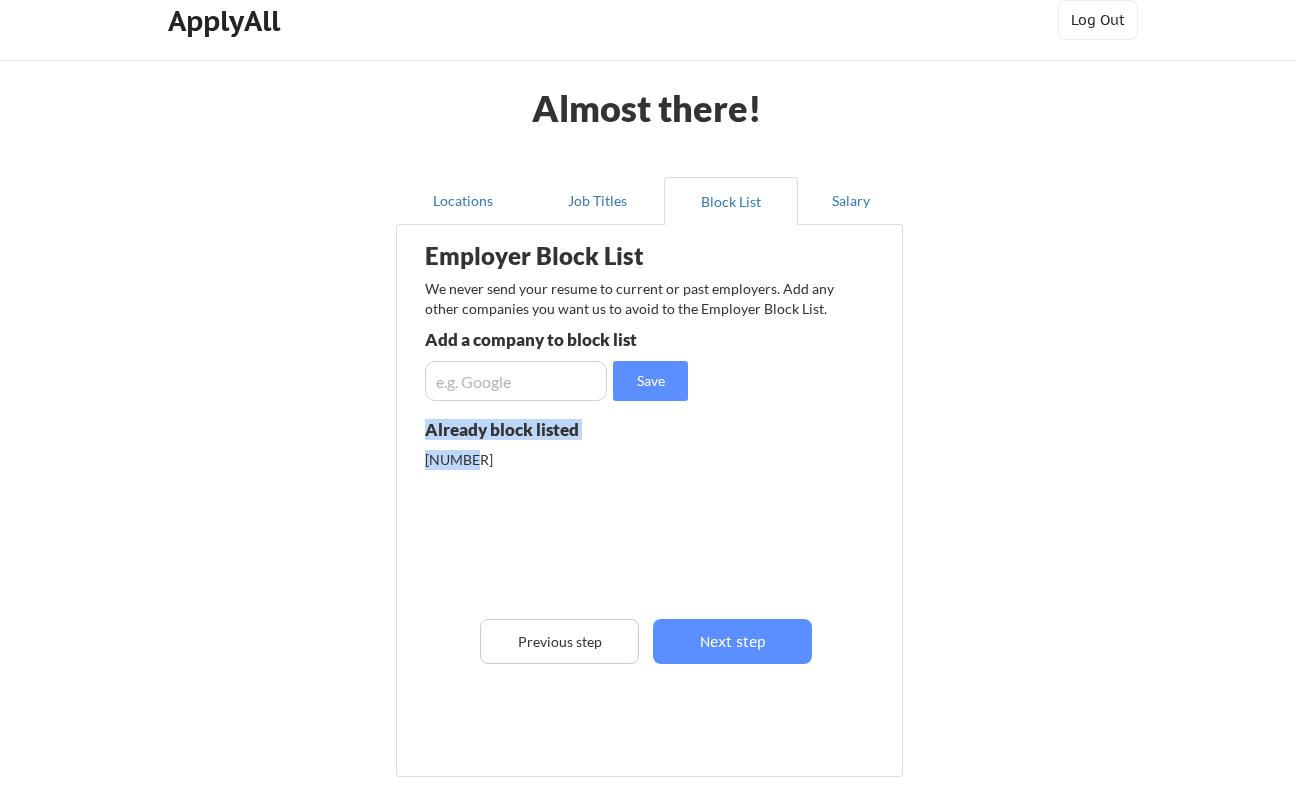 drag, startPoint x: 480, startPoint y: 460, endPoint x: 417, endPoint y: 458, distance: 63.03174 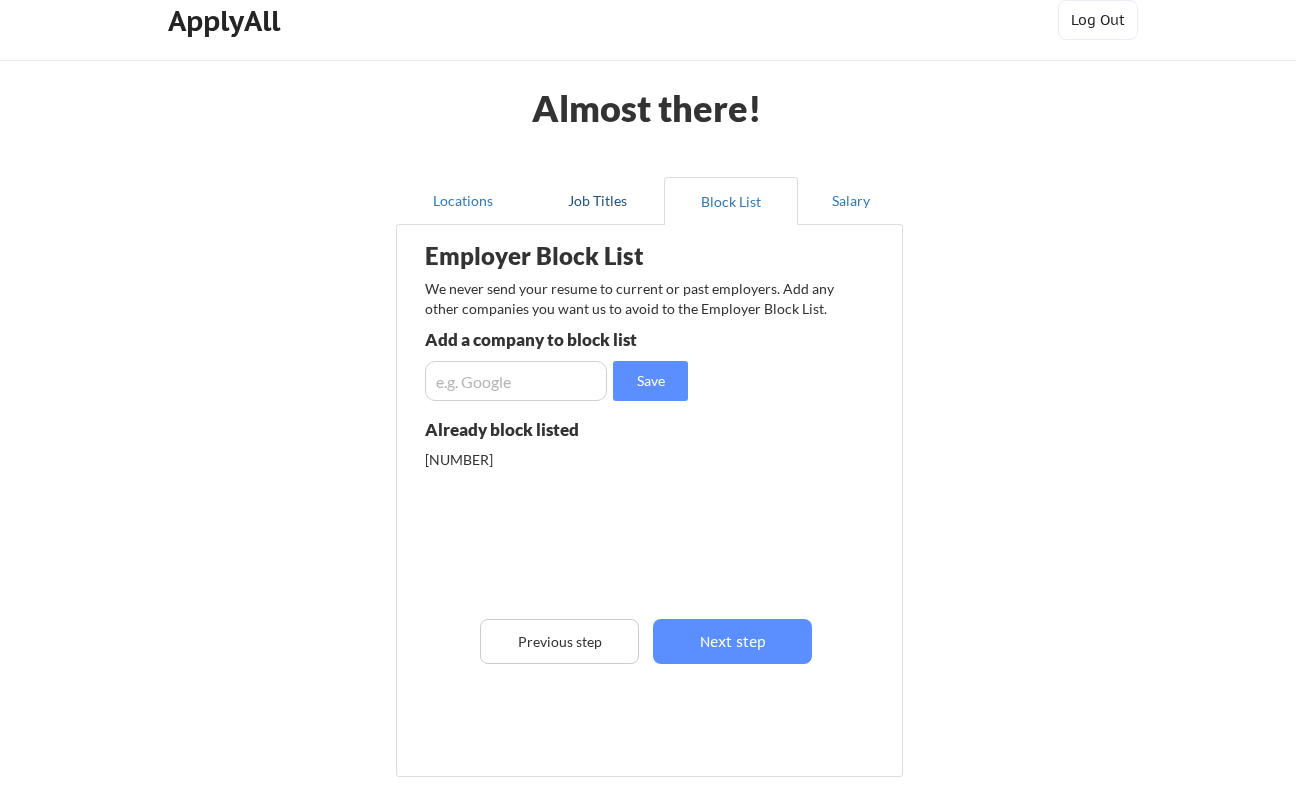 click on "Job Titles" at bounding box center [597, 201] 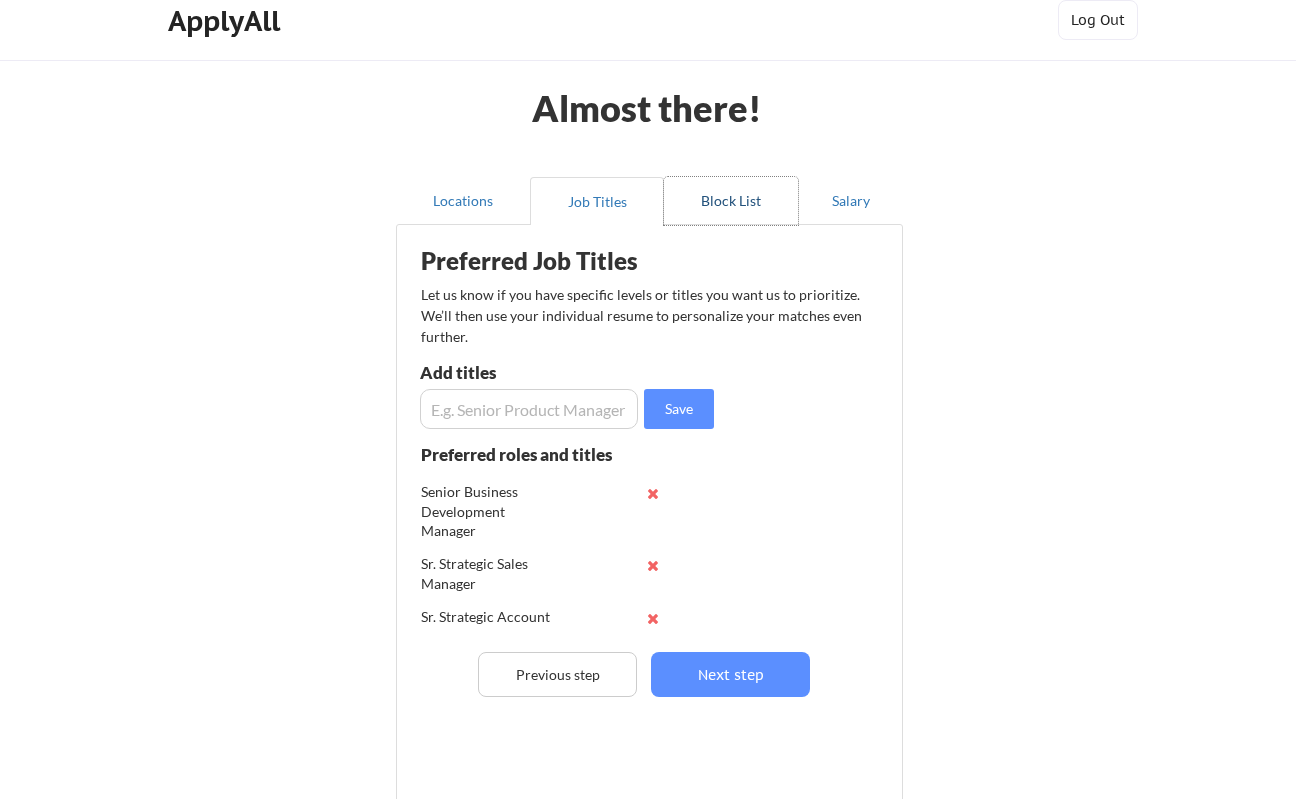 click on "Block List" at bounding box center (731, 201) 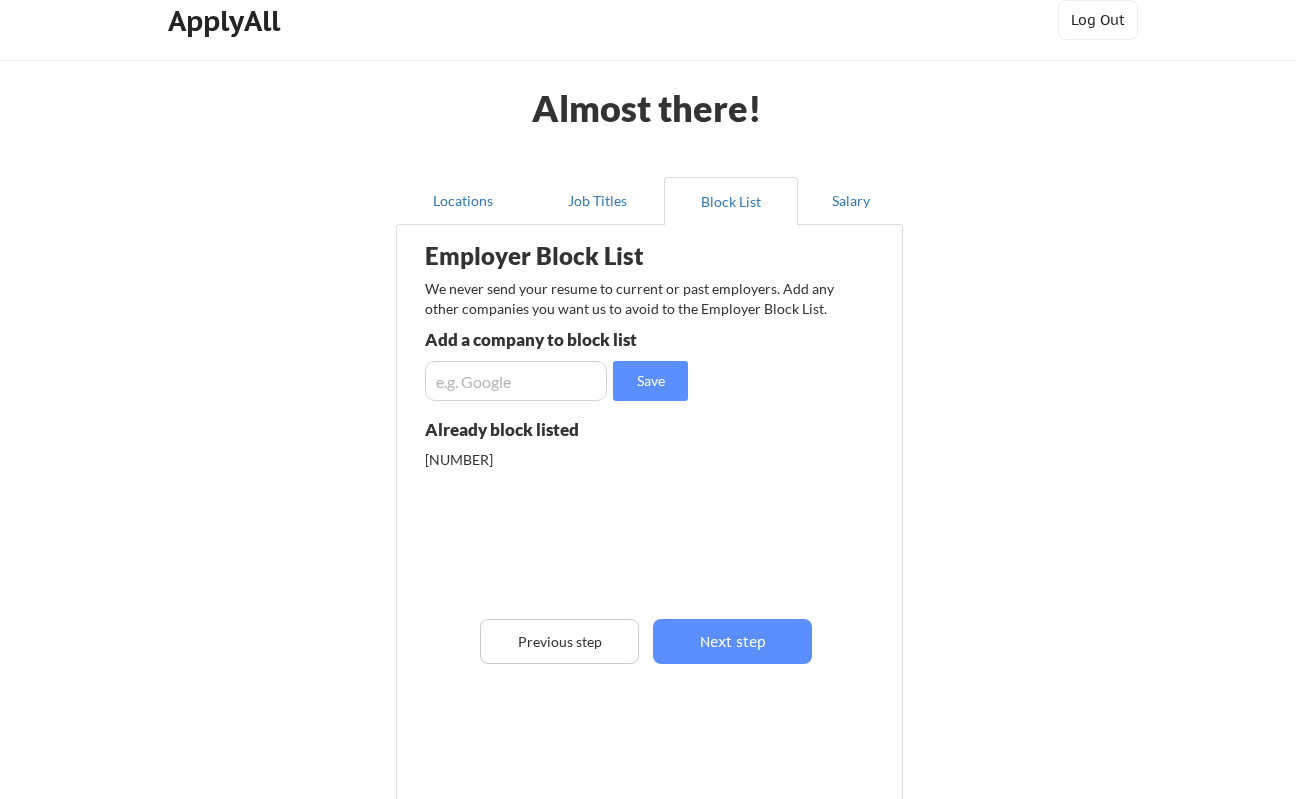 click on "175000" at bounding box center (530, 460) 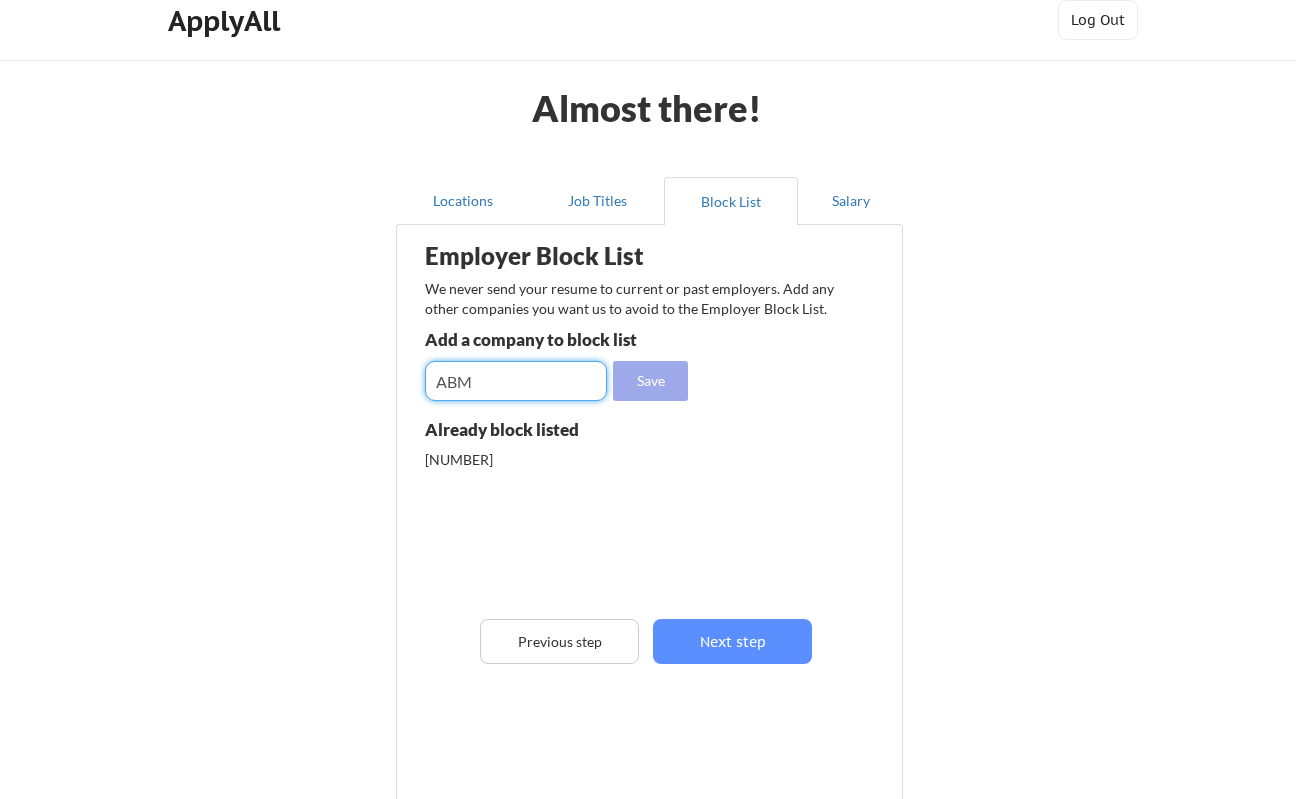 type on "ABM" 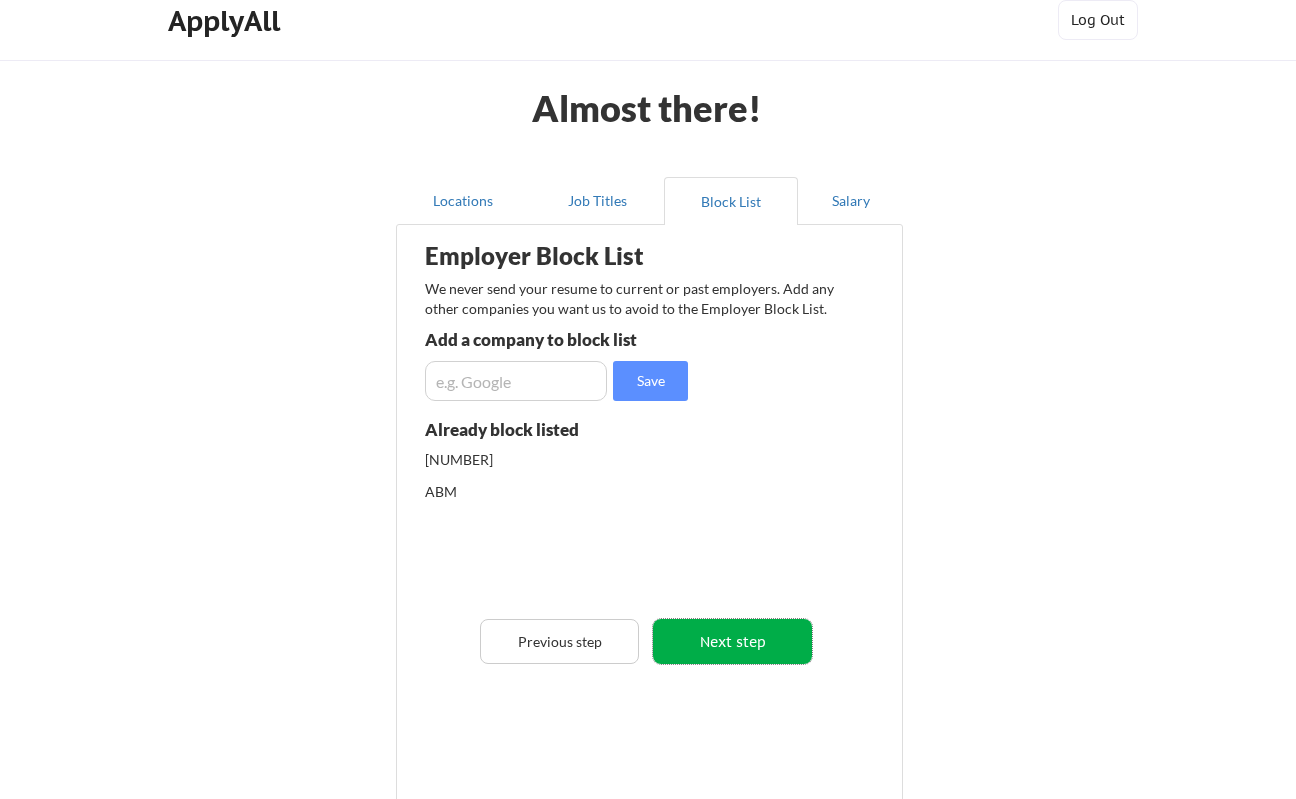 click on "Next step" at bounding box center (732, 641) 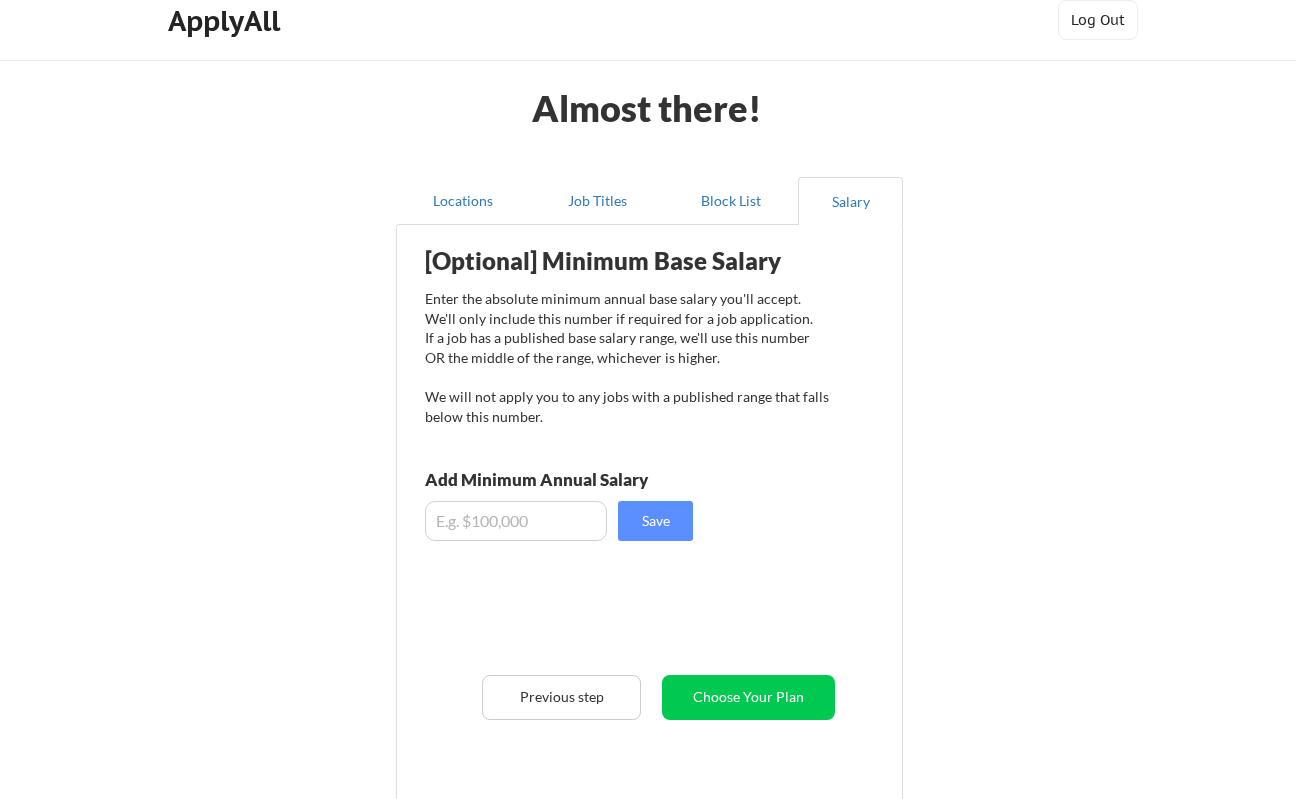 click at bounding box center [516, 521] 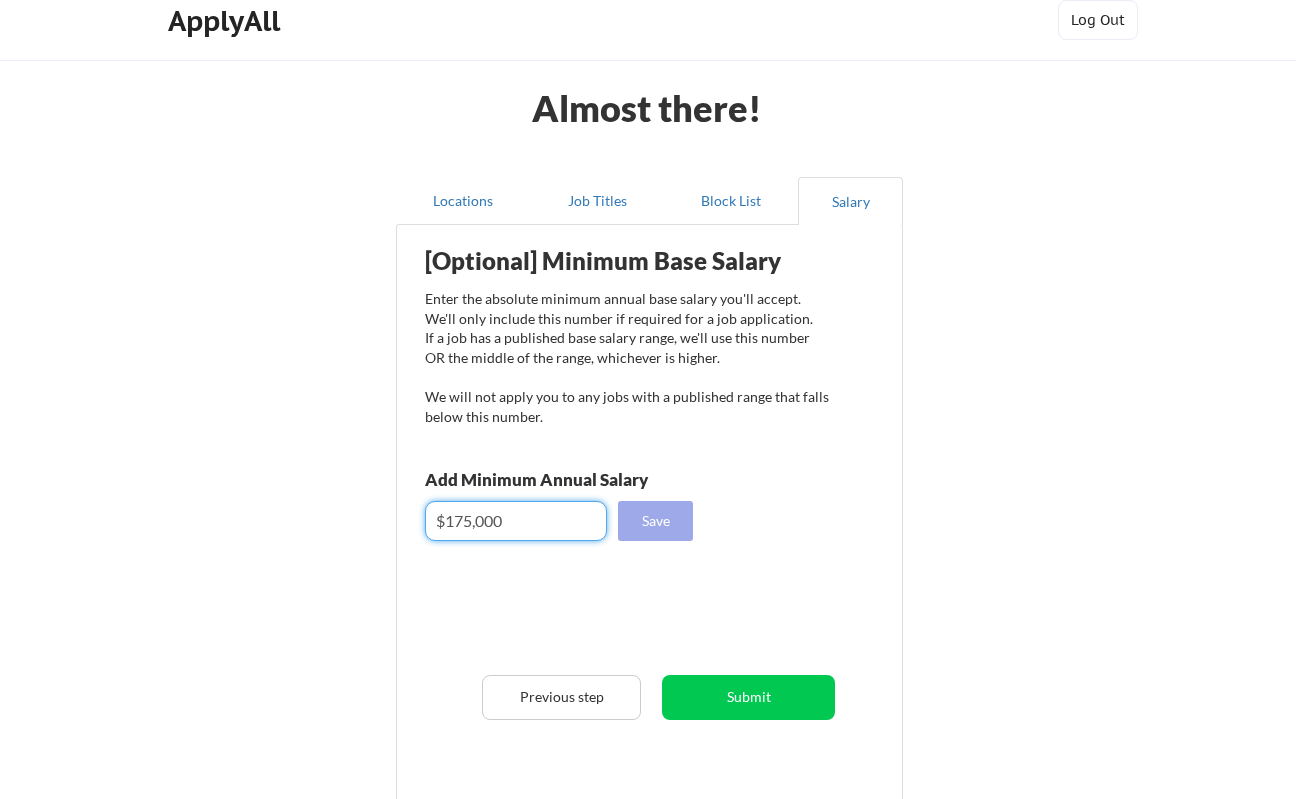type on "$175,000" 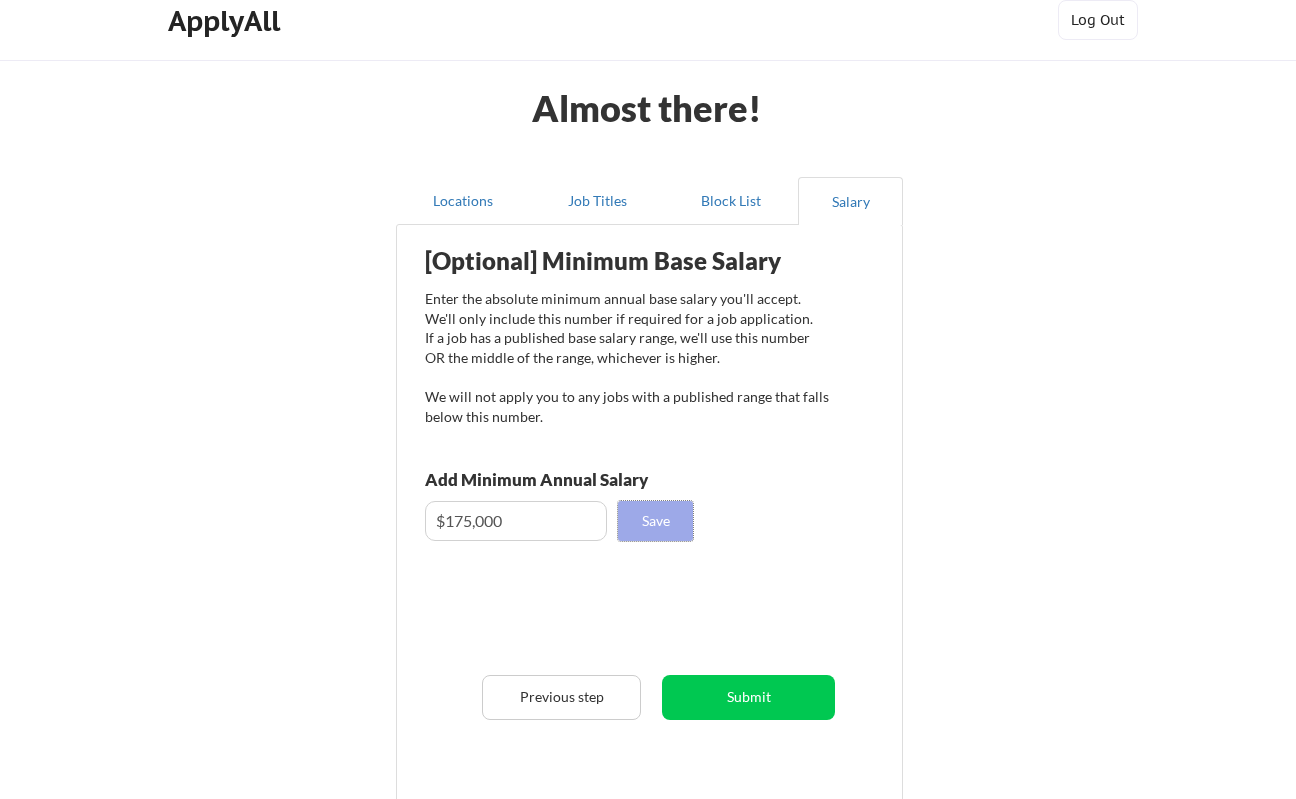 click on "Save" at bounding box center [655, 521] 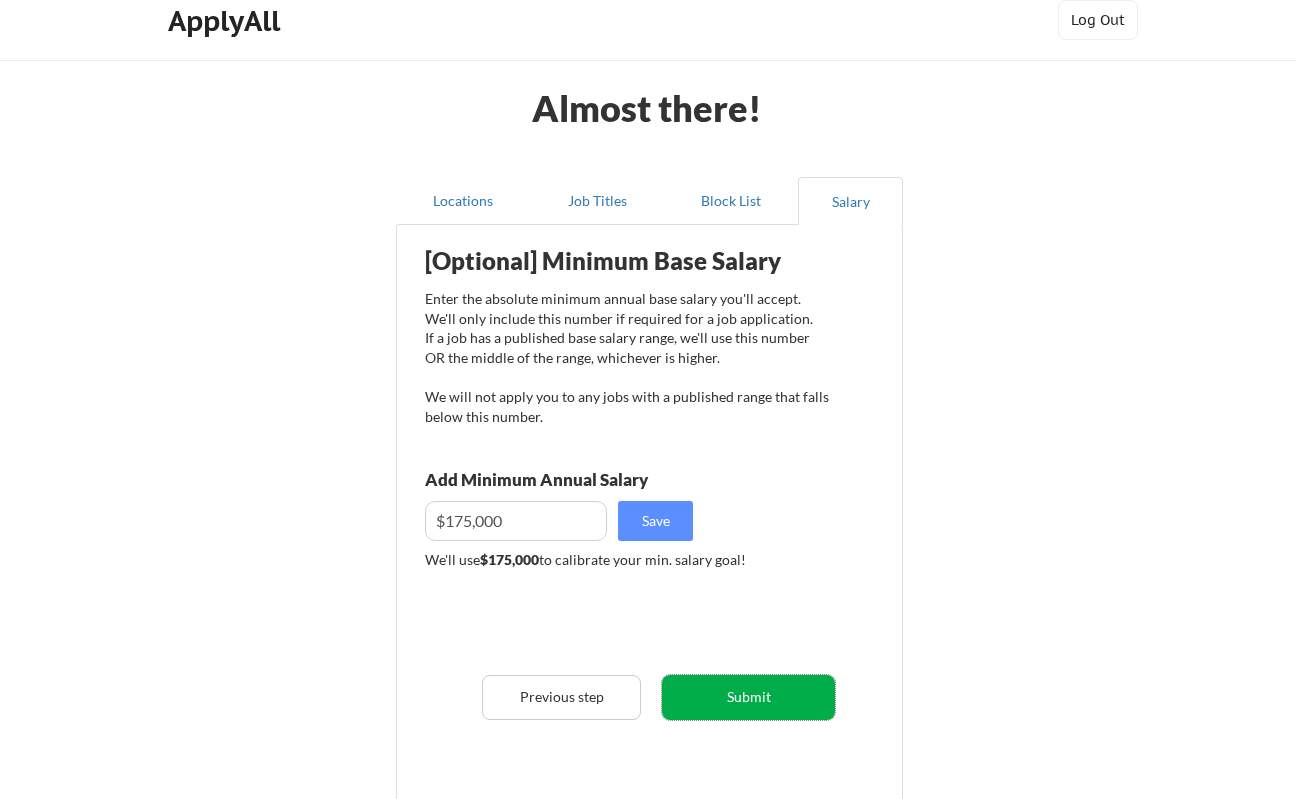 click on "Submit" at bounding box center (748, 697) 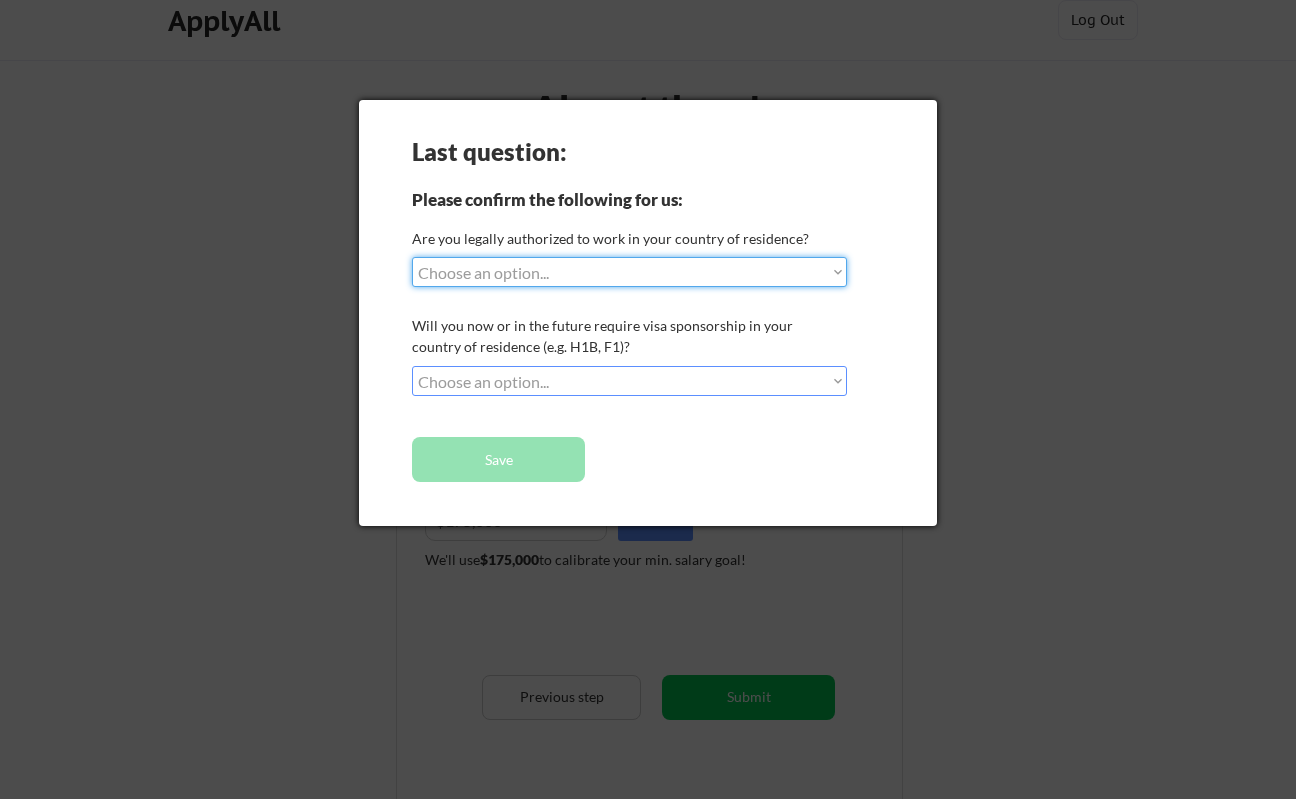 click on "Choose an option... Yes, I am a US Citizen Yes, I am a Canadian Citizen Yes, I am a US Green Card Holder Yes, I am an Other Permanent Resident Yes, I am here on a visa (H1B, OPT, etc.) No, I am not (yet) authorized" at bounding box center (629, 272) 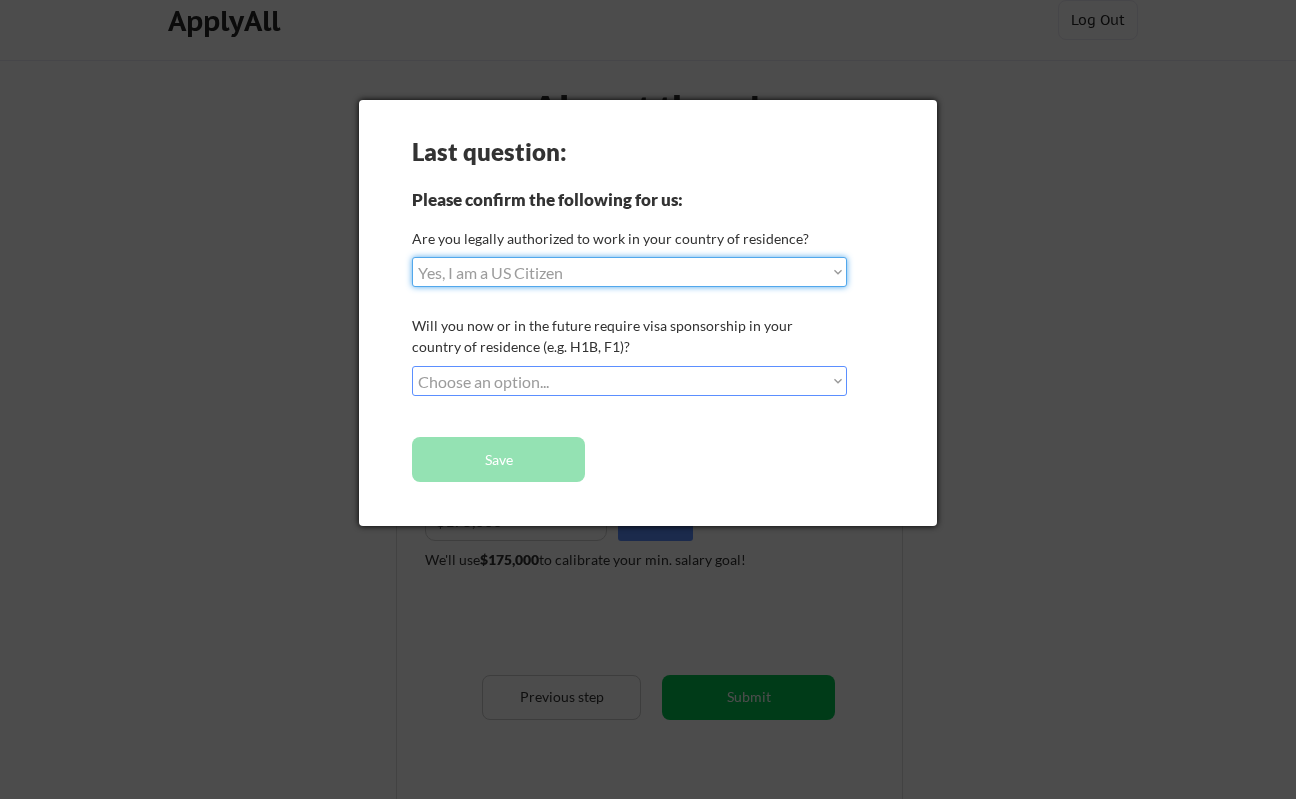 click on "Choose an option... Yes, I am a US Citizen Yes, I am a Canadian Citizen Yes, I am a US Green Card Holder Yes, I am an Other Permanent Resident Yes, I am here on a visa (H1B, OPT, etc.) No, I am not (yet) authorized" at bounding box center (629, 272) 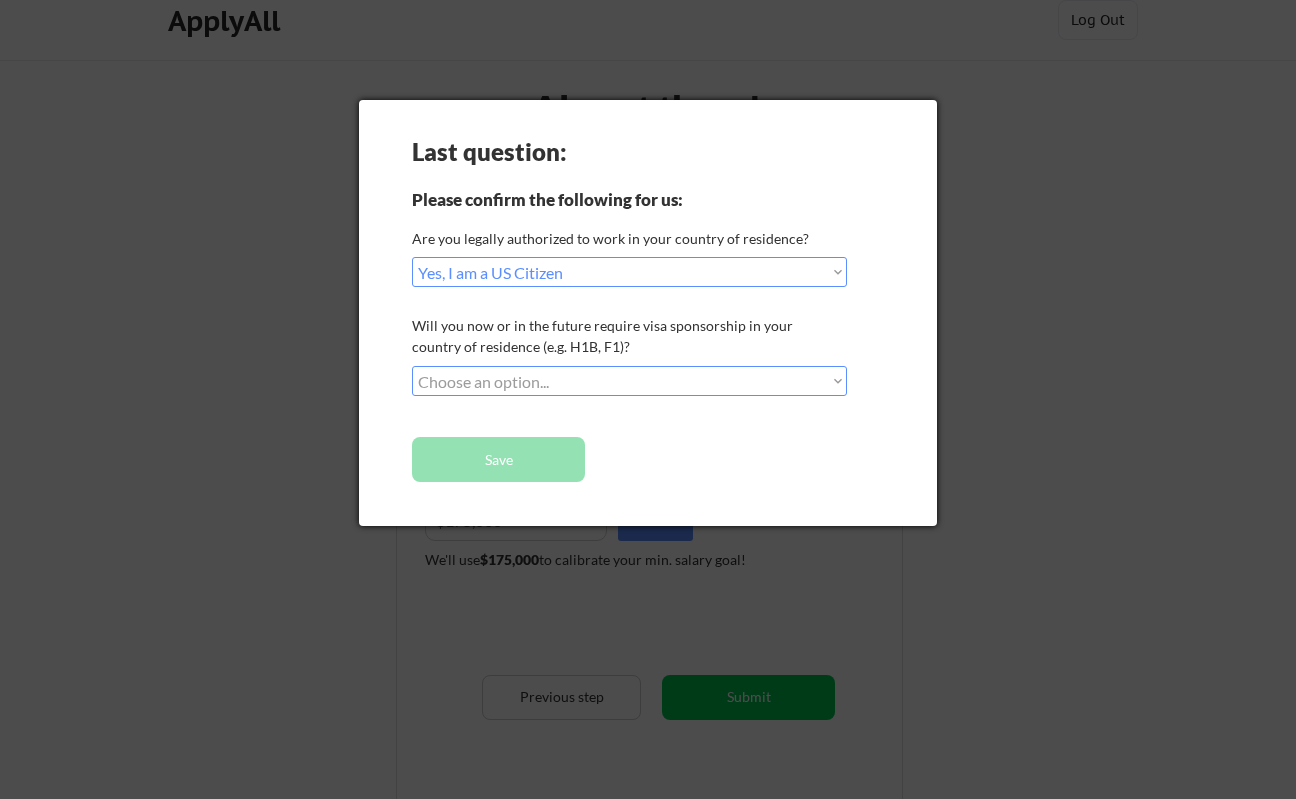 click on "Choose an option... No, I will not need sponsorship Yes, I will need sponsorship" at bounding box center [629, 381] 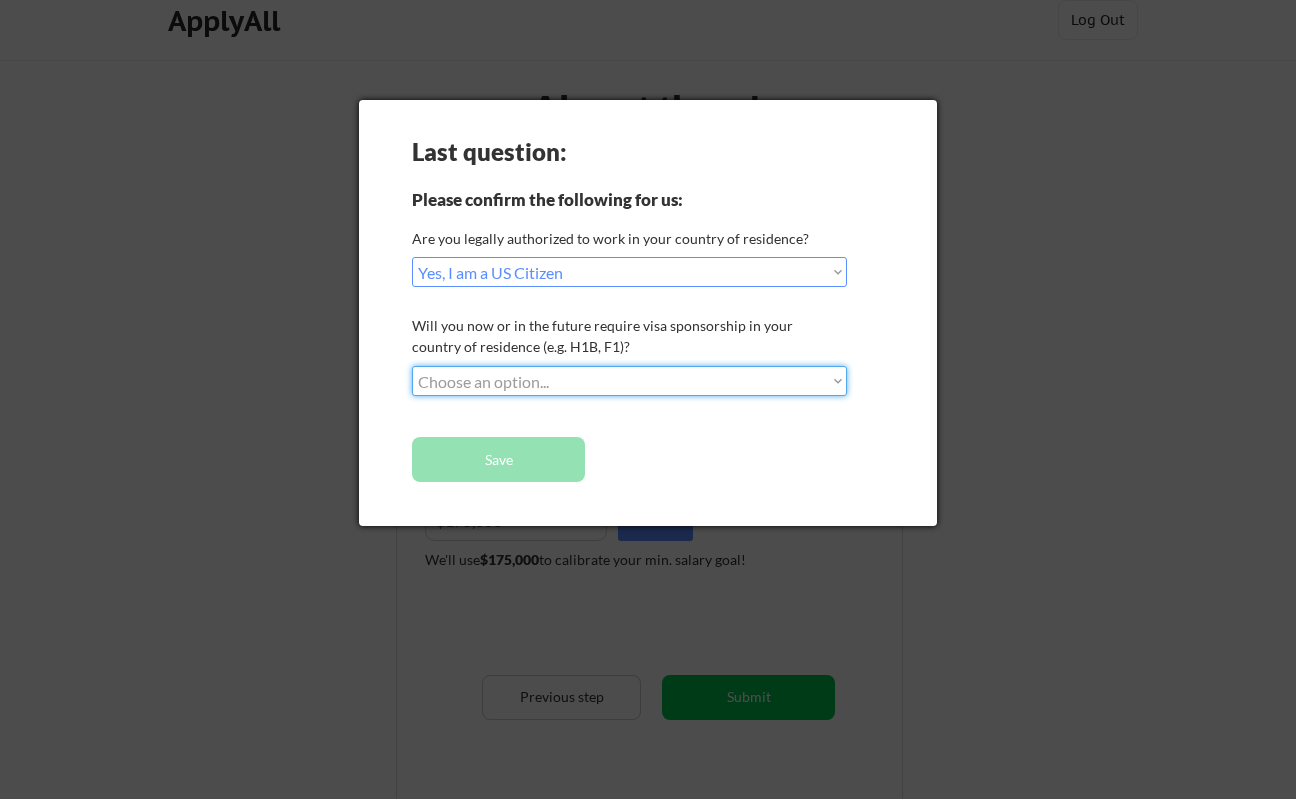 select on ""no__i_will_not_need_sponsorship"" 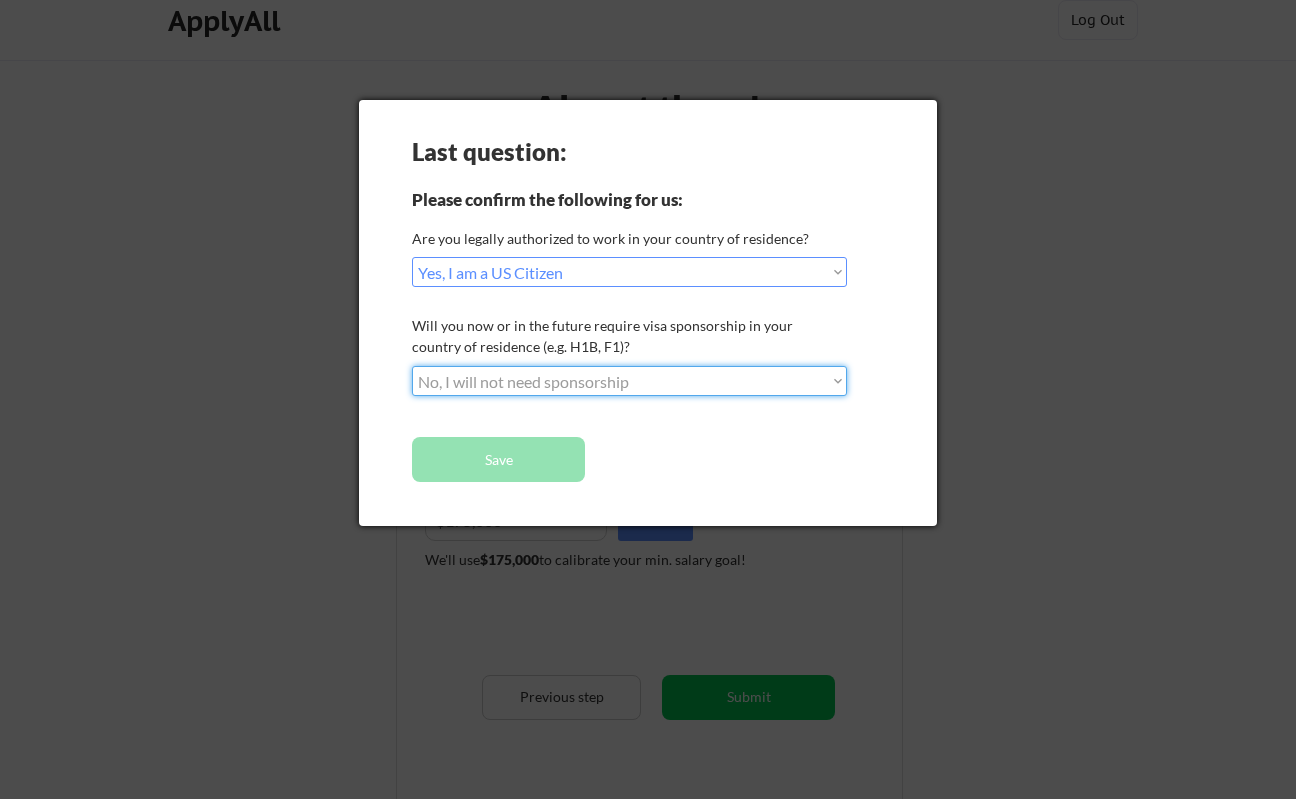 click on "Choose an option... No, I will not need sponsorship Yes, I will need sponsorship" at bounding box center [629, 381] 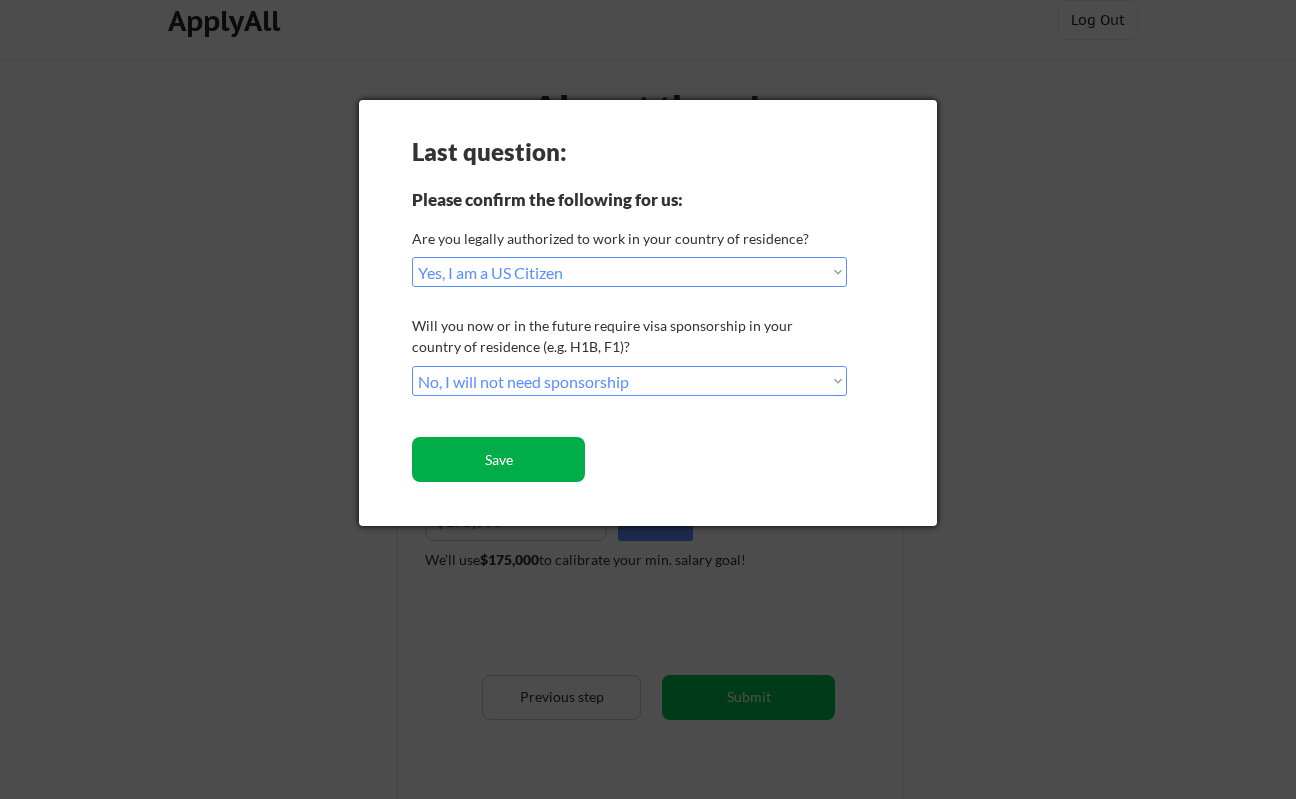 click on "Save" at bounding box center (498, 459) 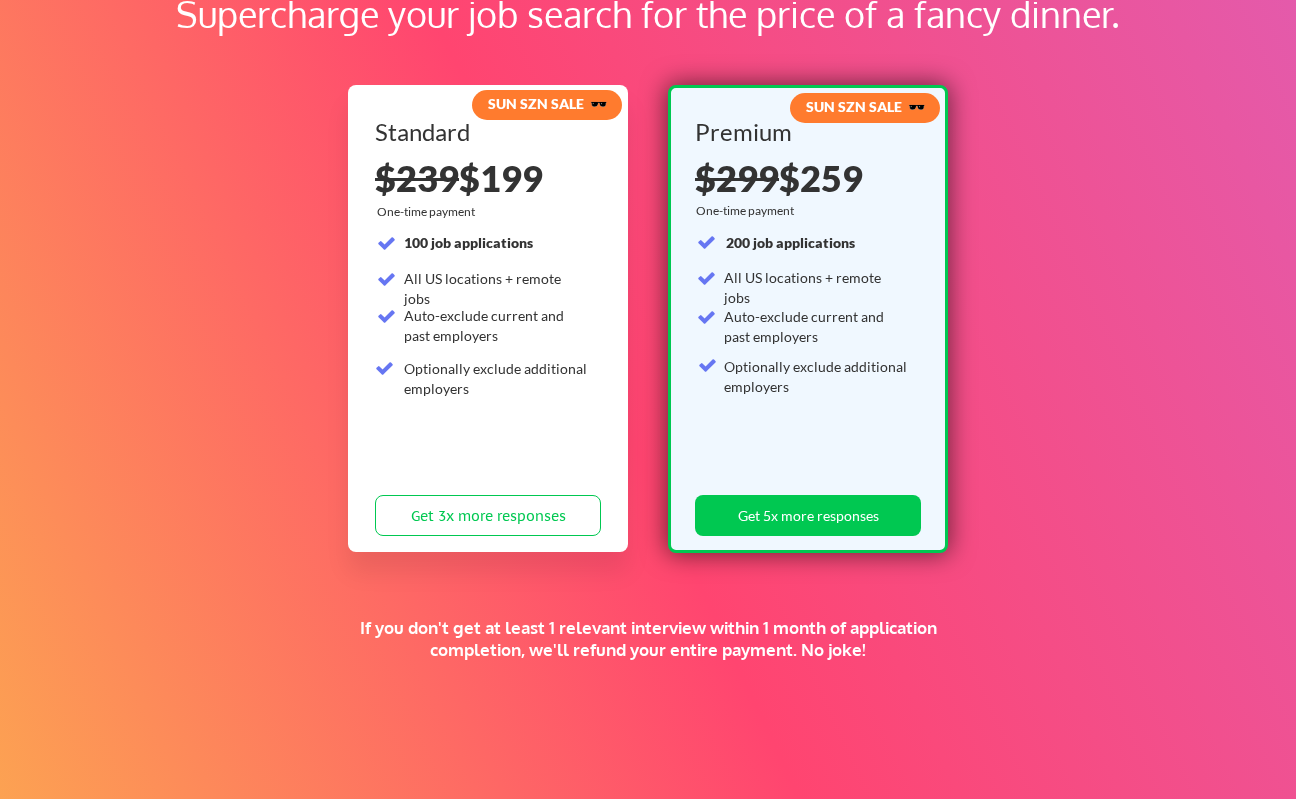 scroll, scrollTop: 0, scrollLeft: 0, axis: both 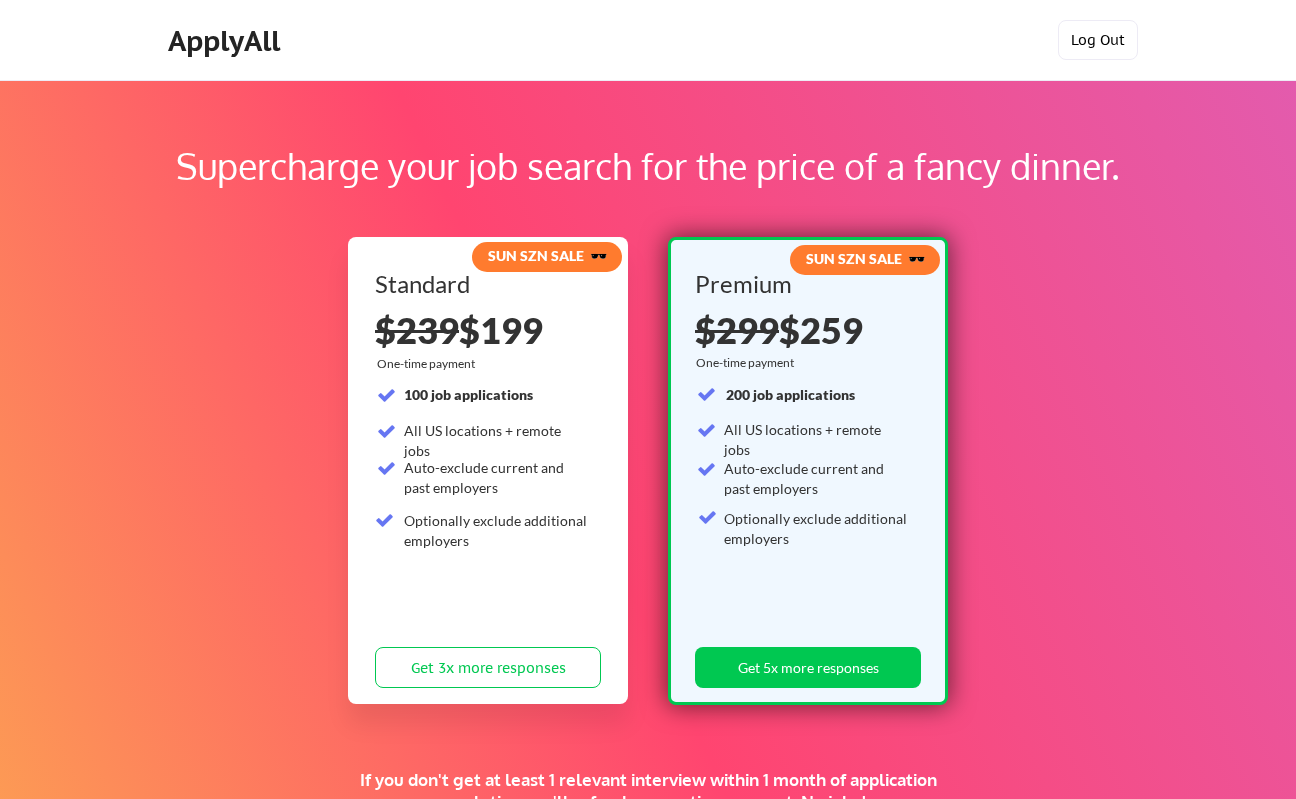 click on "Log Out" at bounding box center (1098, 40) 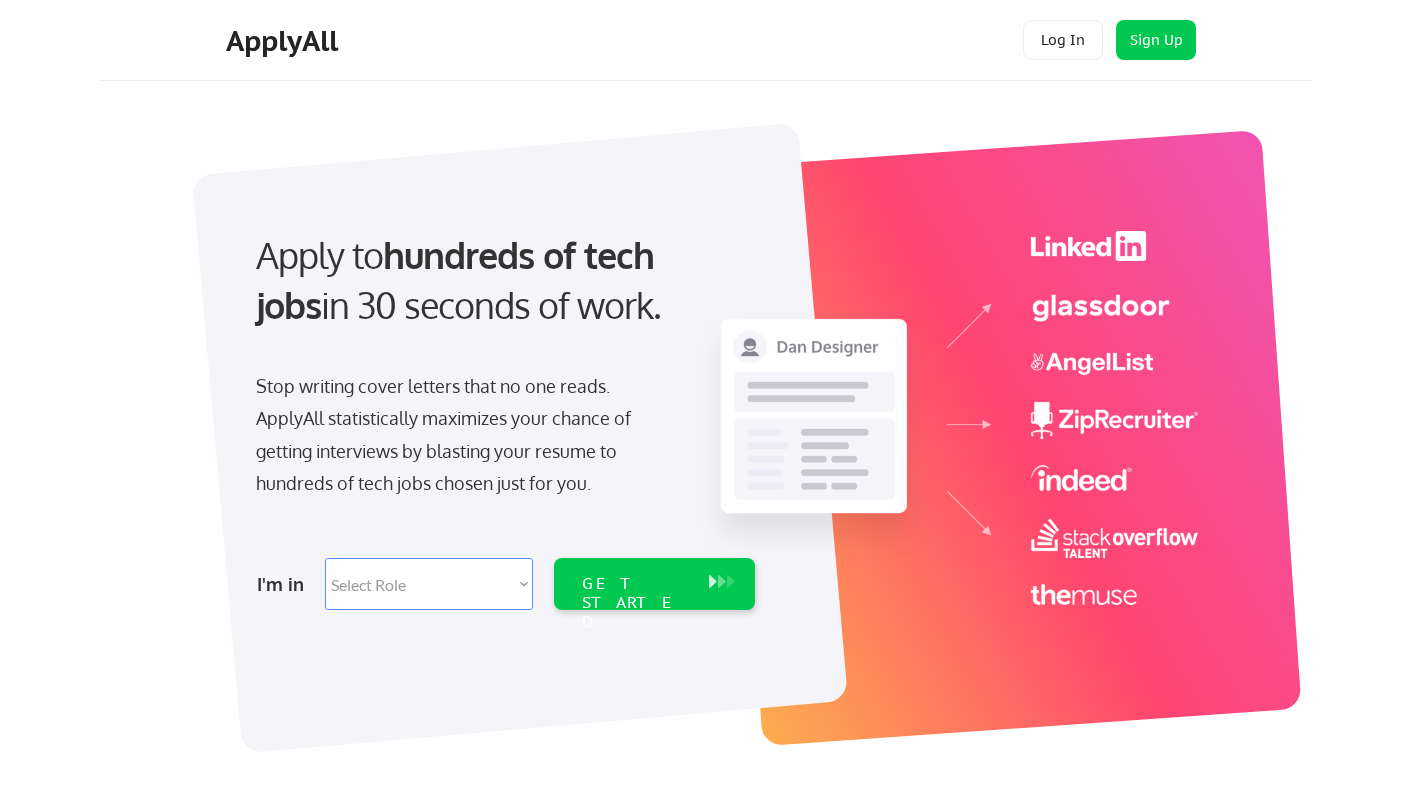 scroll, scrollTop: 0, scrollLeft: 0, axis: both 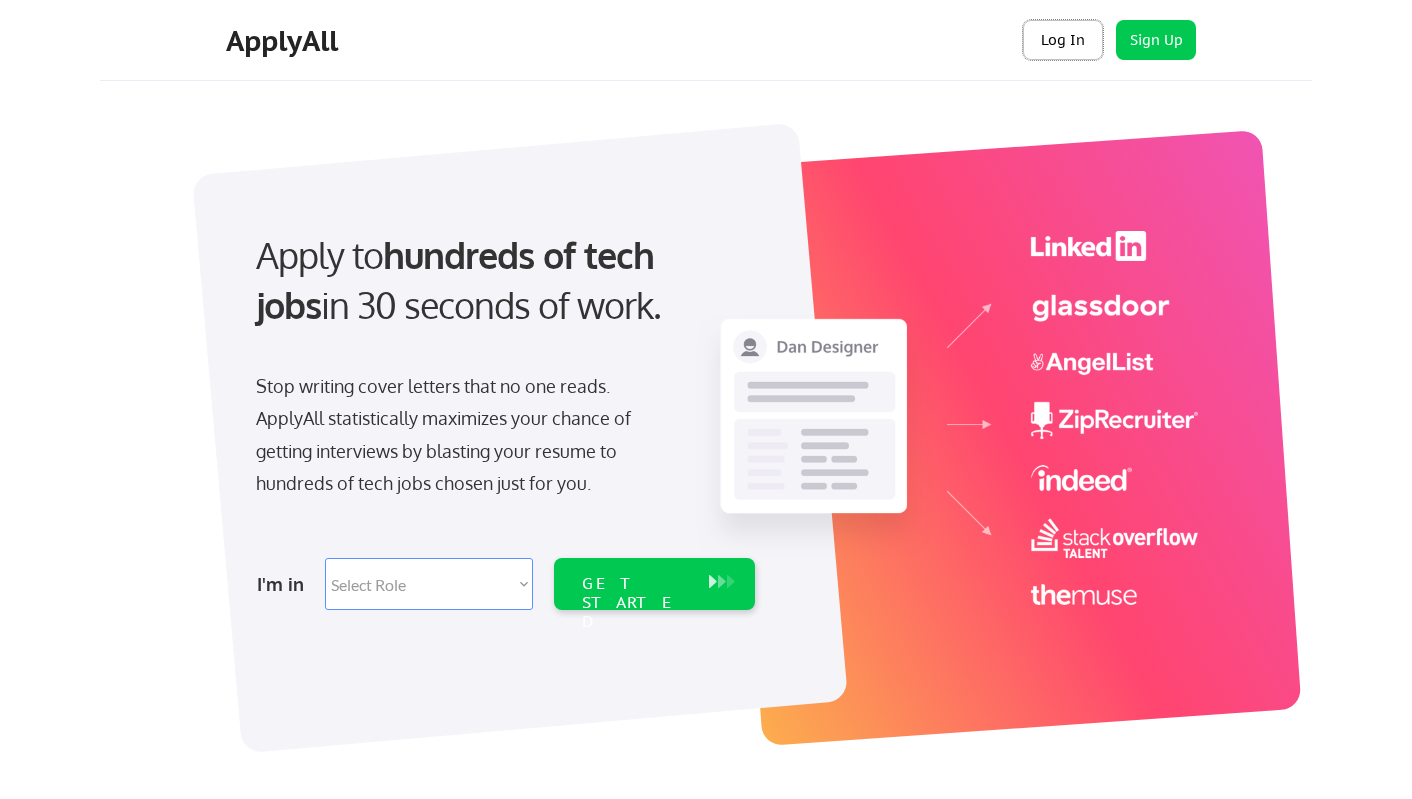 click on "Log In" at bounding box center [1063, 40] 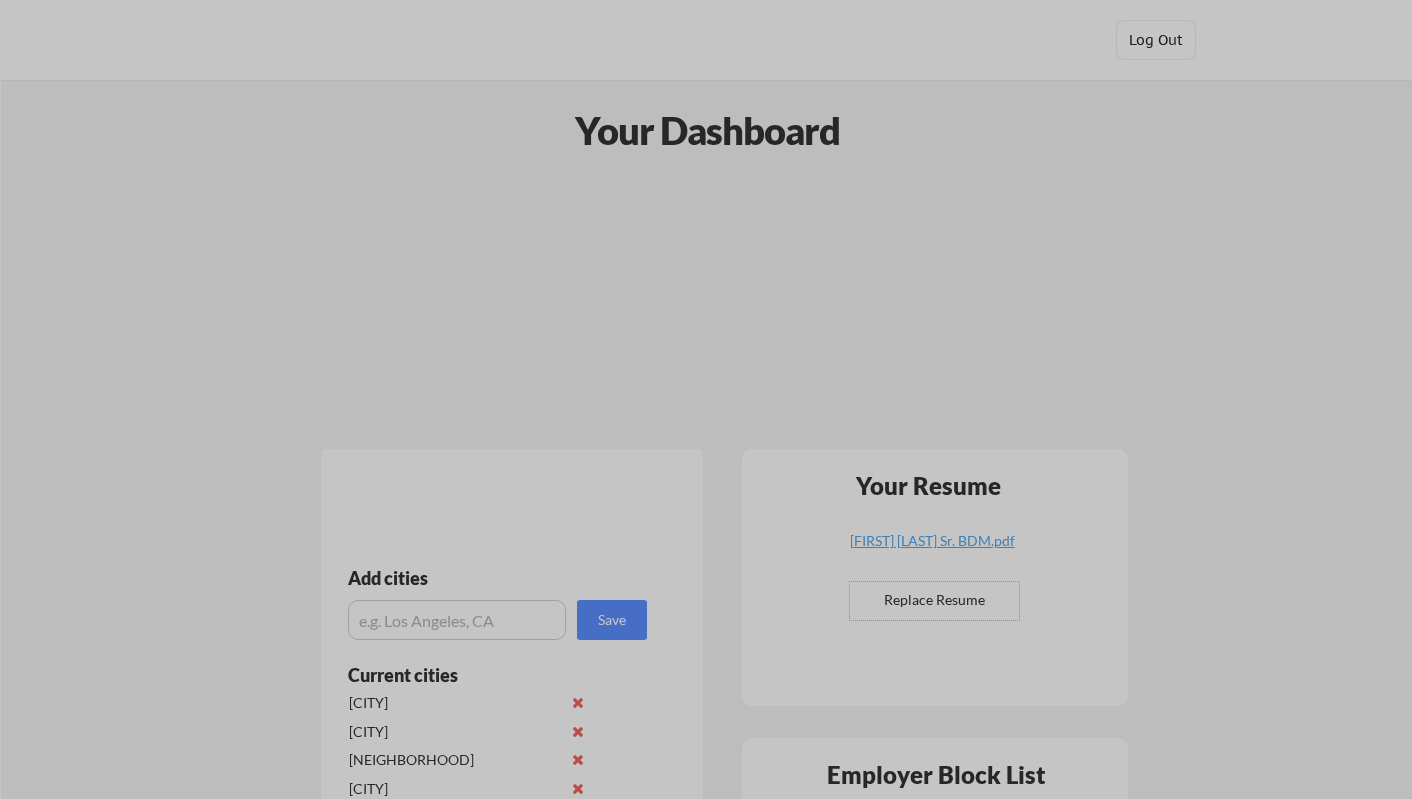 scroll, scrollTop: 0, scrollLeft: 0, axis: both 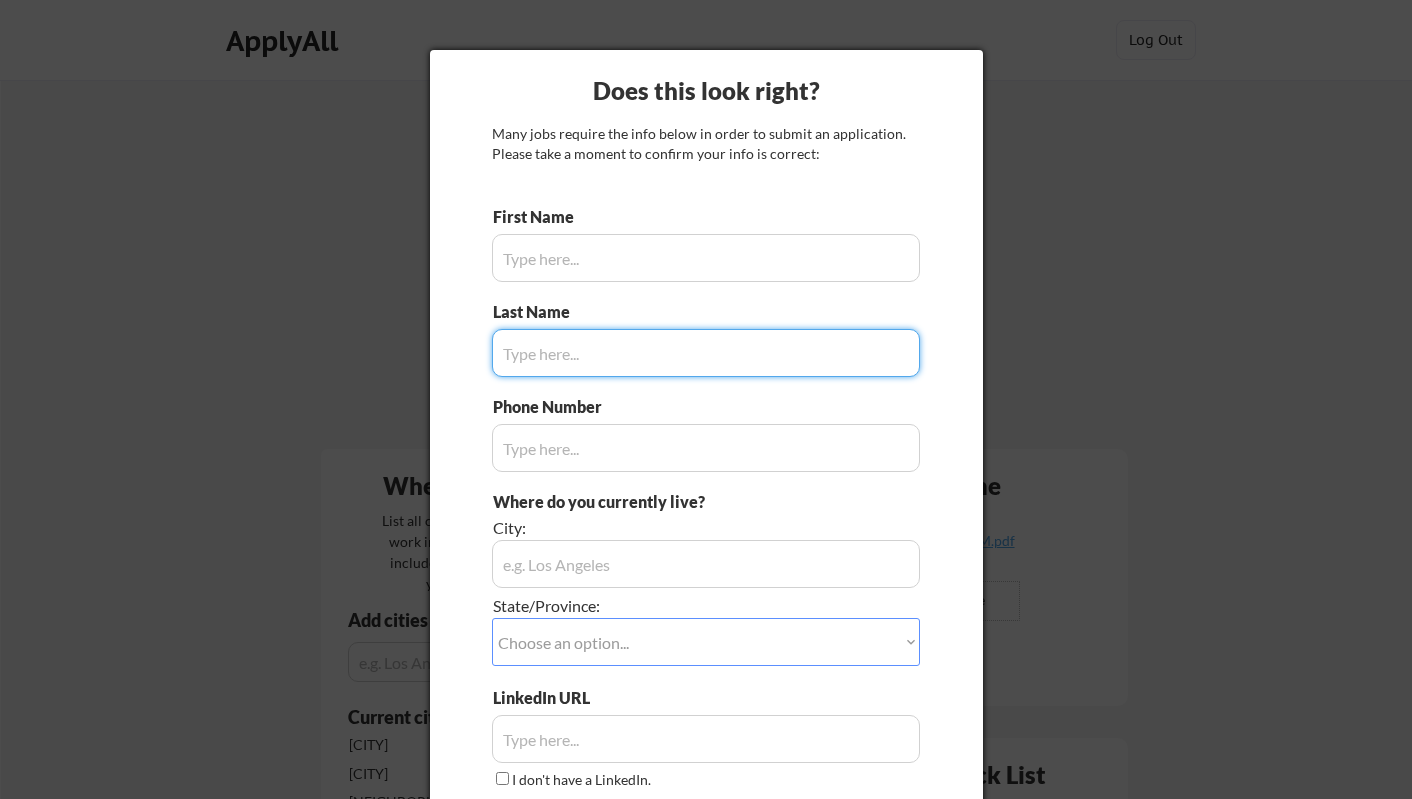 click at bounding box center [706, 258] 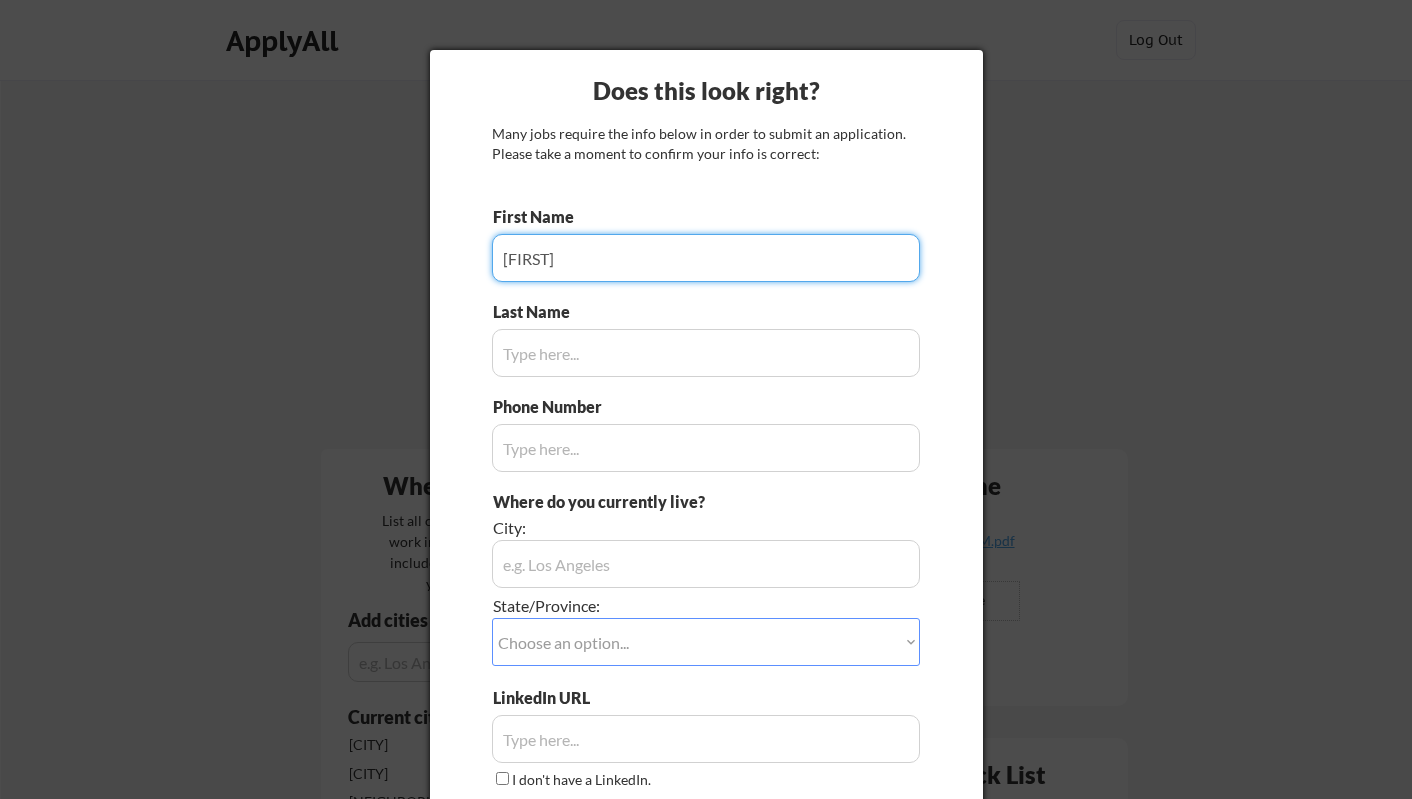 type on "[FIRST]" 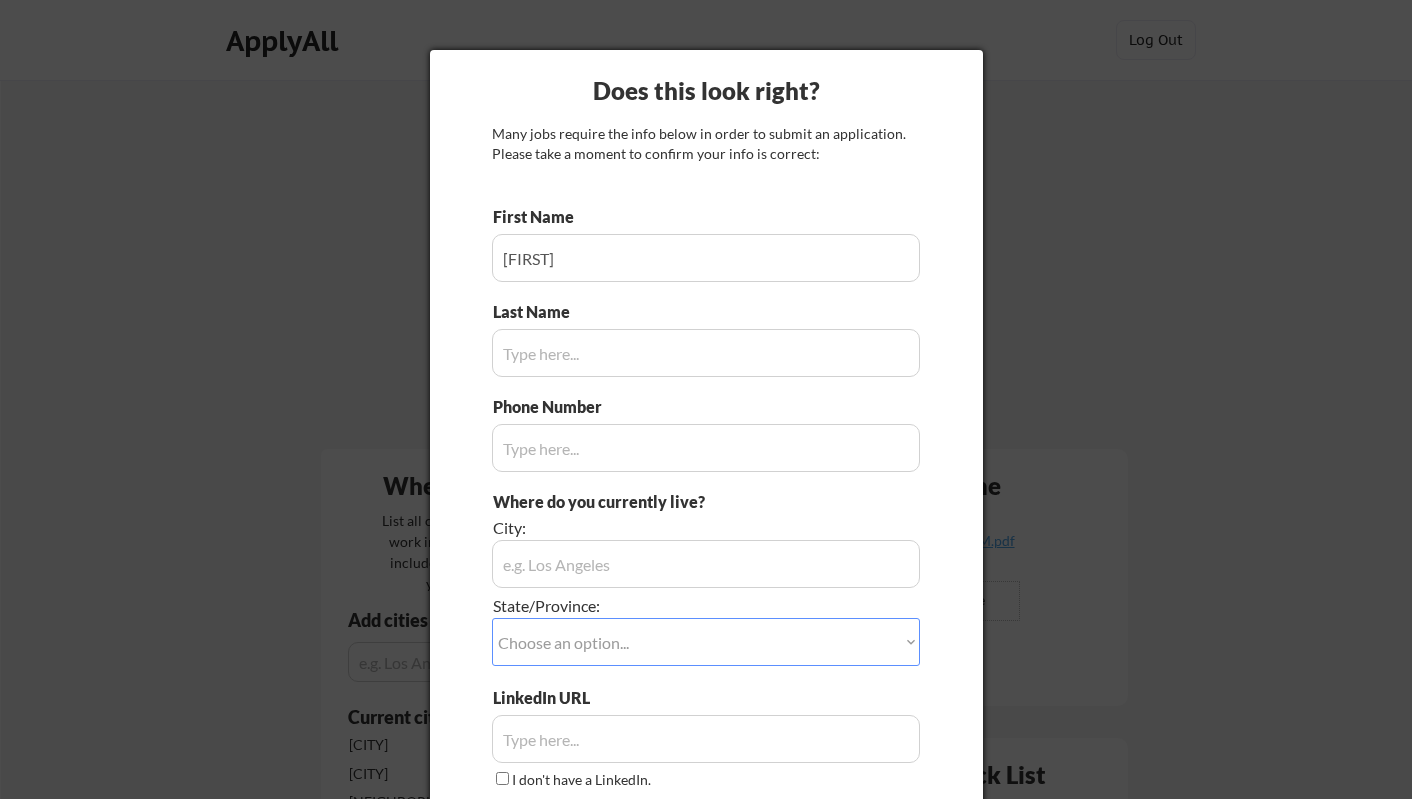 click at bounding box center [706, 353] 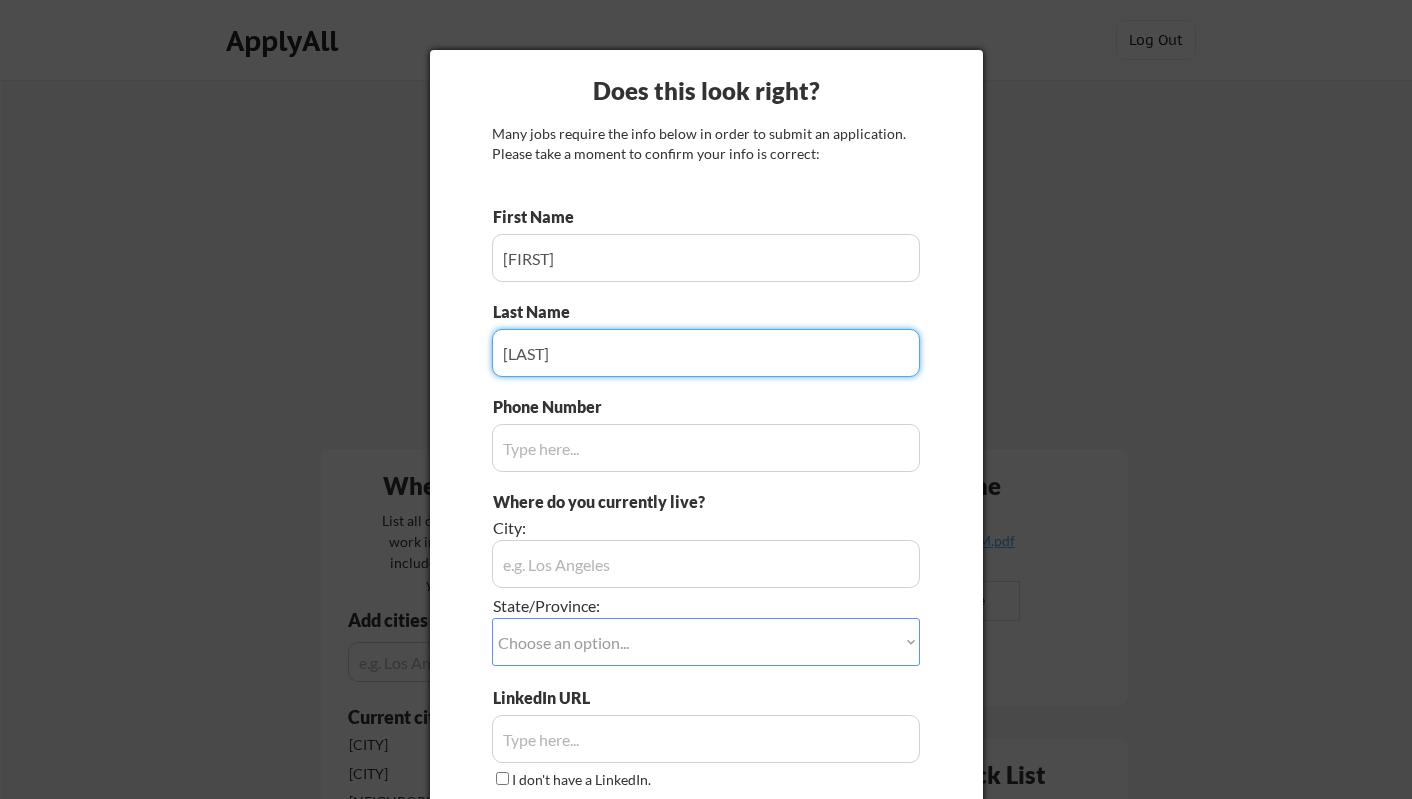 type on "[LAST]" 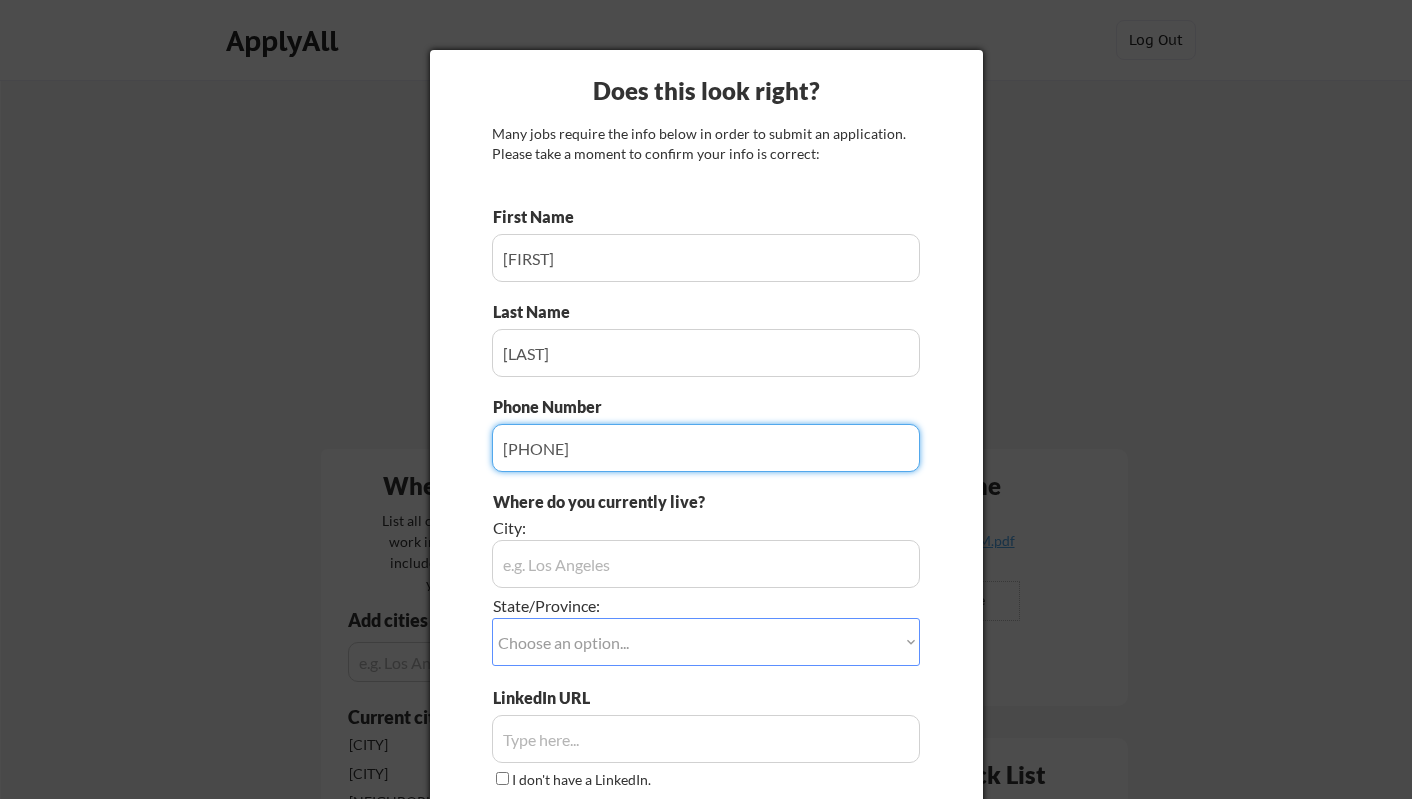 type on "[PHONE]" 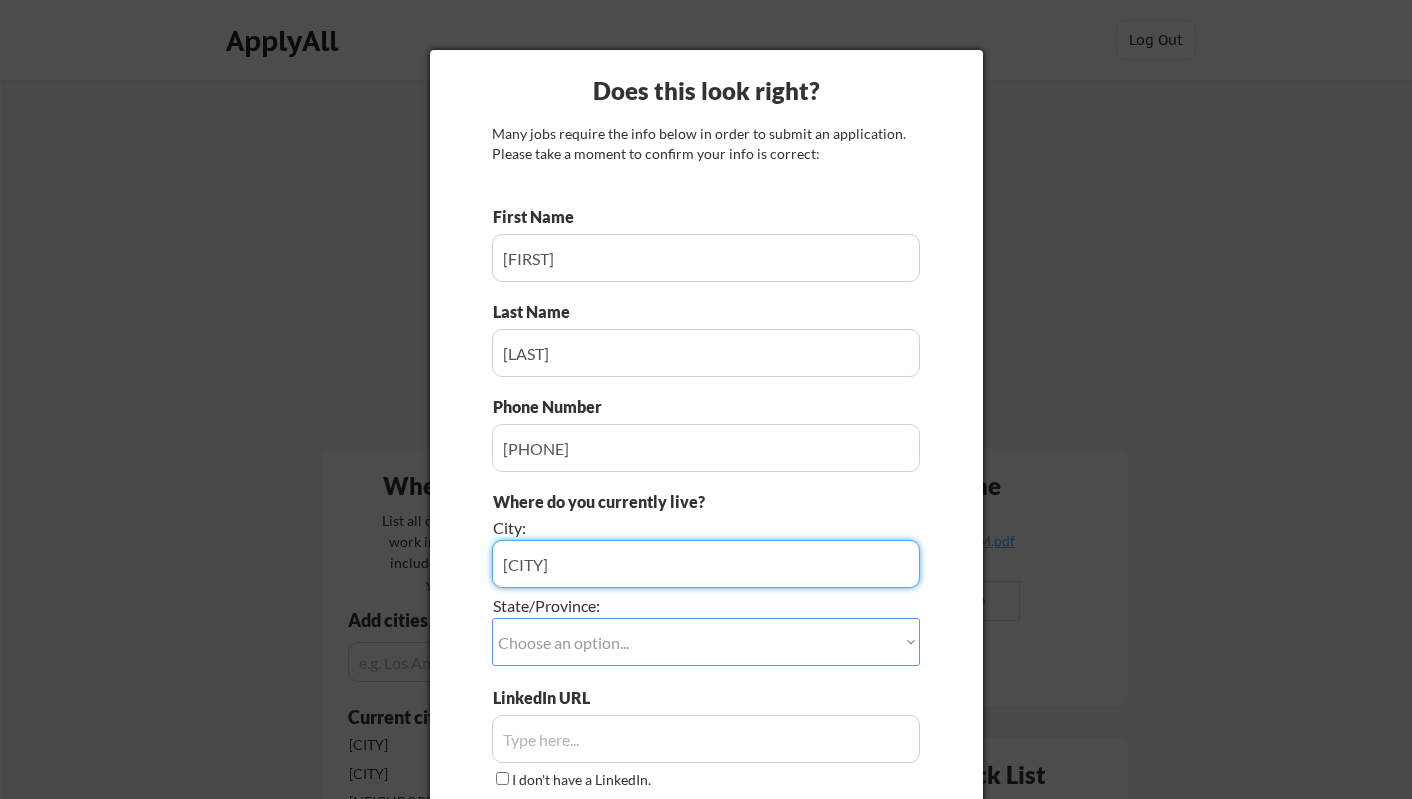 type on "[CITY]" 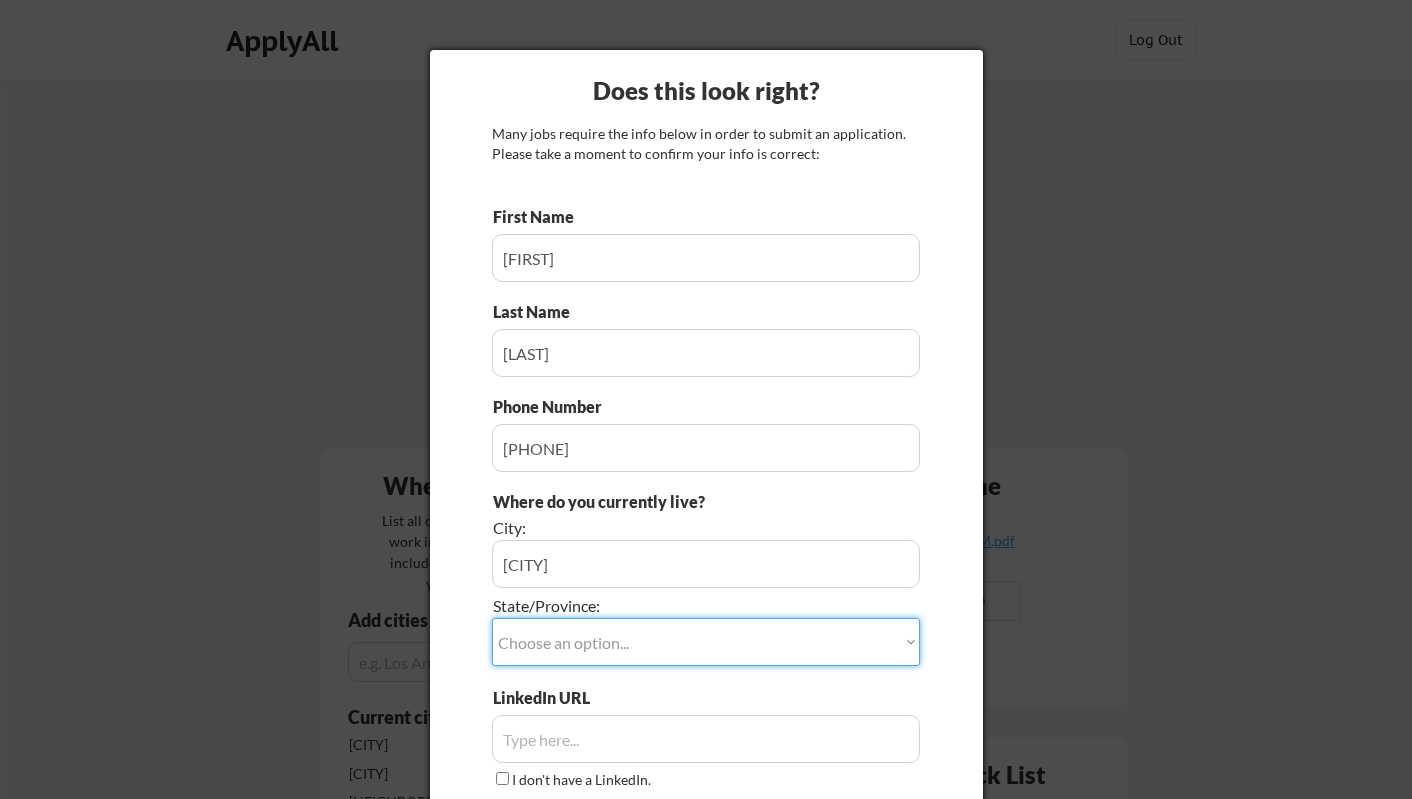 select on "[STATE]" 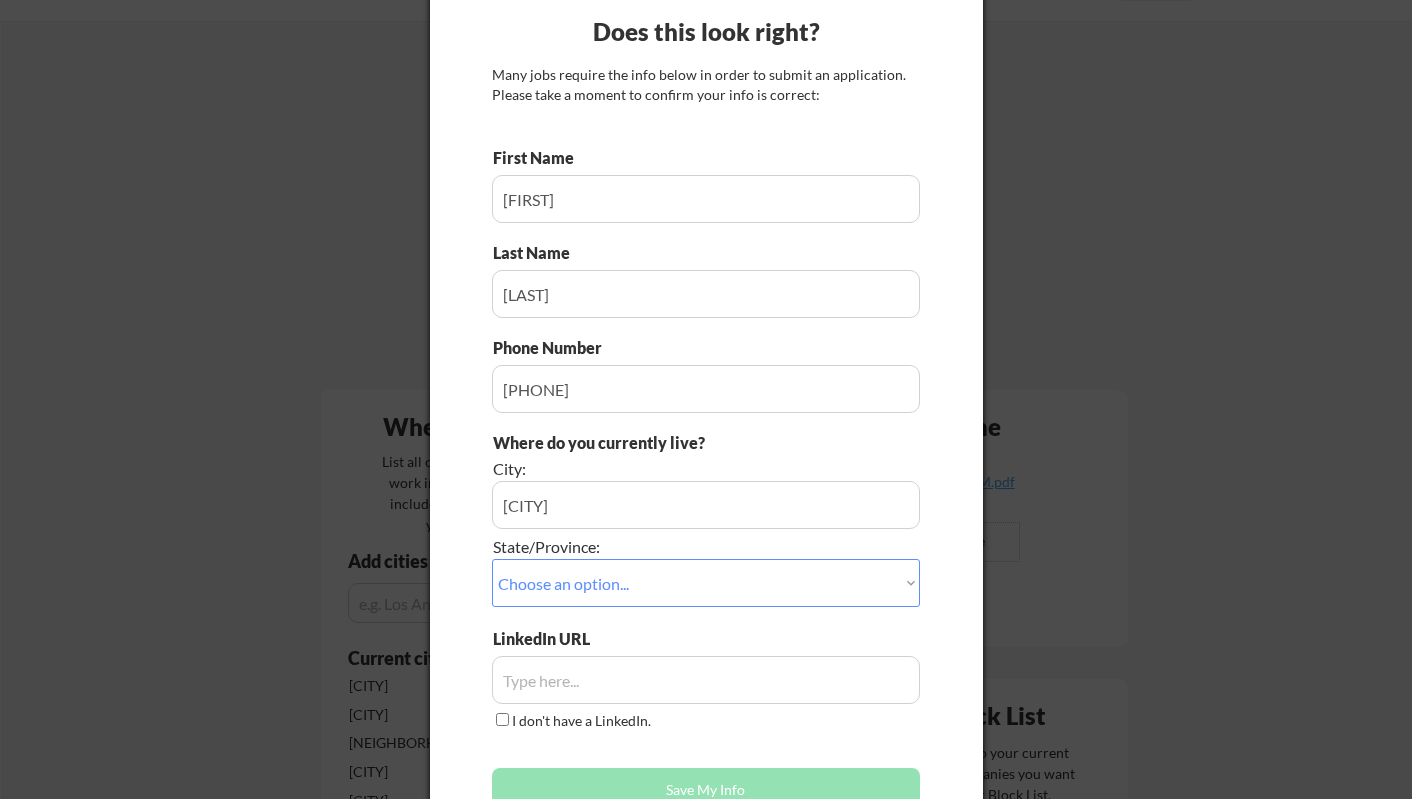 scroll, scrollTop: 69, scrollLeft: 0, axis: vertical 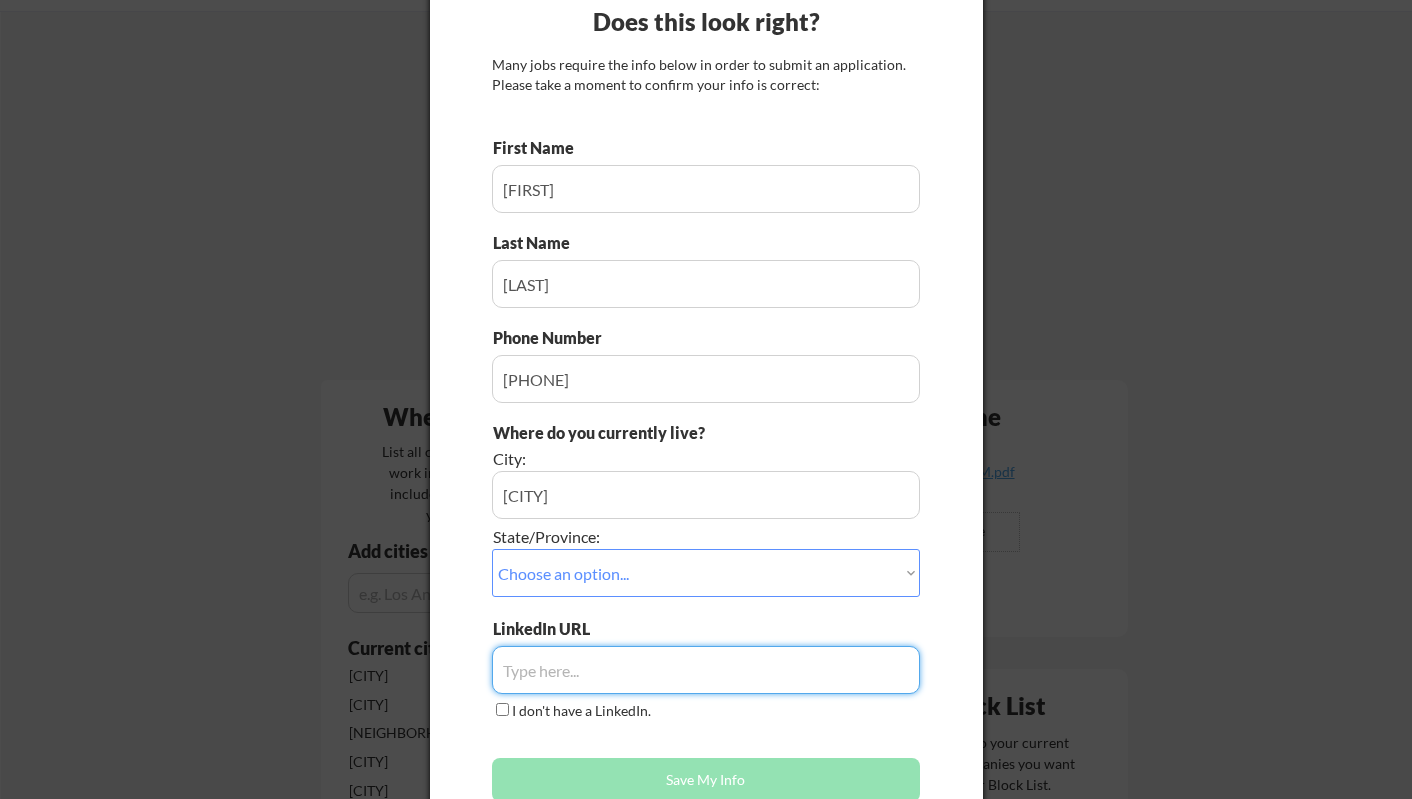 click at bounding box center (706, 670) 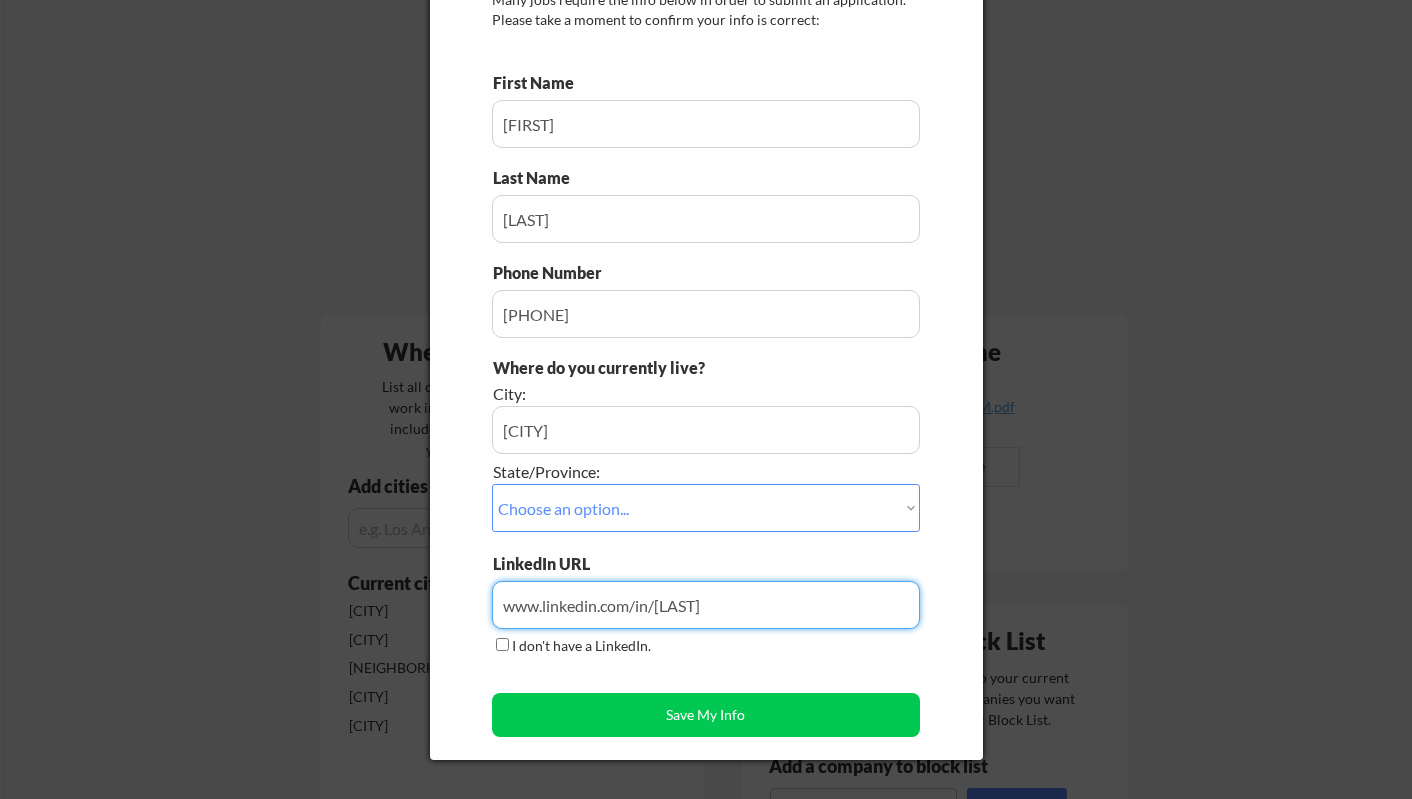scroll, scrollTop: 153, scrollLeft: 0, axis: vertical 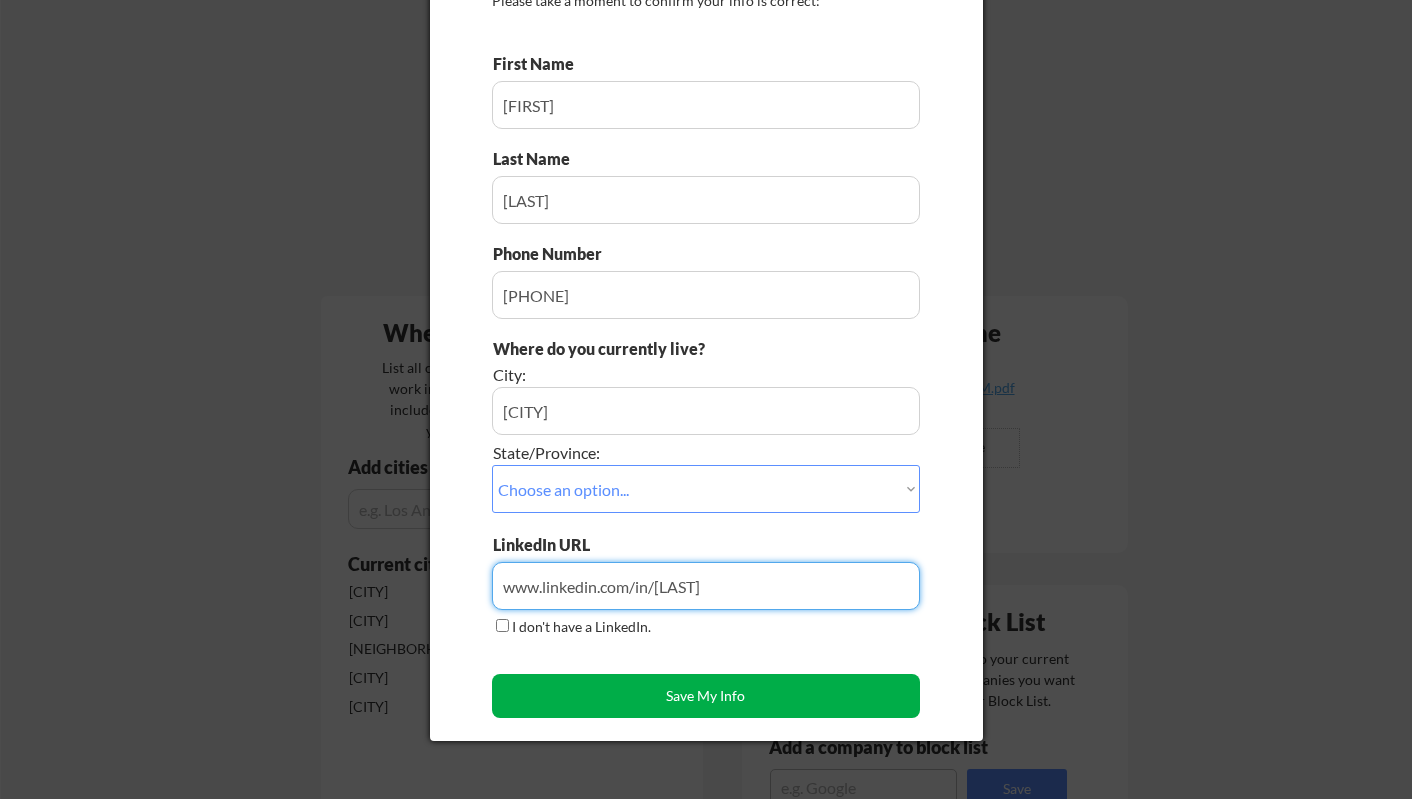type on "www.linkedin.com/in/[LAST]" 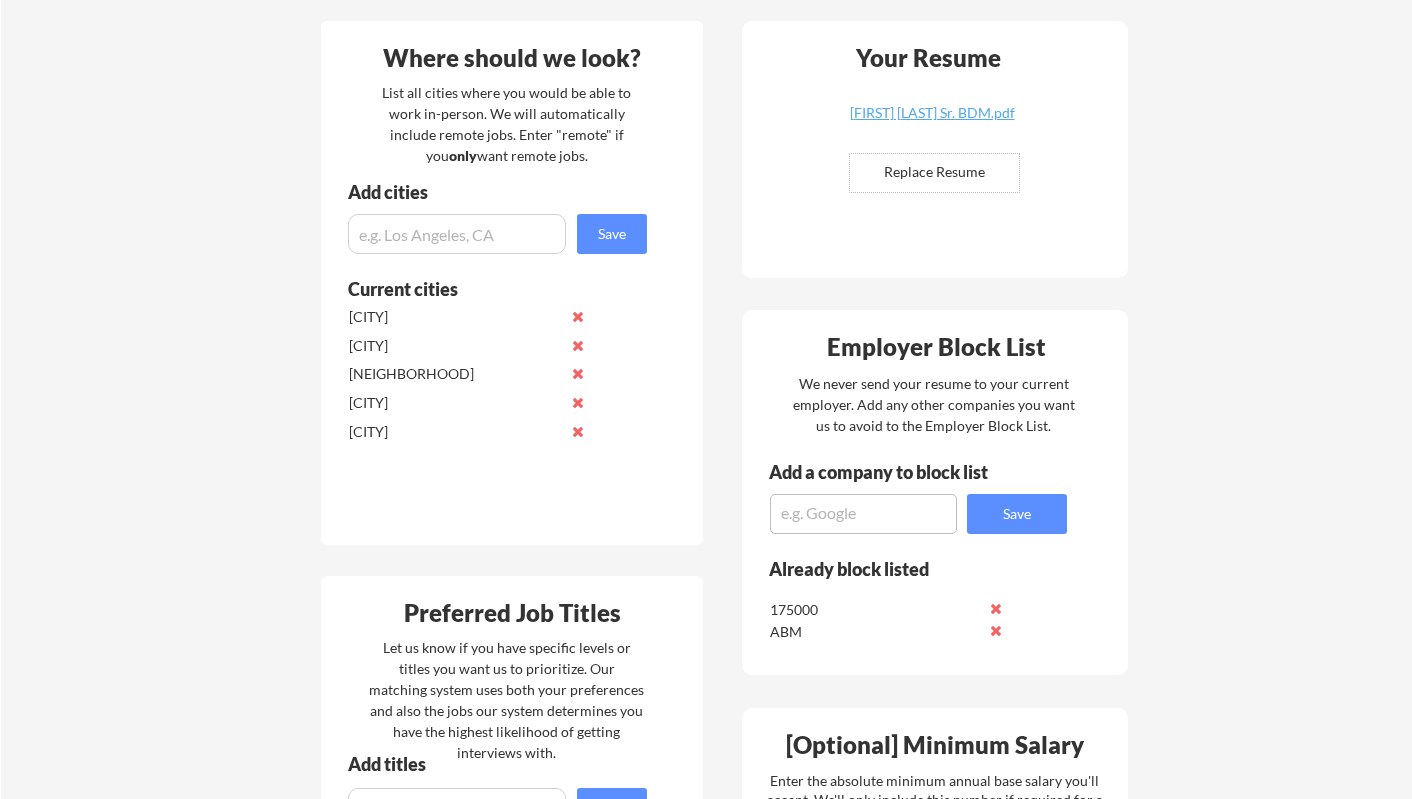 scroll, scrollTop: 605, scrollLeft: 0, axis: vertical 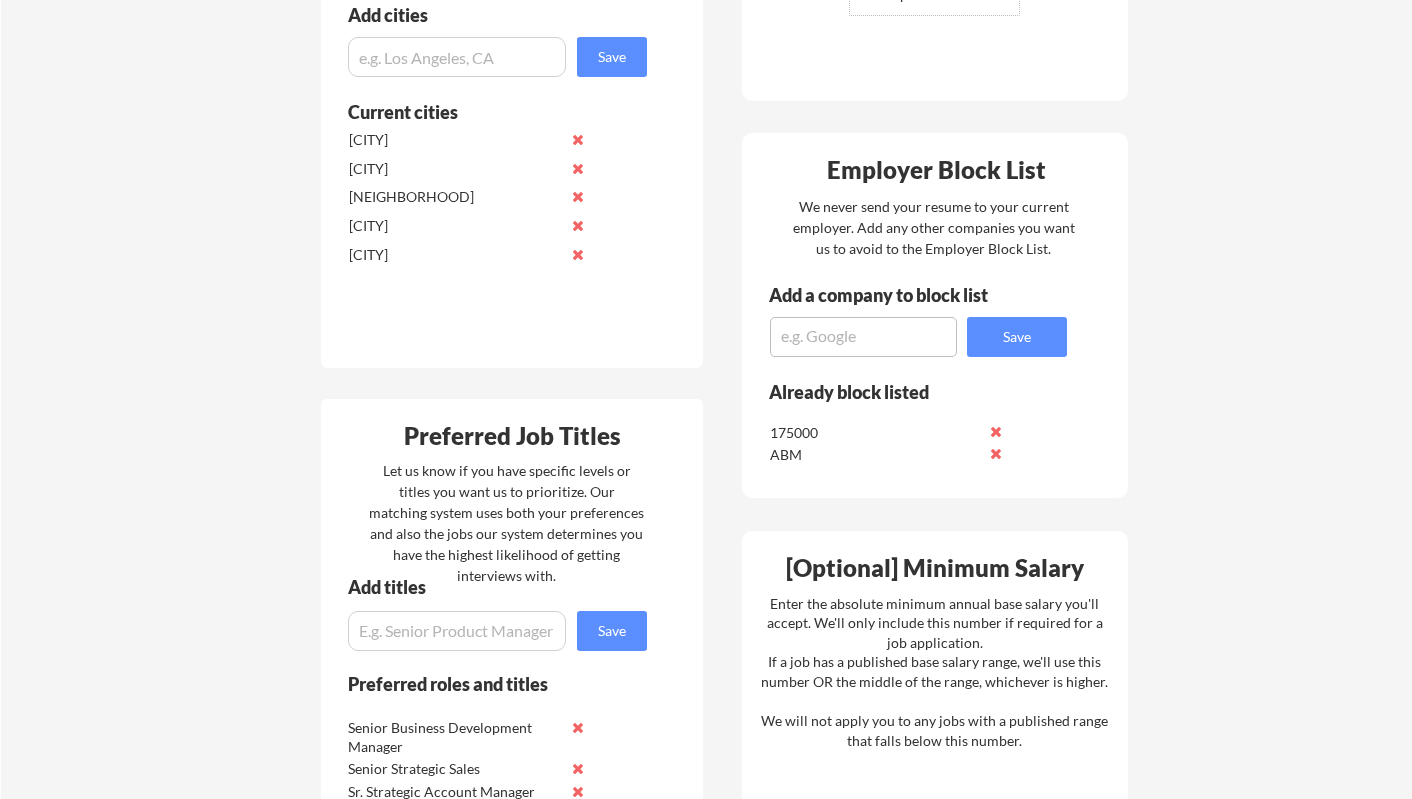 click at bounding box center (995, 431) 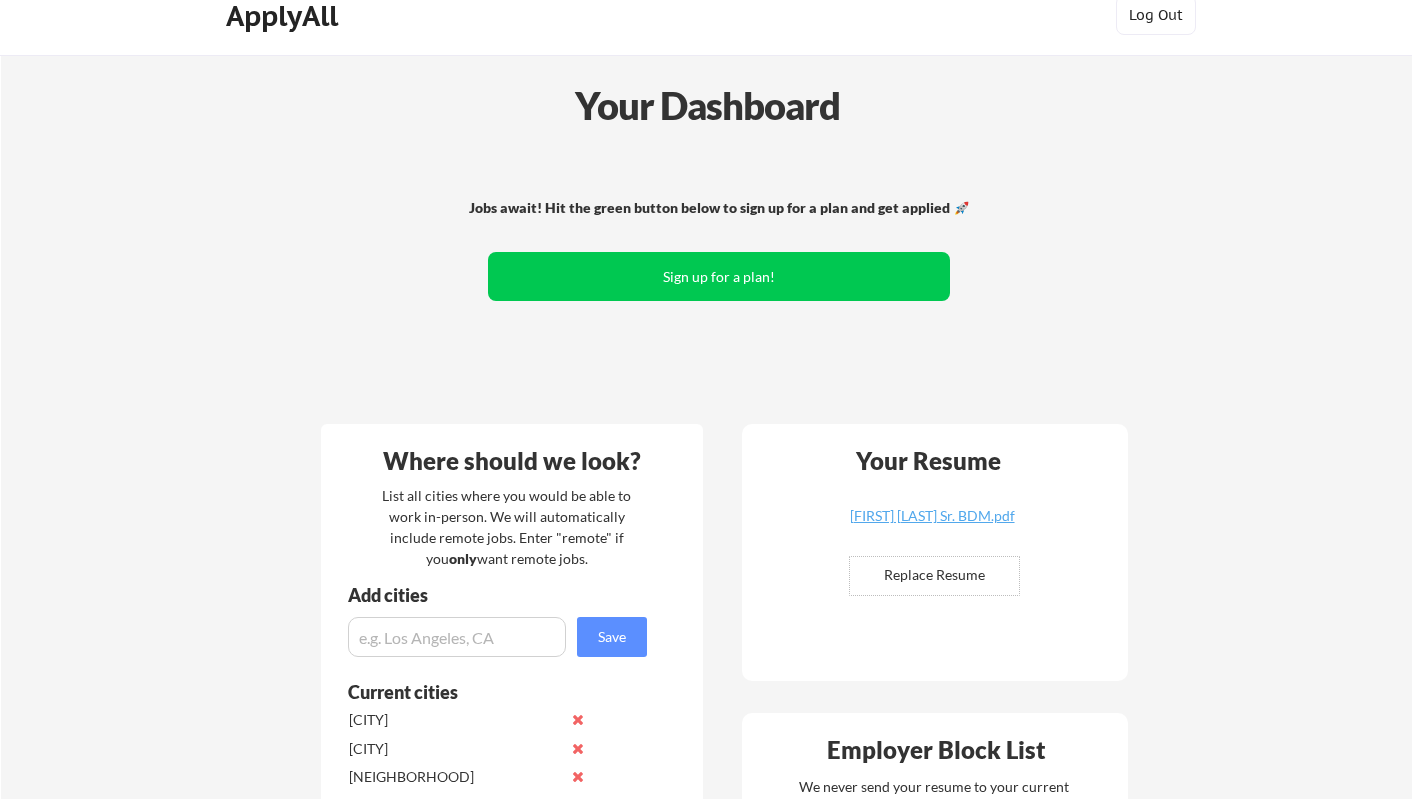 scroll, scrollTop: 0, scrollLeft: 0, axis: both 